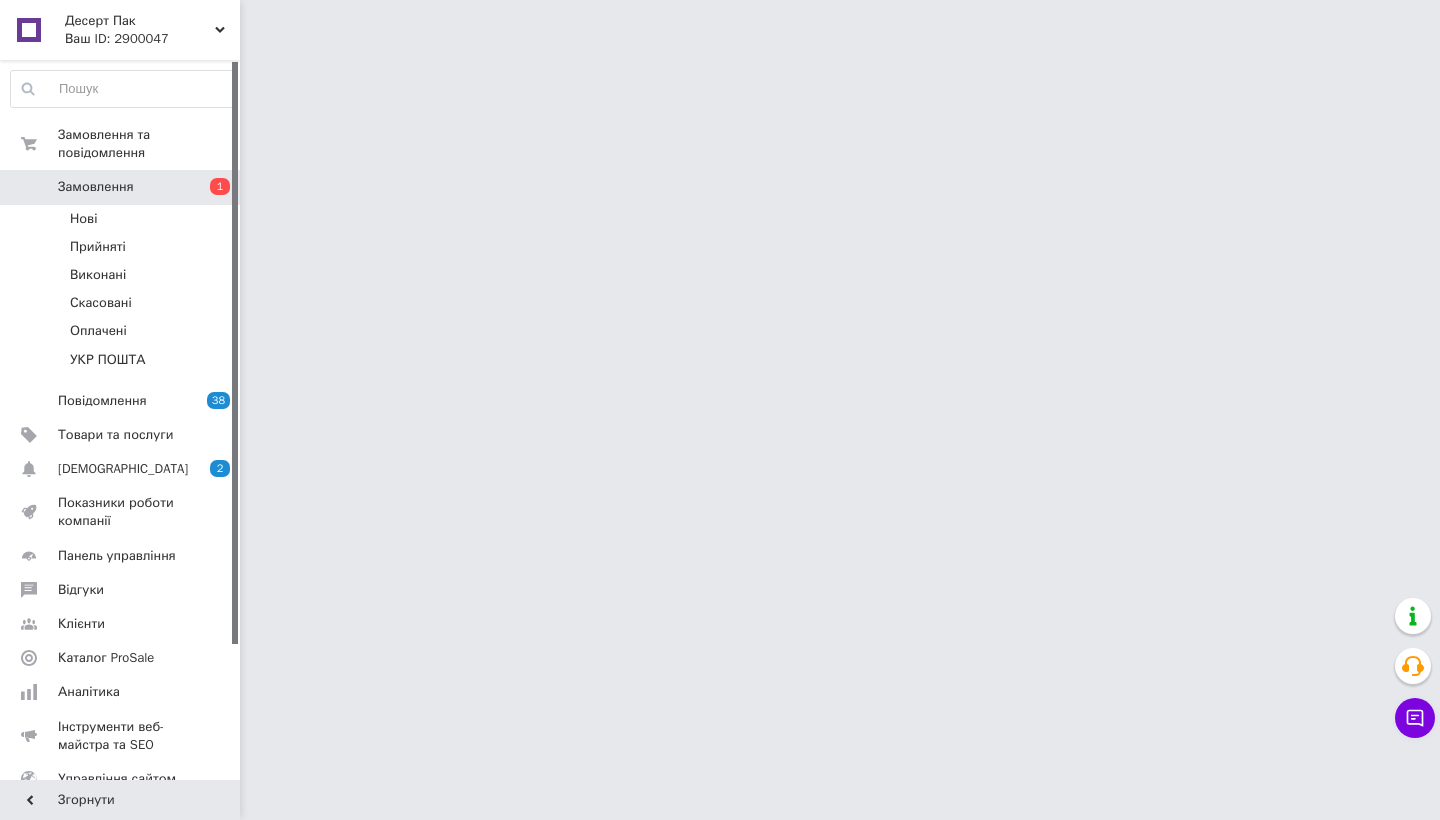 scroll, scrollTop: 0, scrollLeft: 0, axis: both 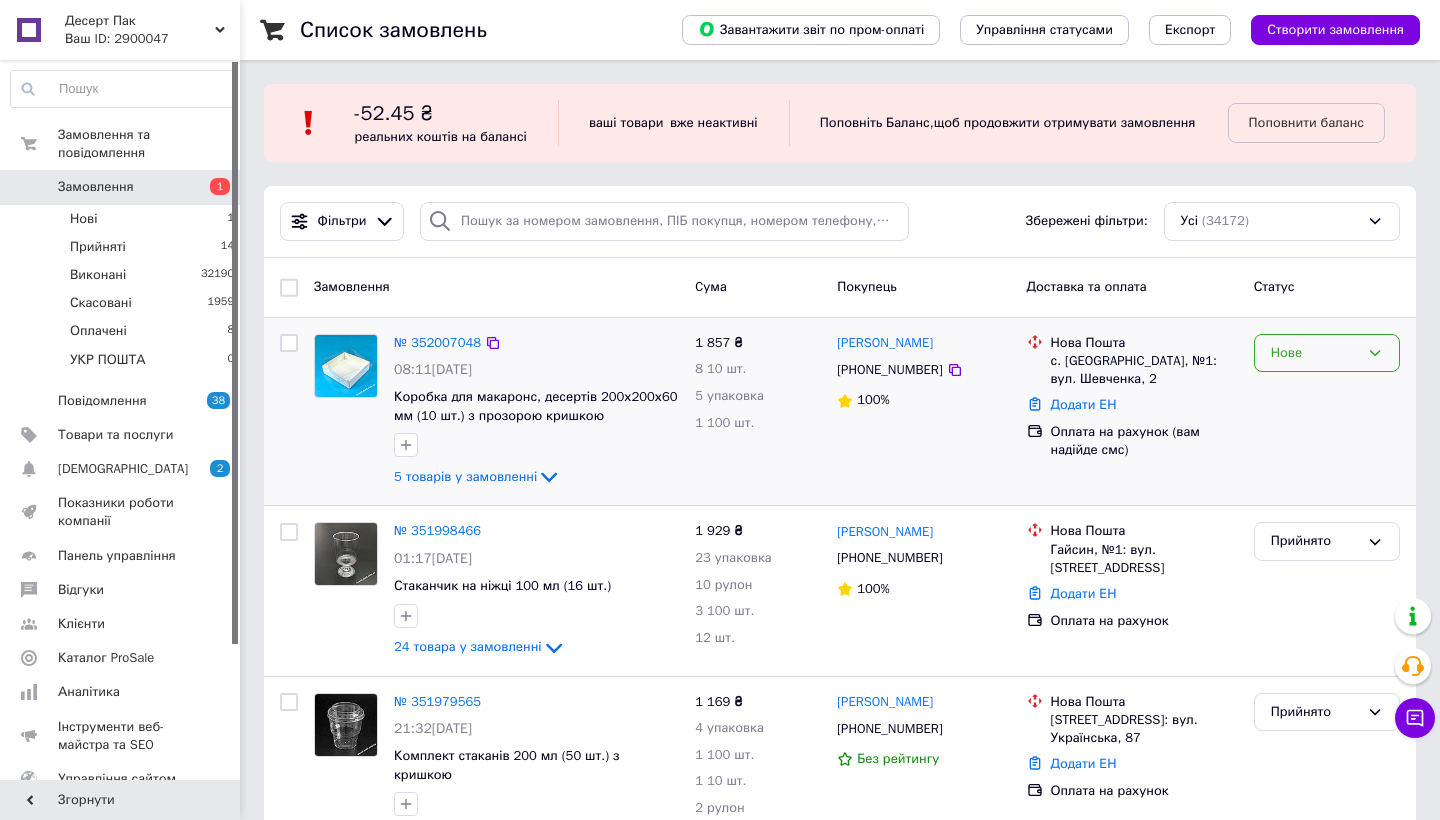 click on "Нове" at bounding box center (1315, 353) 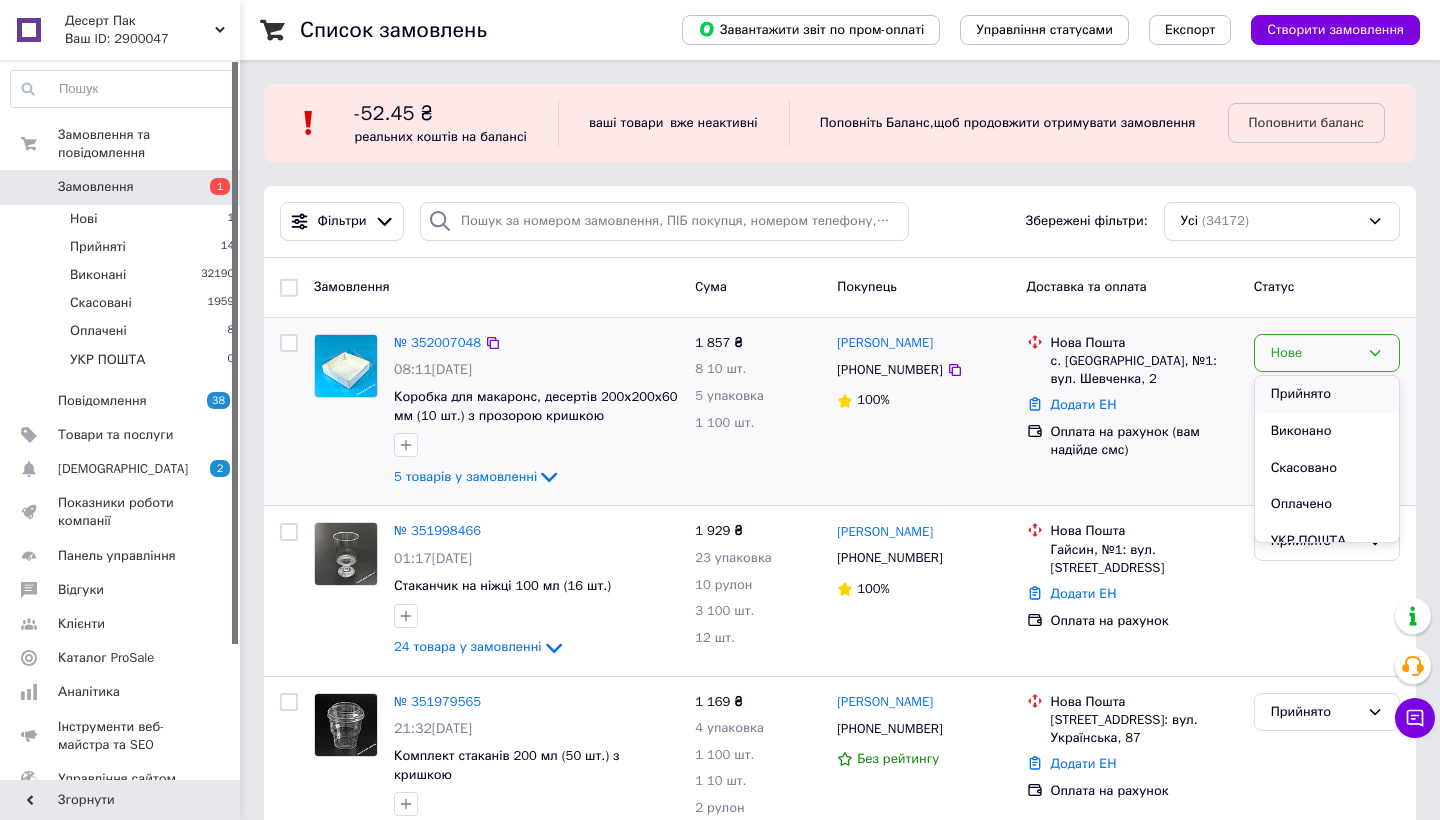 click on "Прийнято" at bounding box center [1327, 394] 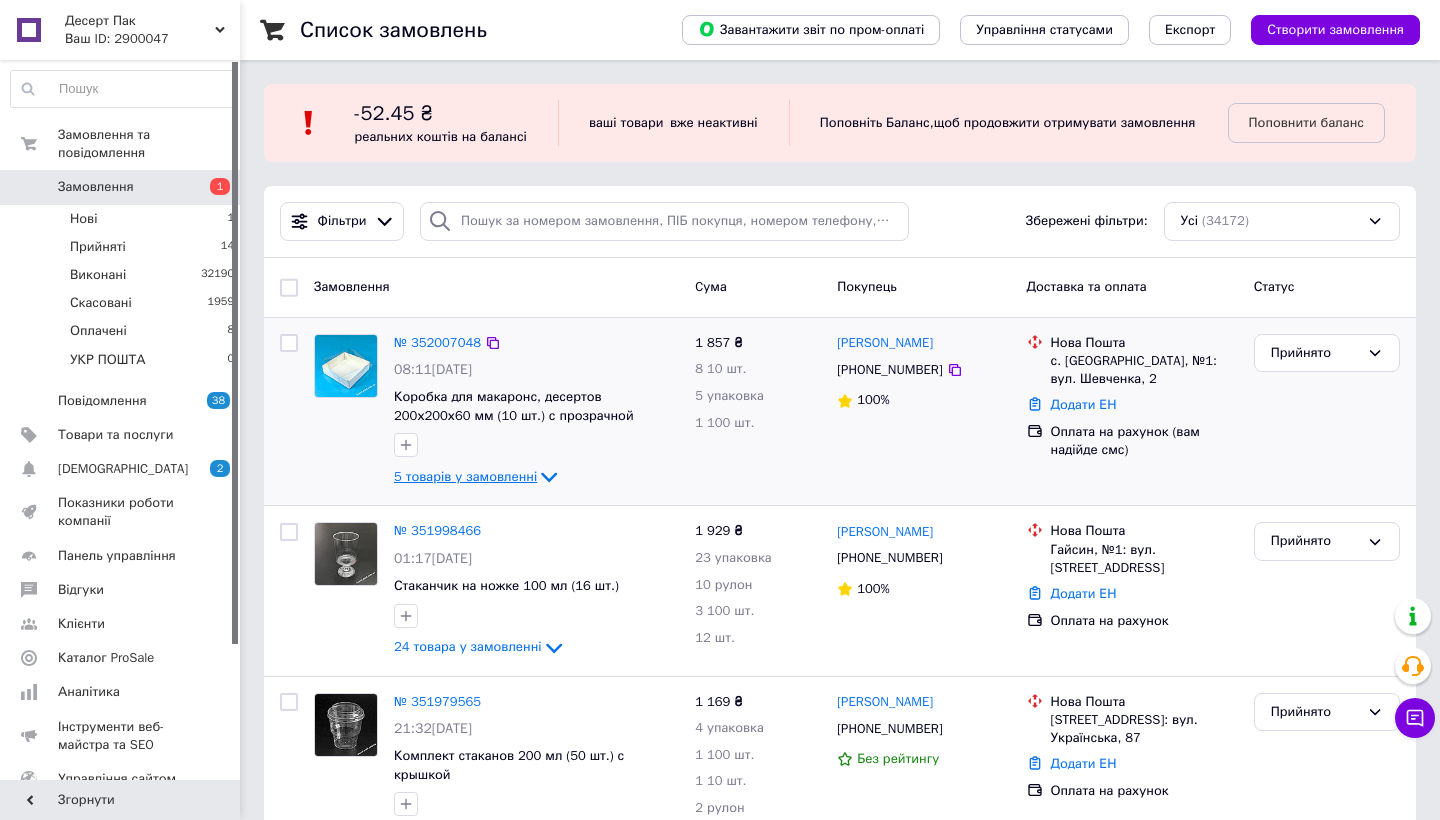 click on "5 товарів у замовленні" at bounding box center [465, 476] 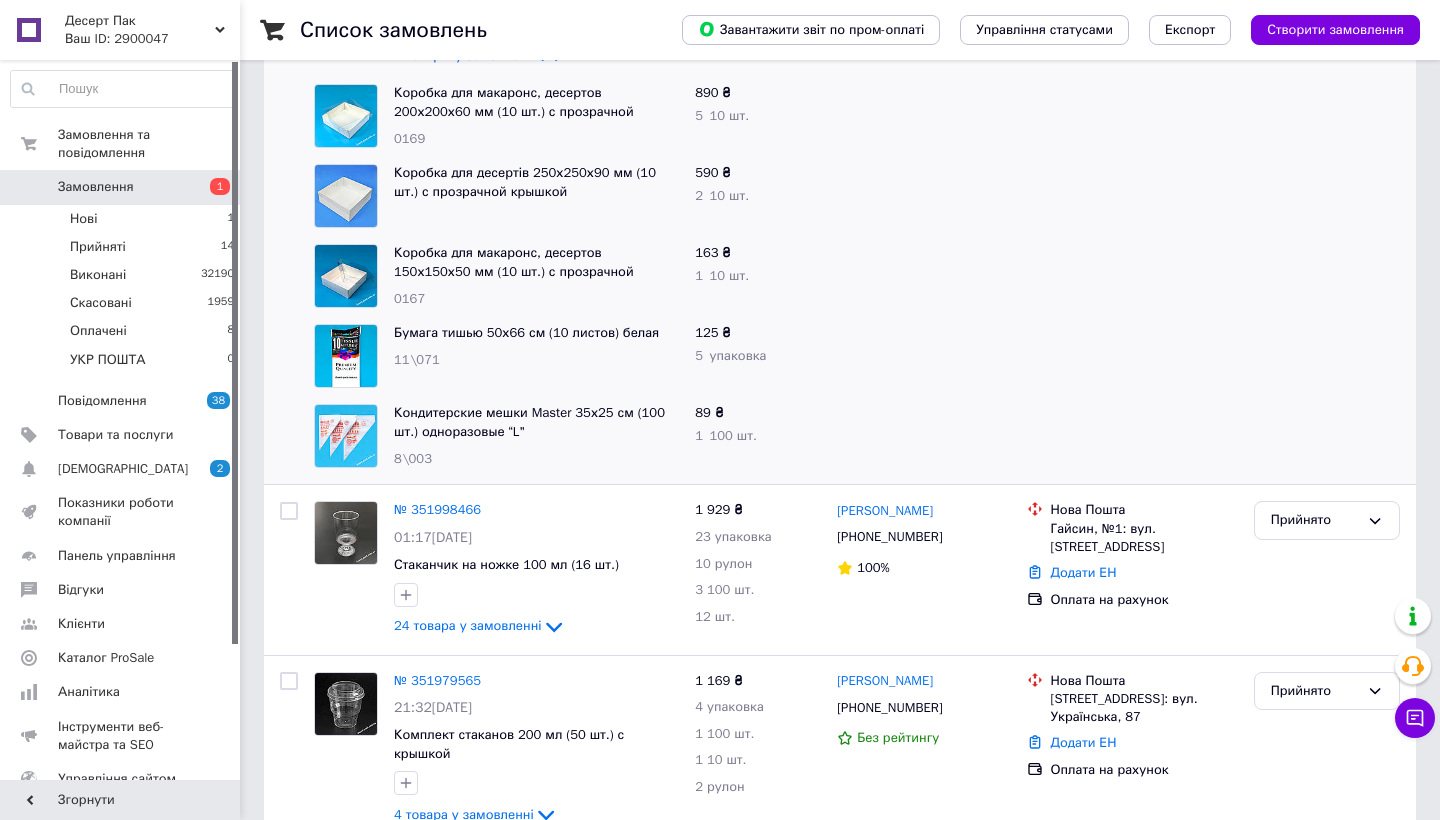 scroll, scrollTop: 424, scrollLeft: 0, axis: vertical 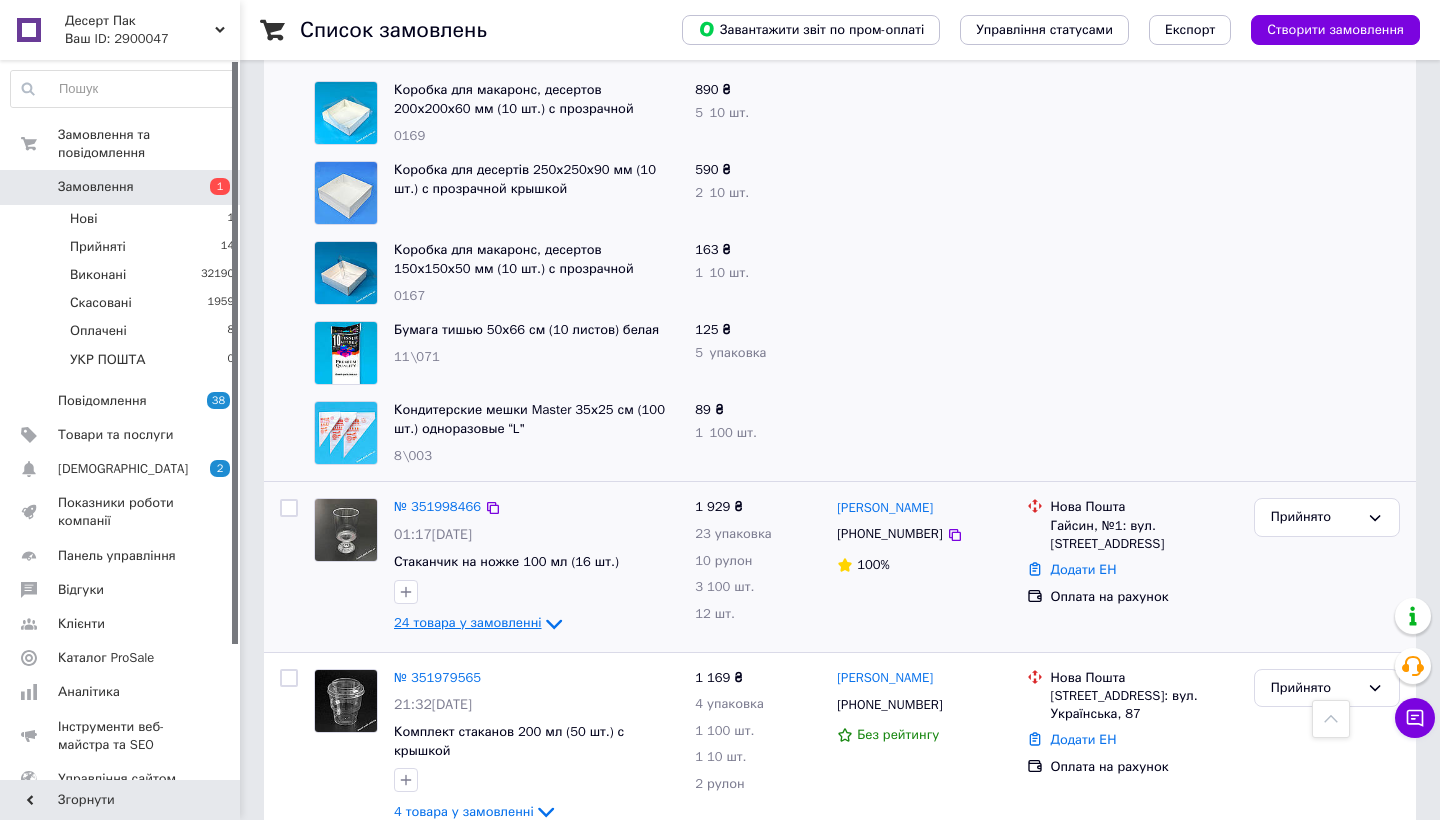 click on "24 товара у замовленні" at bounding box center [468, 622] 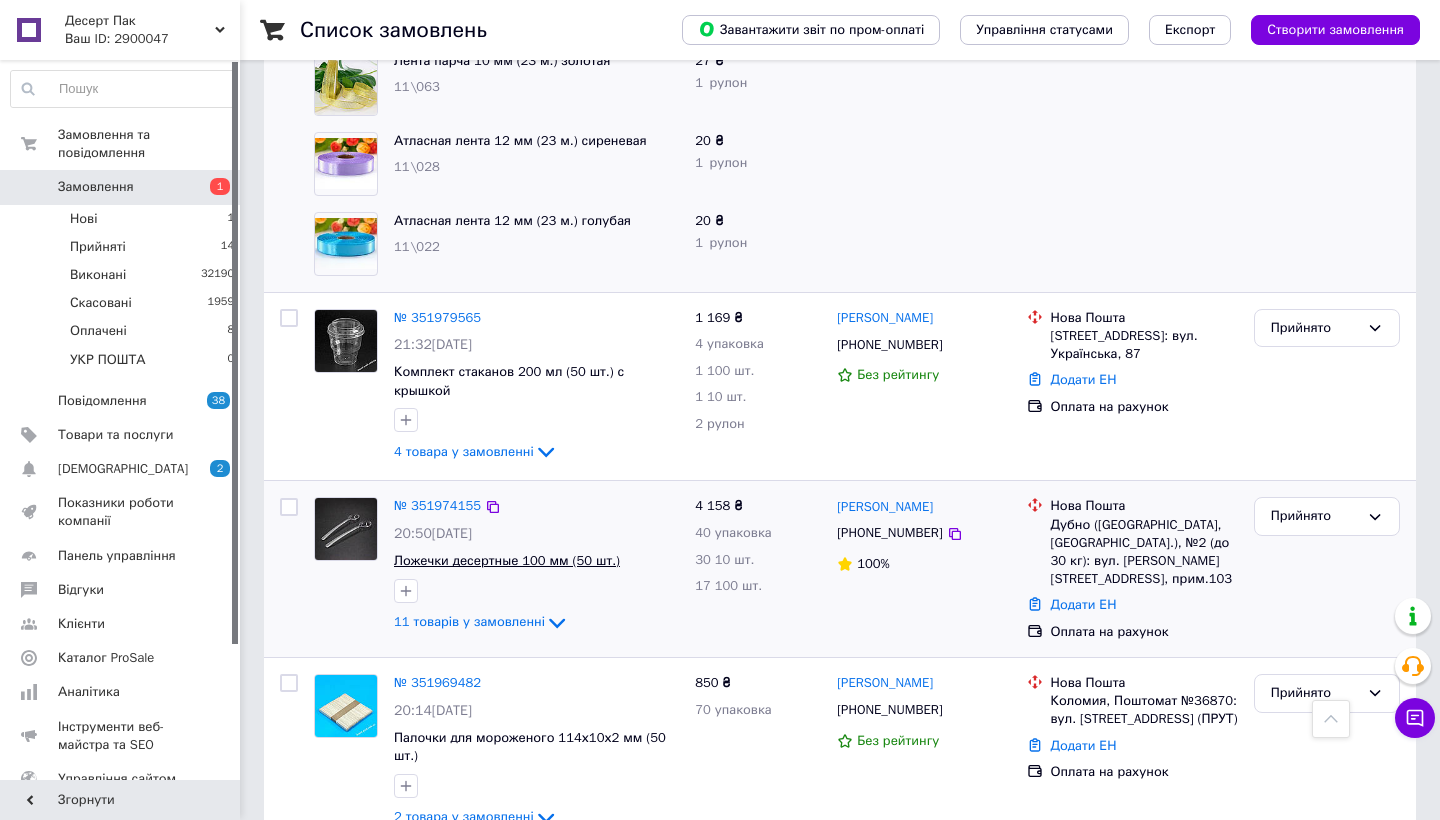 scroll, scrollTop: 2708, scrollLeft: 0, axis: vertical 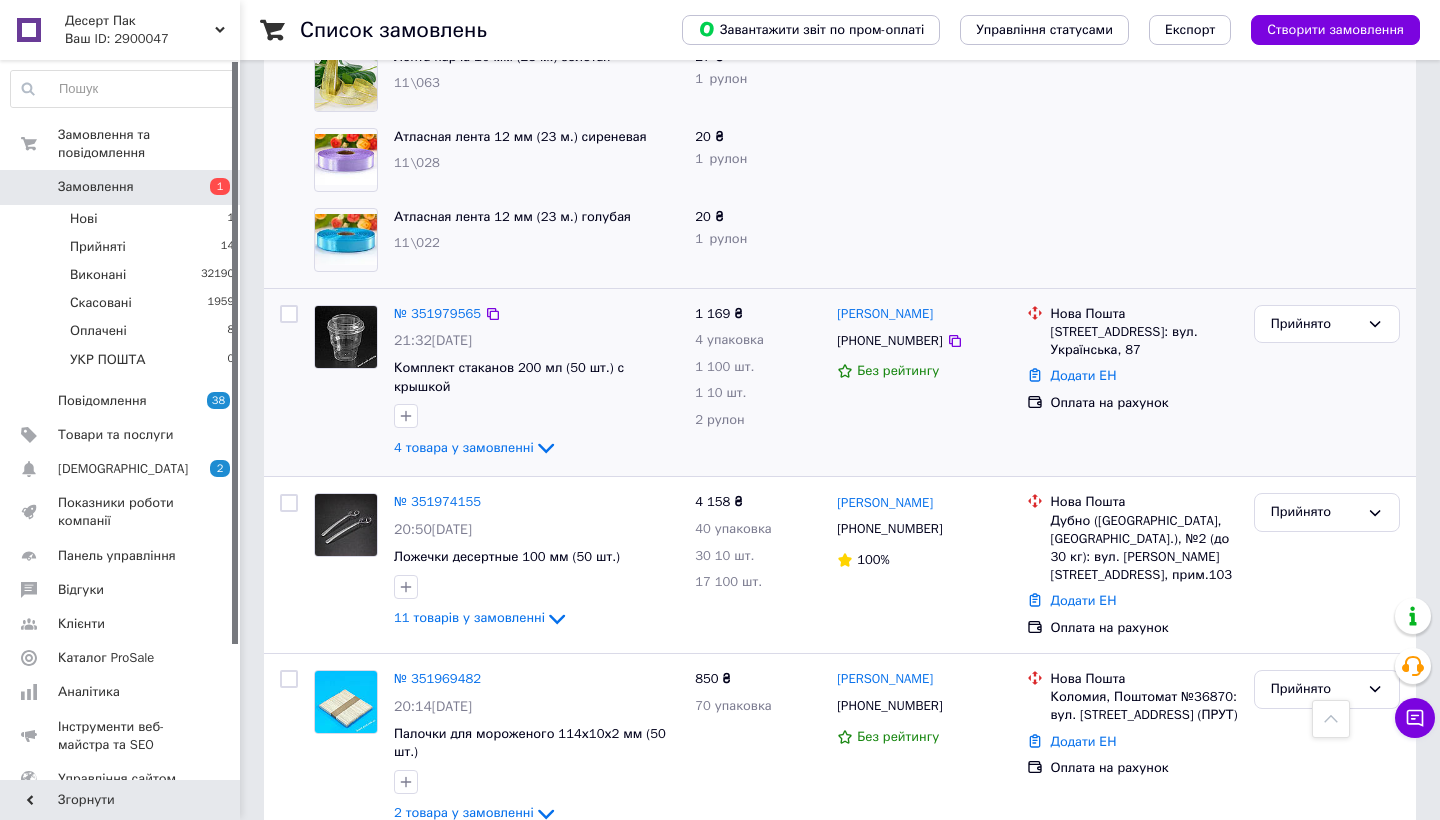 click on "№ 351979565 21:32, 09.07.2025 Комплект стаканов 200 мл (50 шт.) с крышкой 4 товара у замовленні" at bounding box center [536, 383] 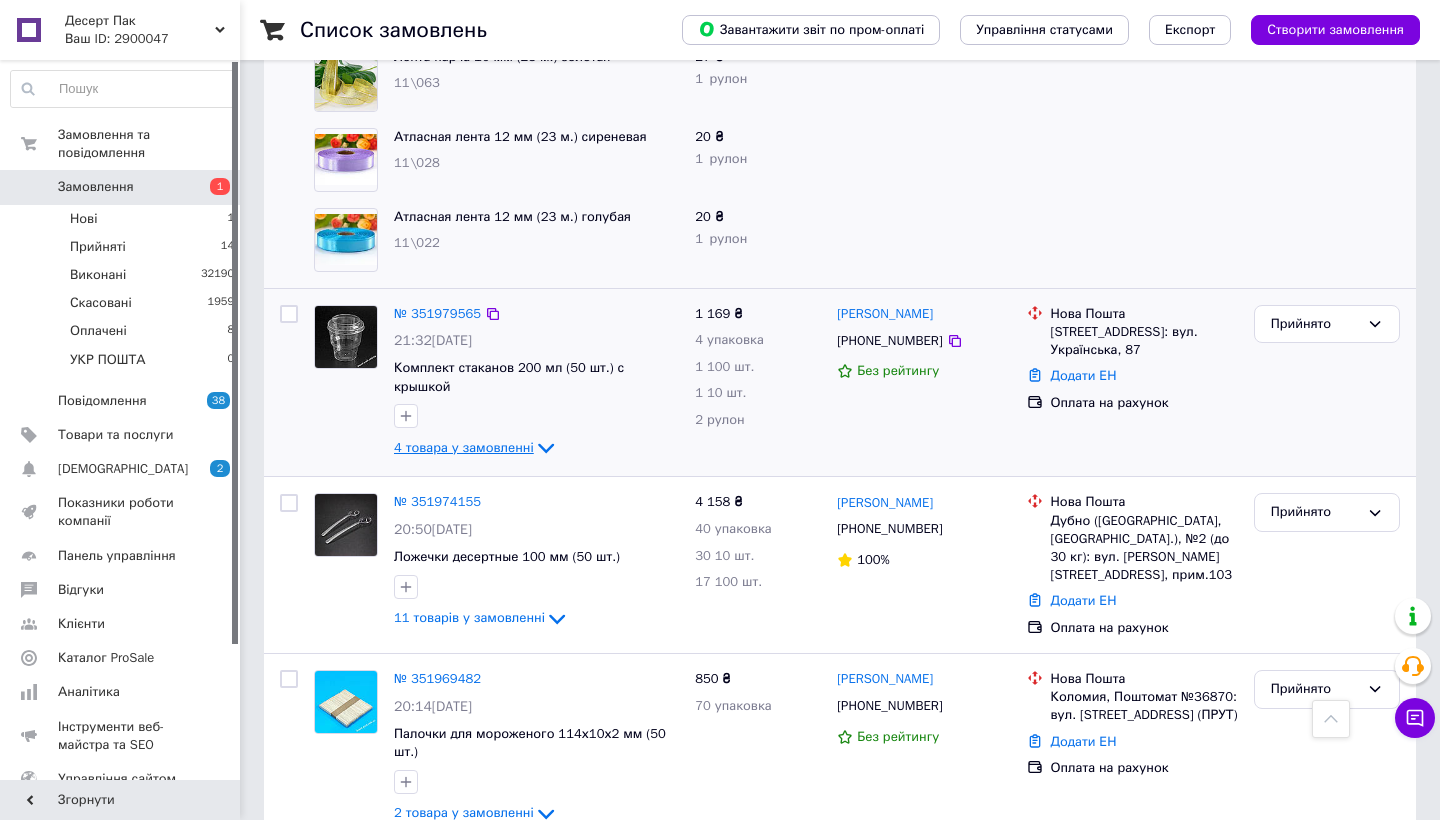 click on "4 товара у замовленні" at bounding box center (464, 447) 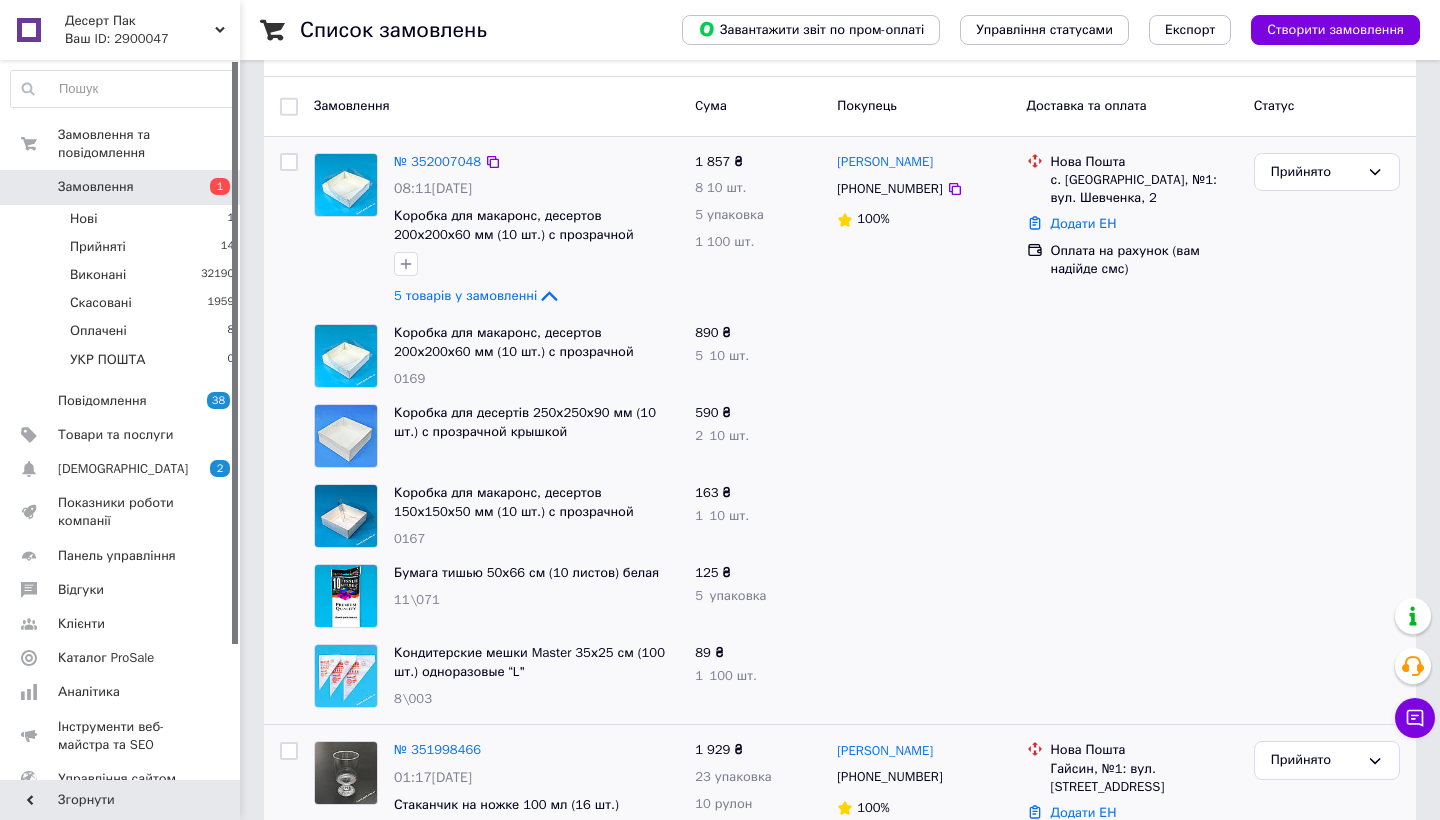 scroll, scrollTop: 186, scrollLeft: 0, axis: vertical 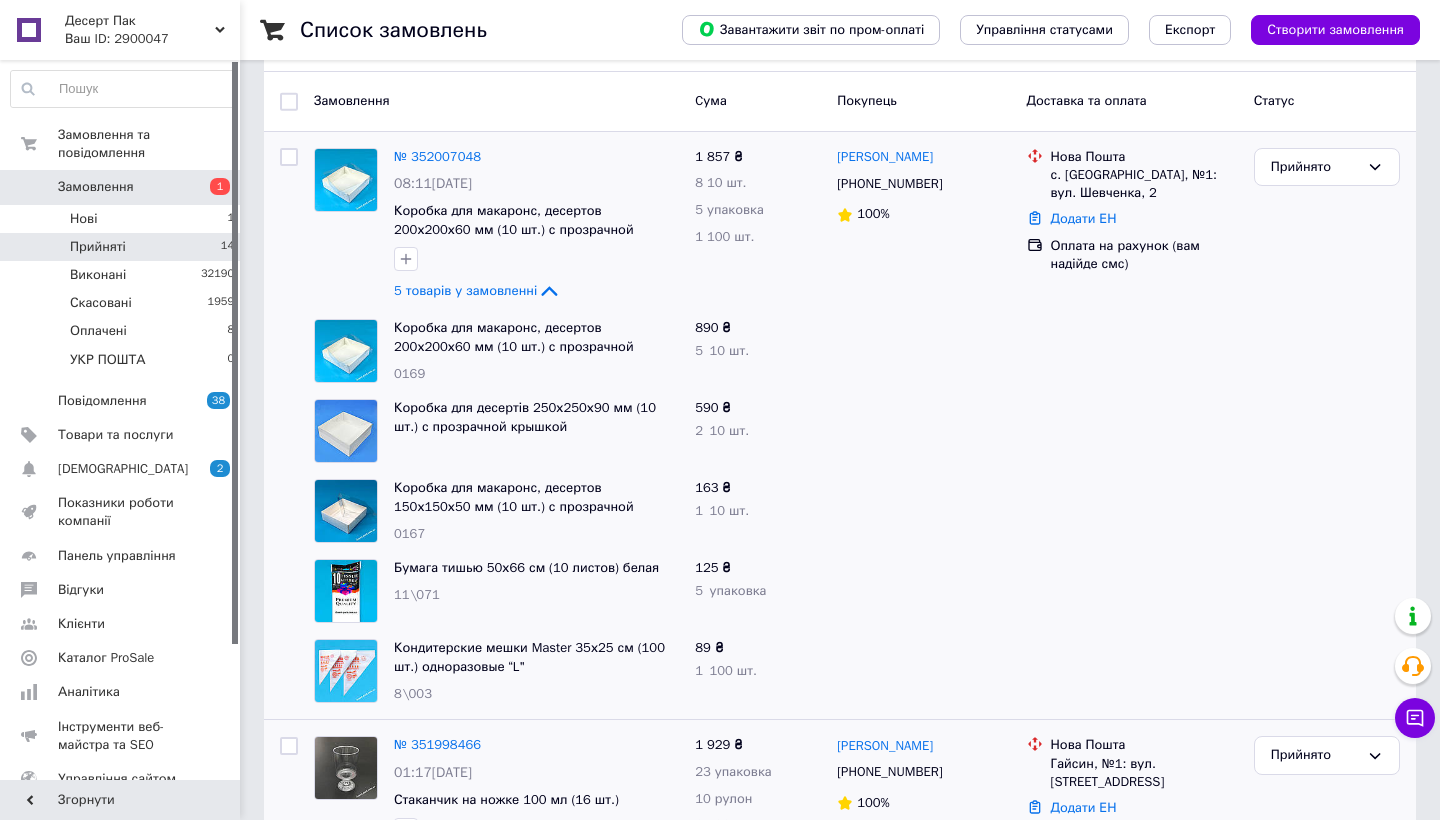 click on "Прийняті" at bounding box center (98, 247) 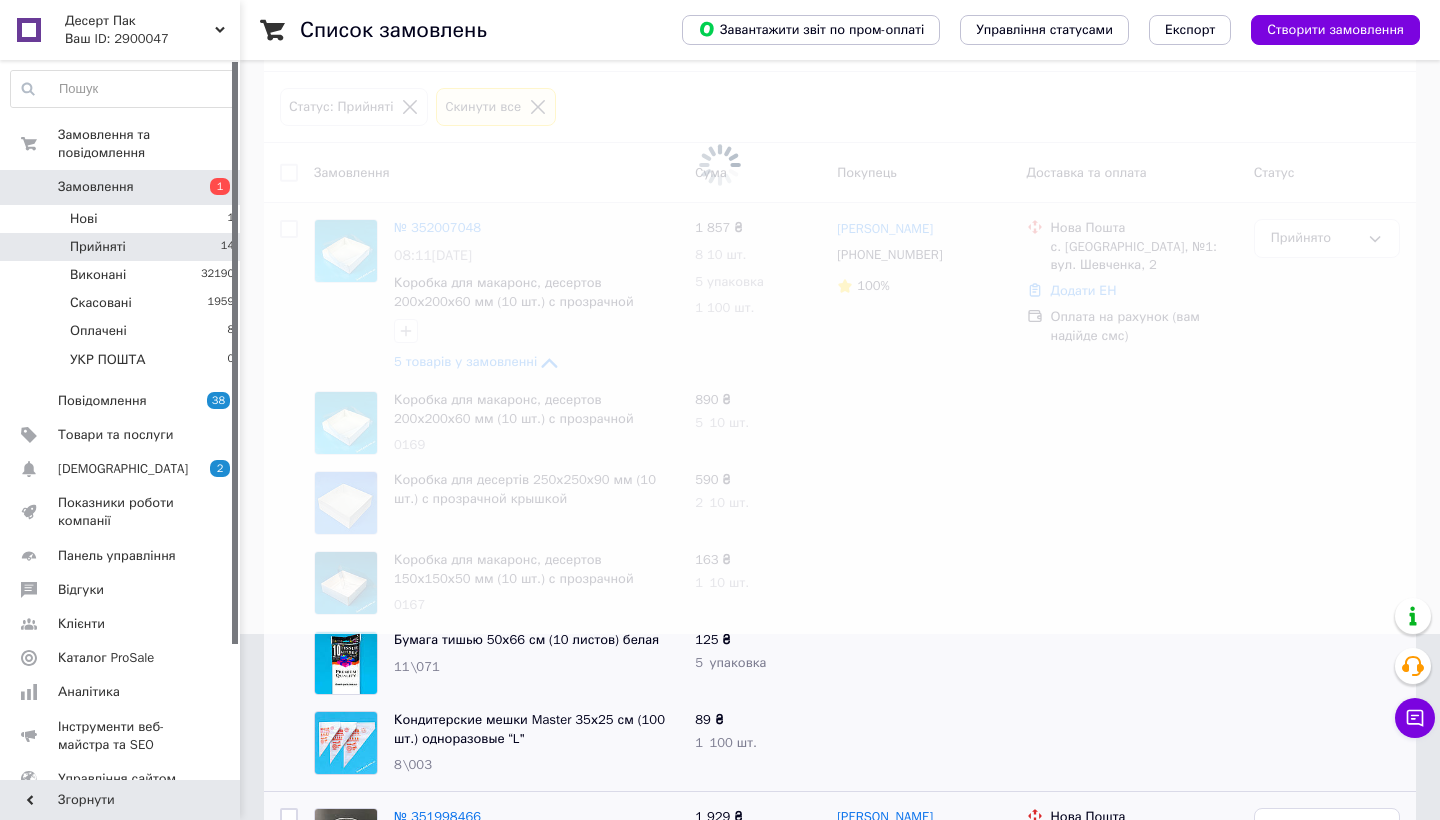 scroll, scrollTop: 0, scrollLeft: 0, axis: both 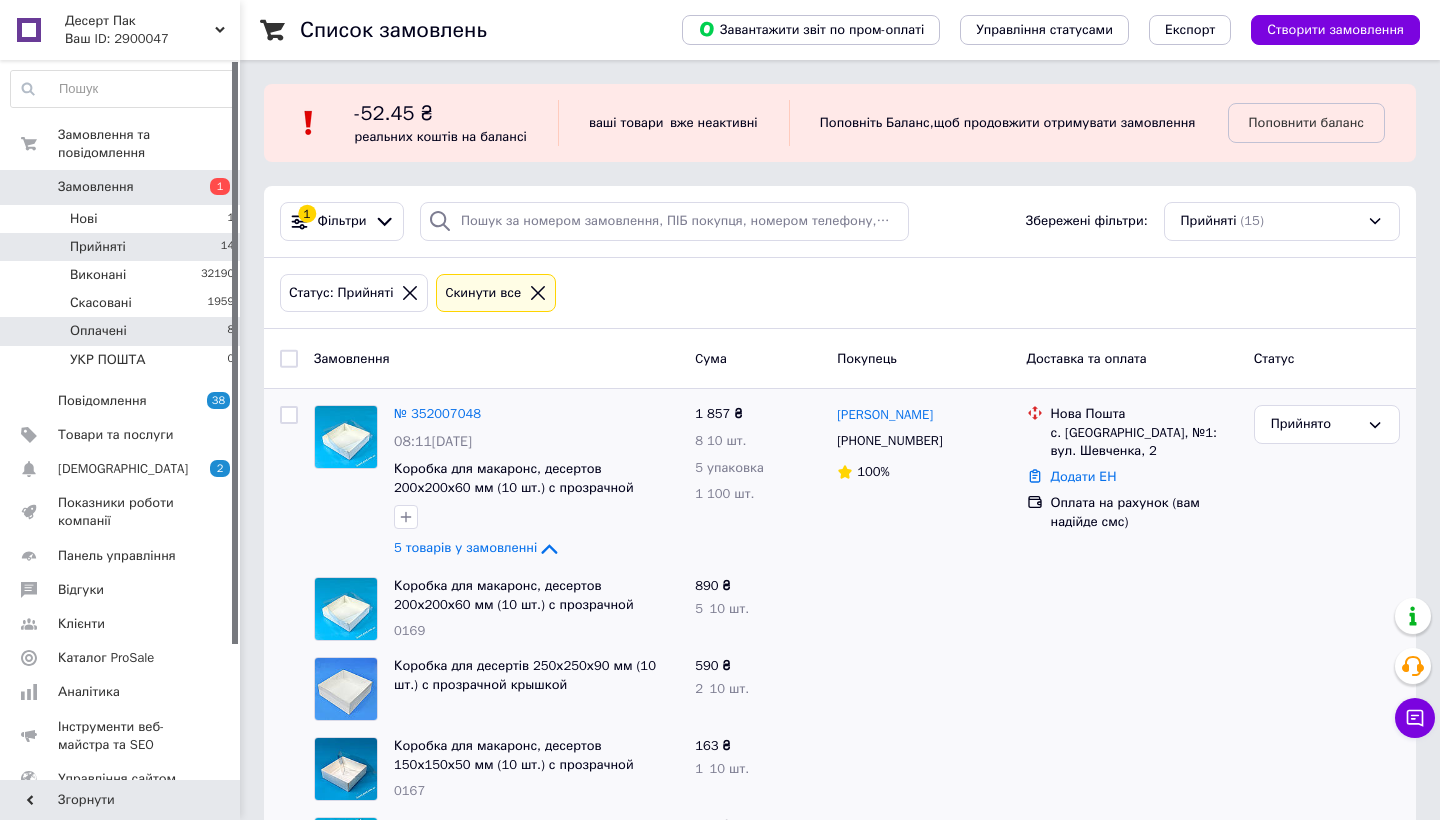click on "Оплачені" at bounding box center (98, 331) 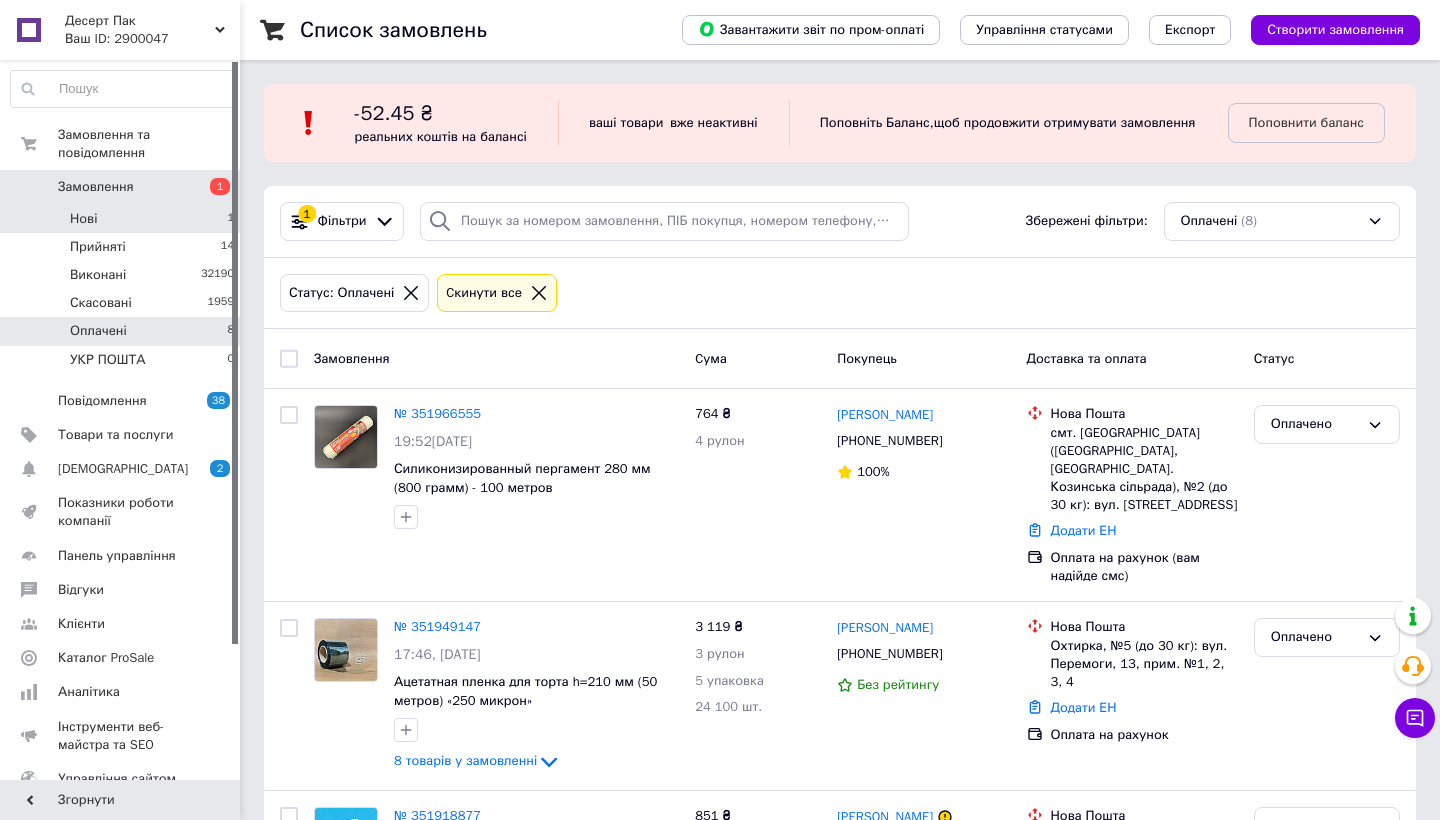 scroll, scrollTop: 0, scrollLeft: 0, axis: both 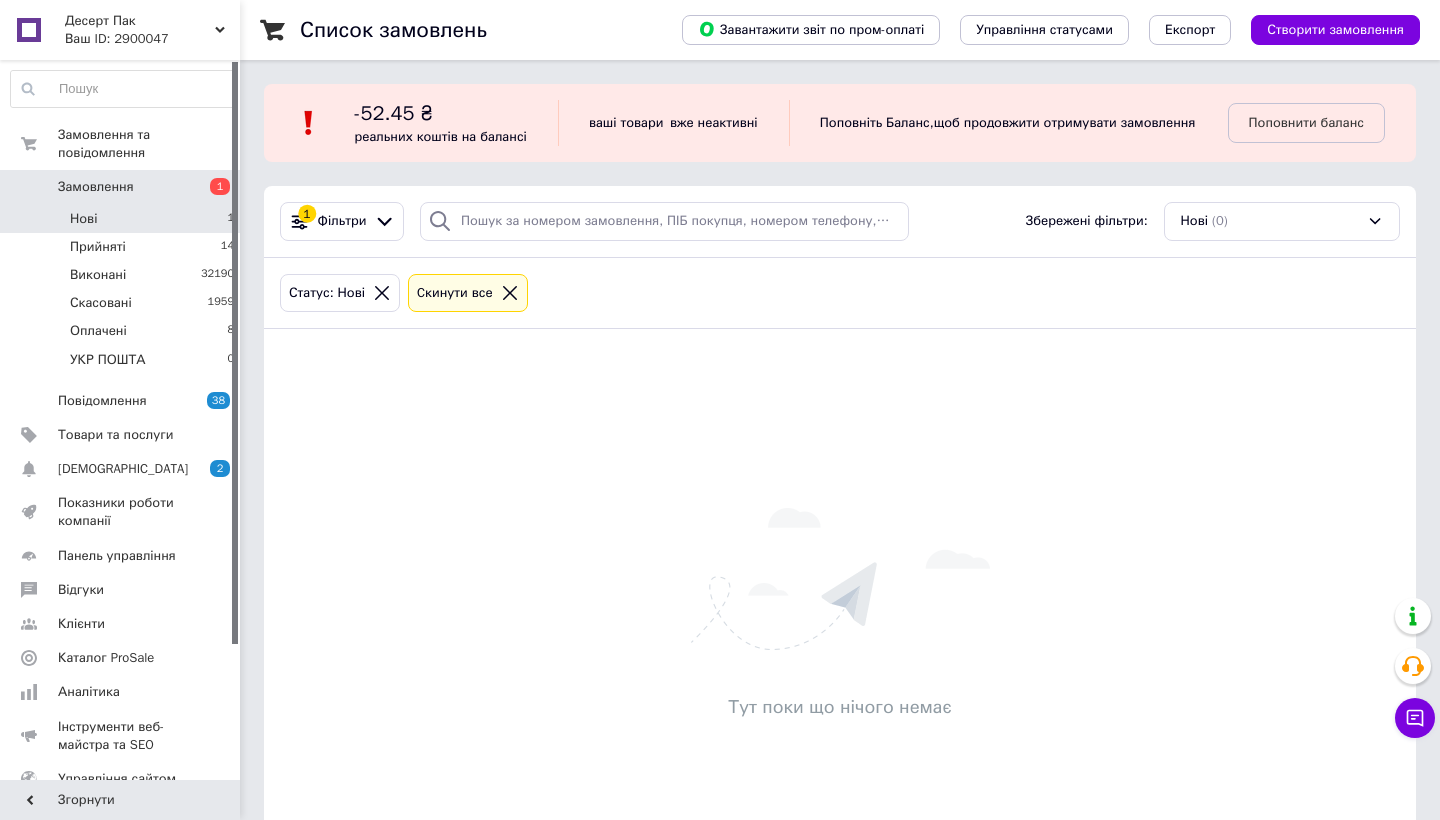click on "Замовлення 1" at bounding box center (123, 187) 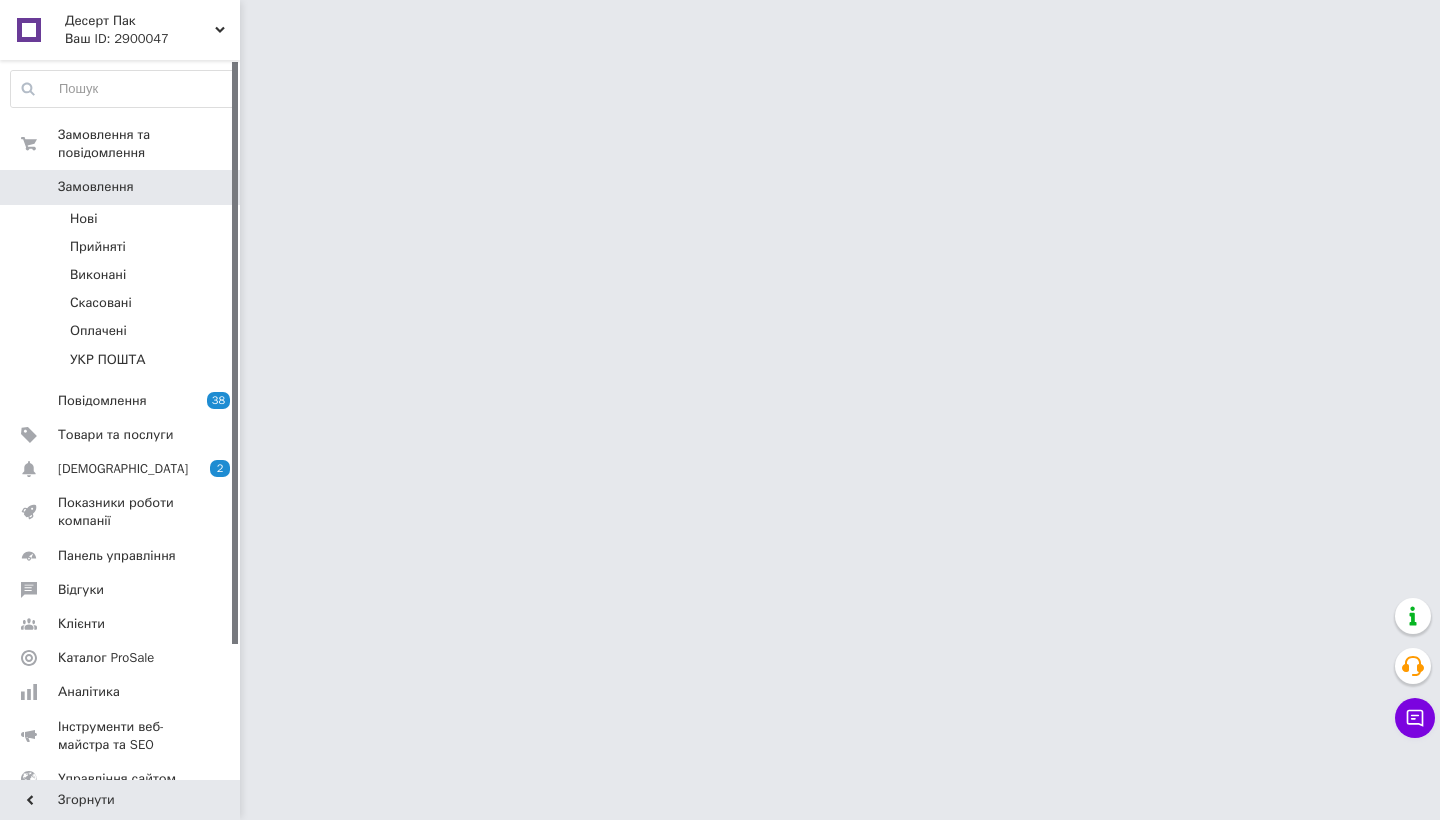 scroll, scrollTop: 0, scrollLeft: 0, axis: both 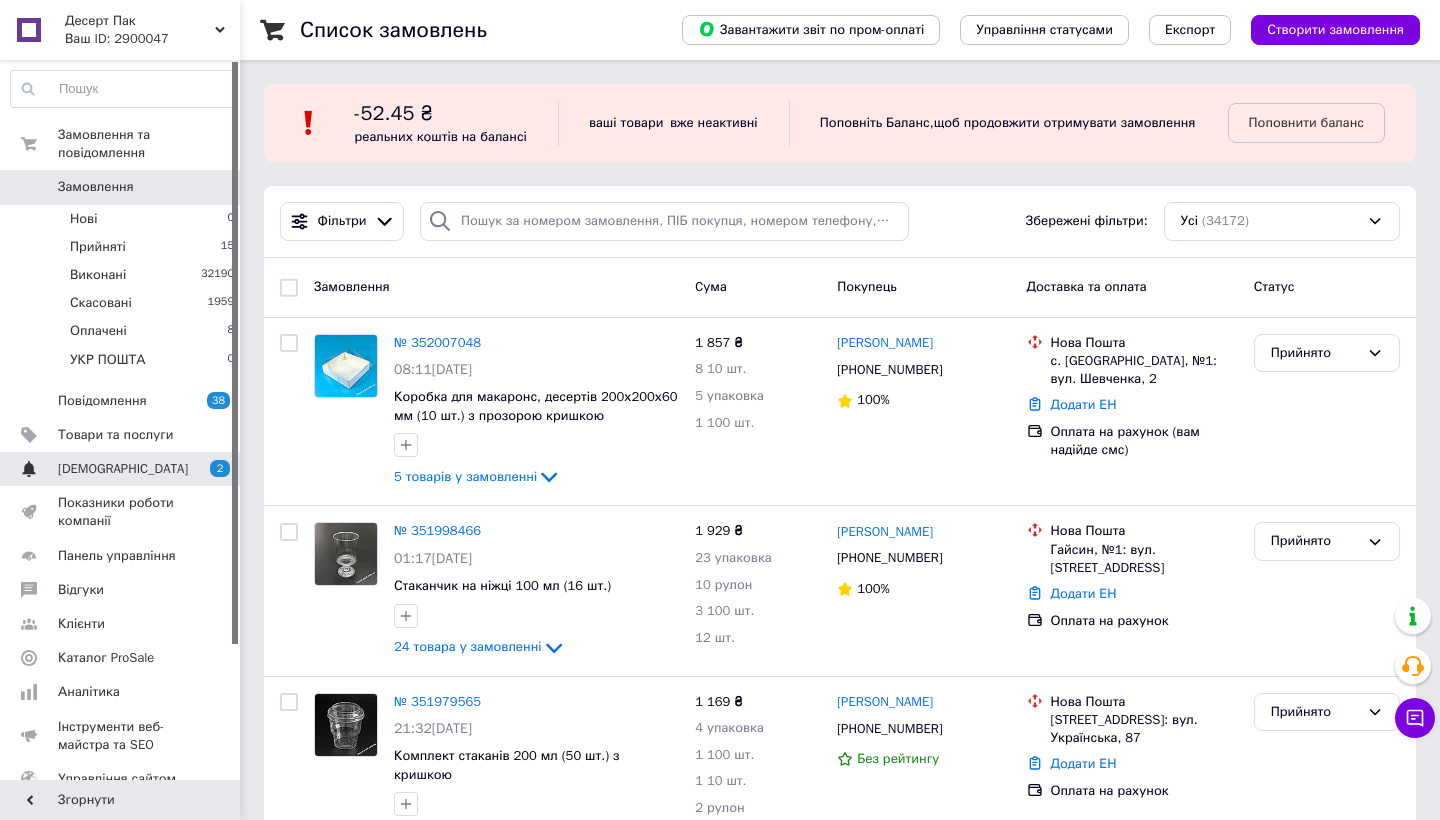 click on "2 0" at bounding box center (212, 469) 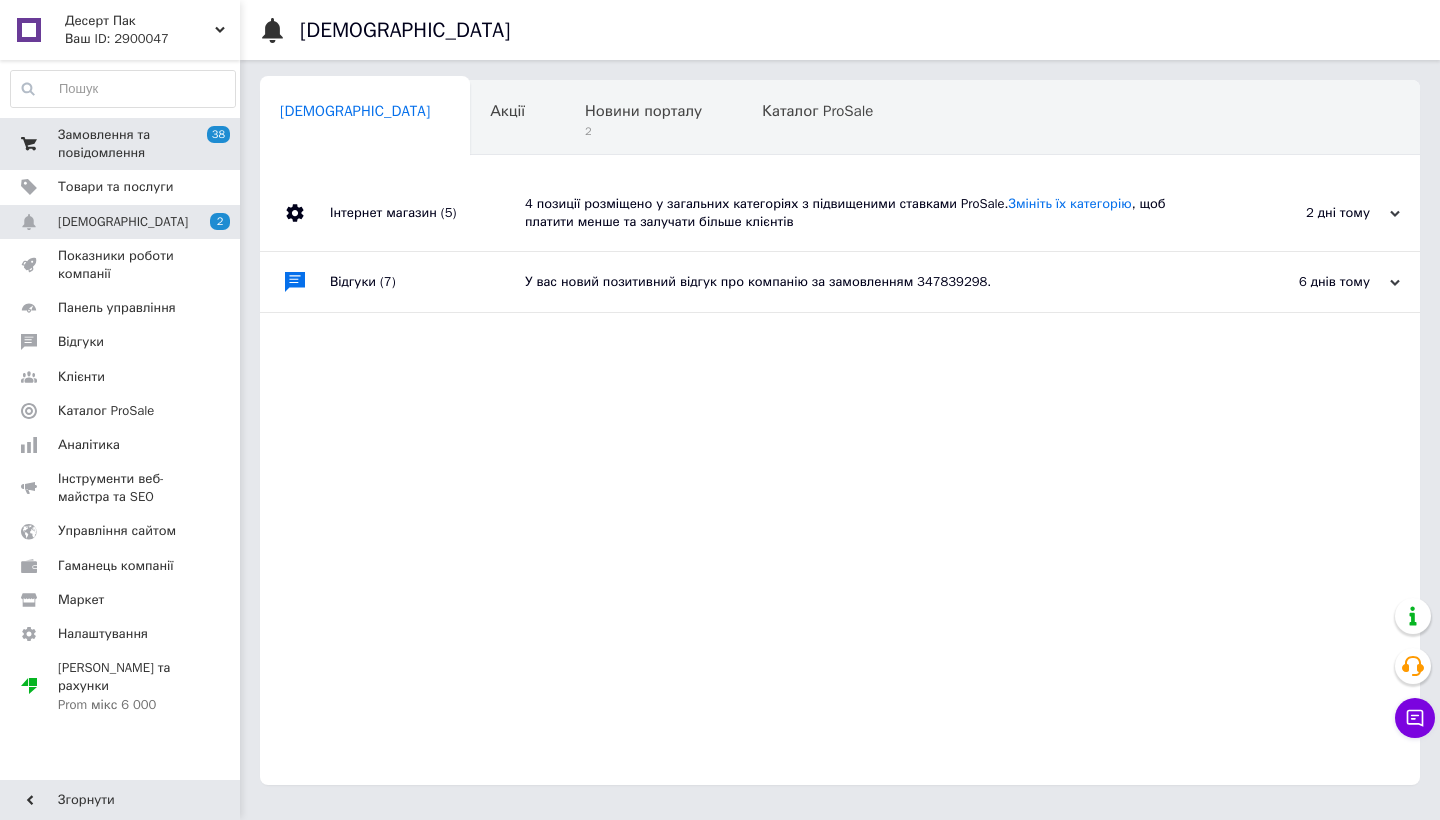 click on "Замовлення та повідомлення" at bounding box center [121, 144] 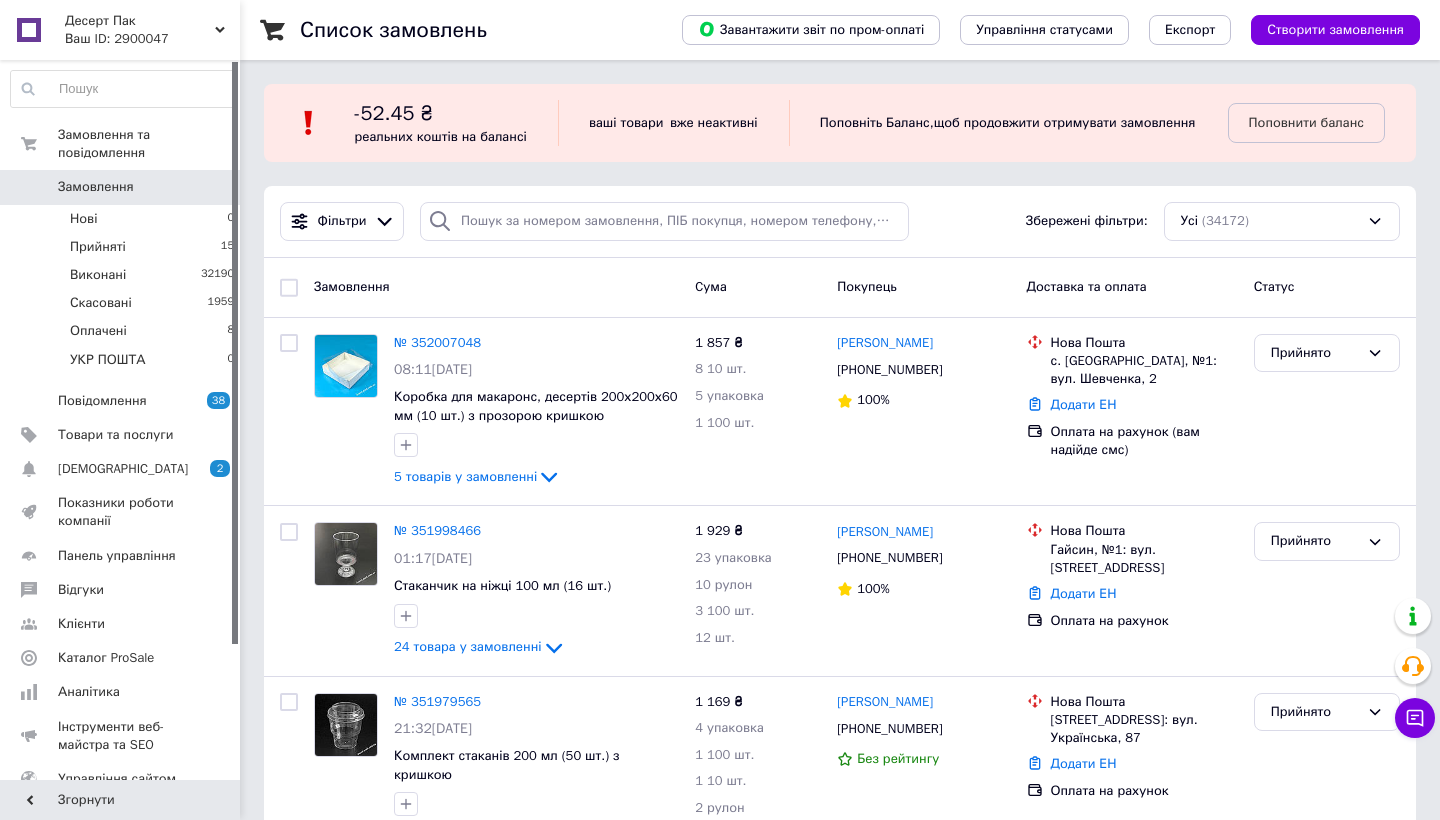 scroll, scrollTop: 0, scrollLeft: 0, axis: both 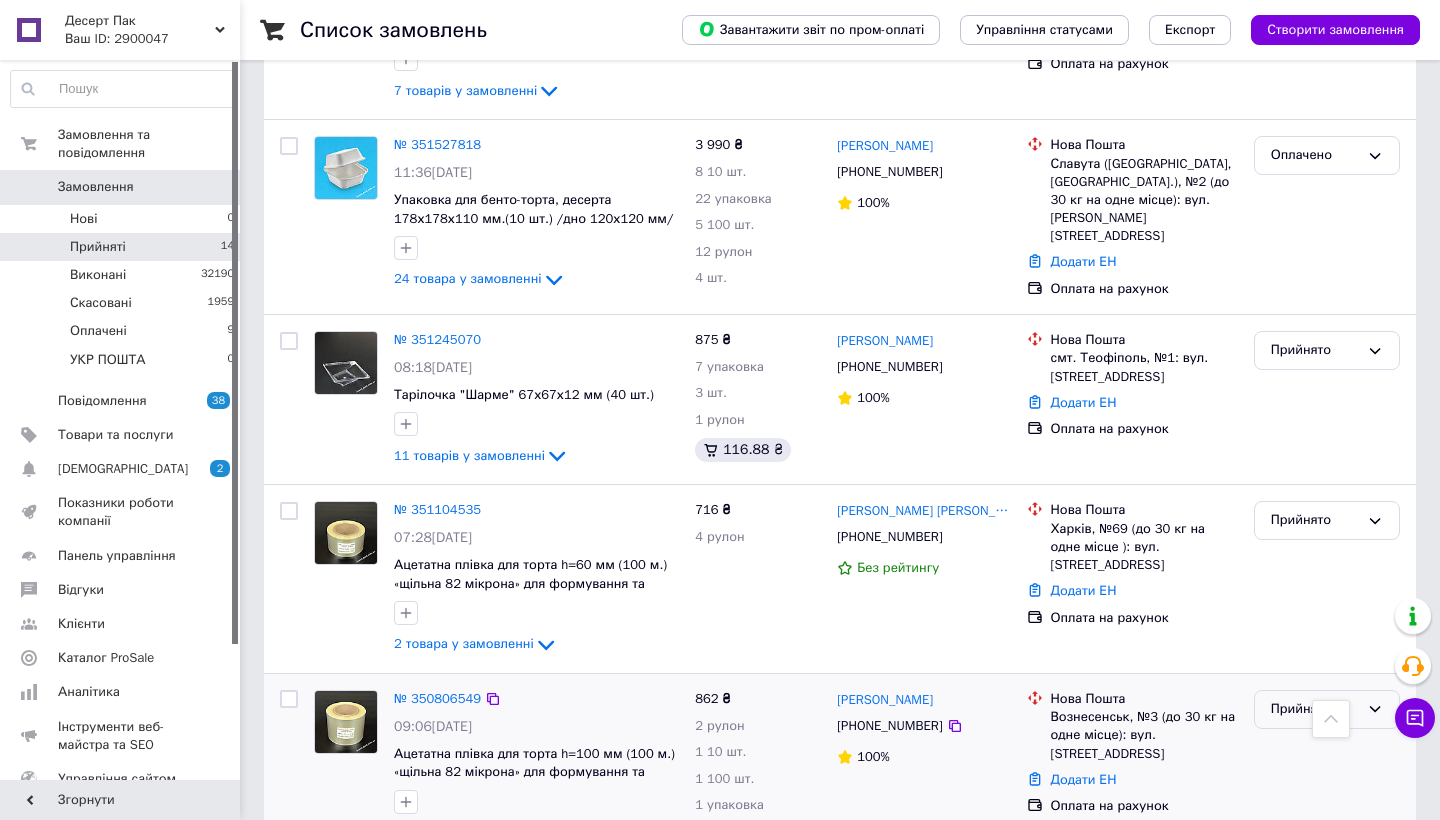 click on "Прийнято" at bounding box center [1315, 709] 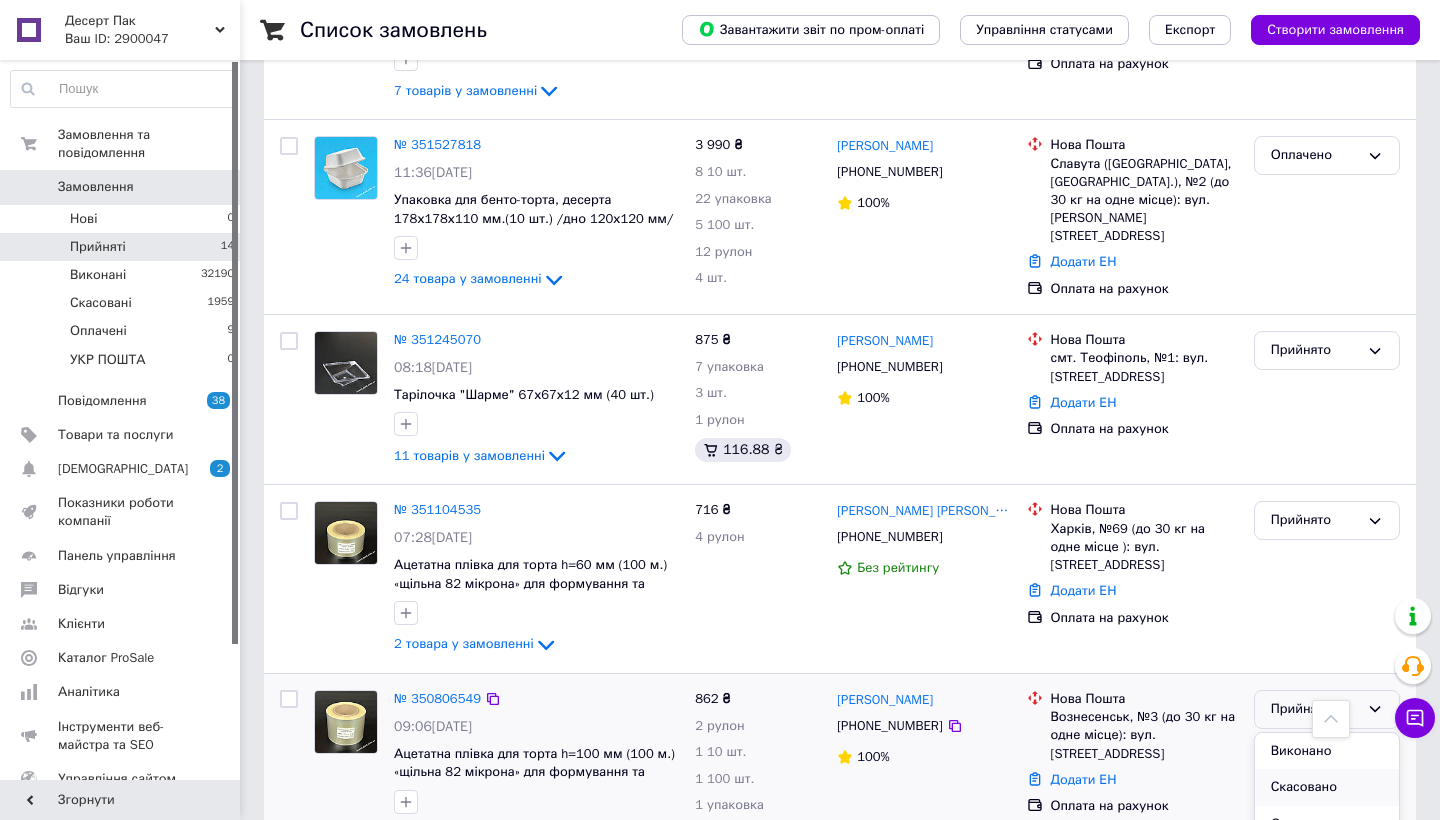 click on "Скасовано" at bounding box center (1327, 787) 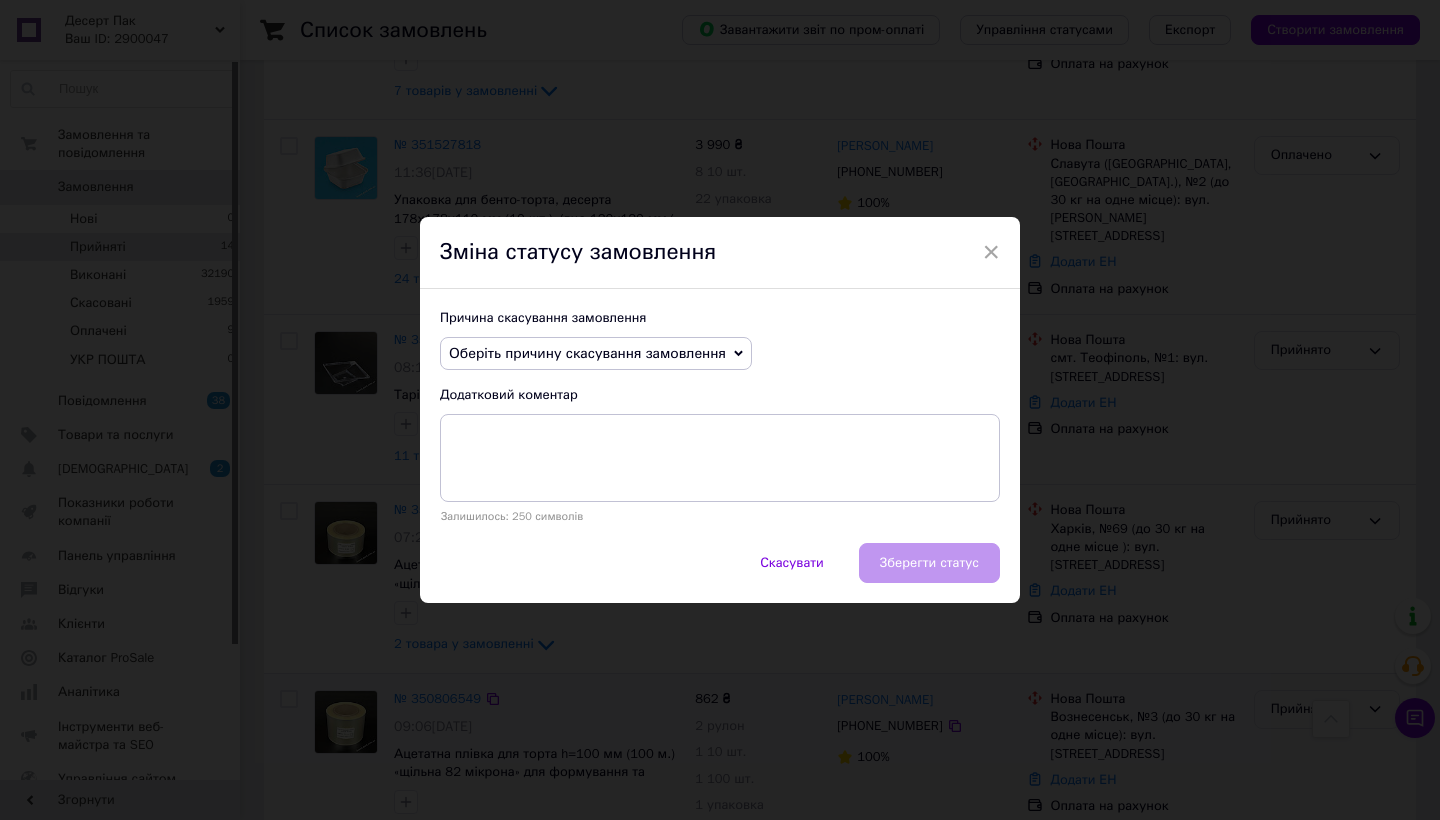 click on "Оберіть причину скасування замовлення" at bounding box center (596, 354) 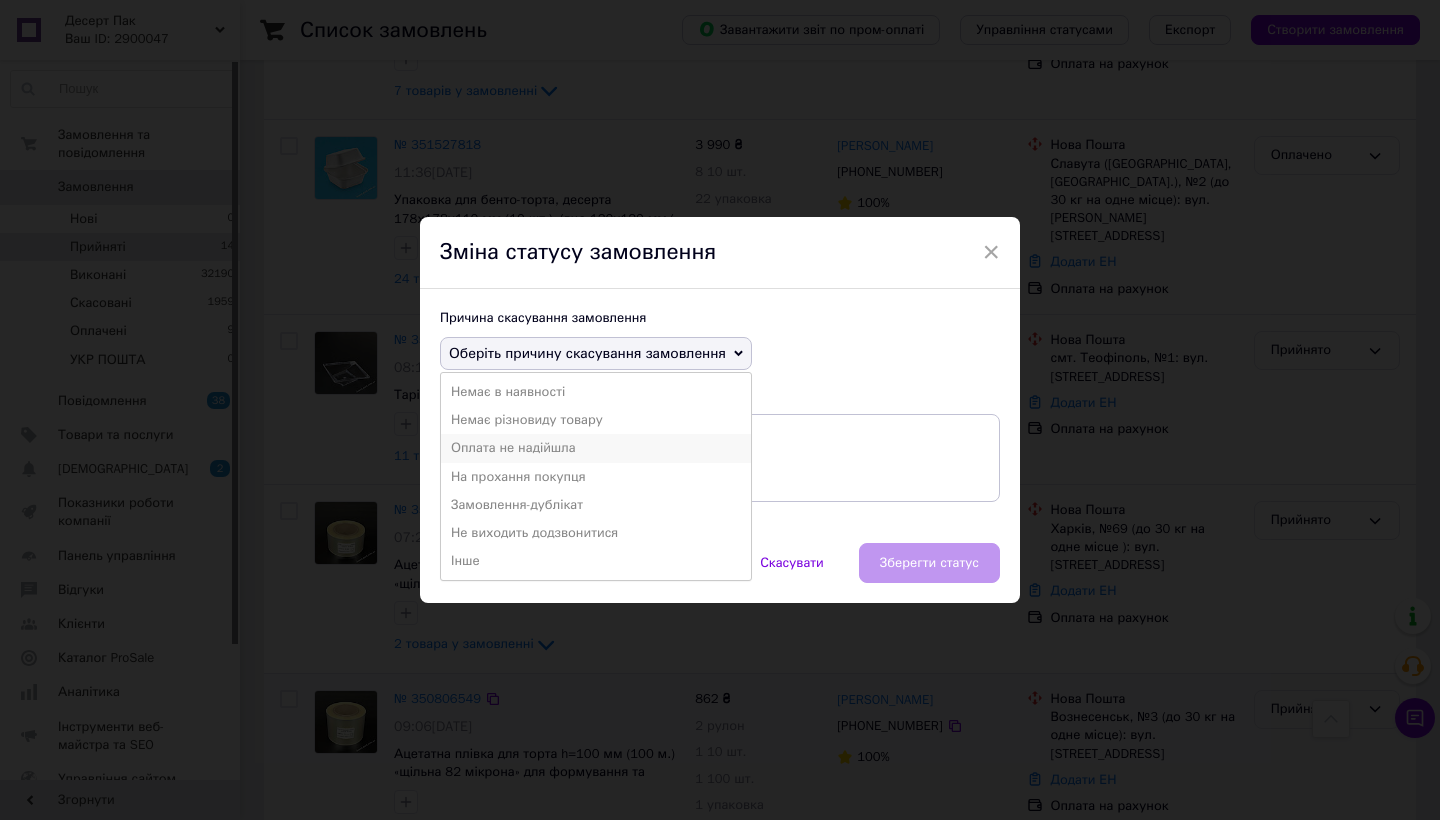 click on "Оплата не надійшла" at bounding box center [596, 448] 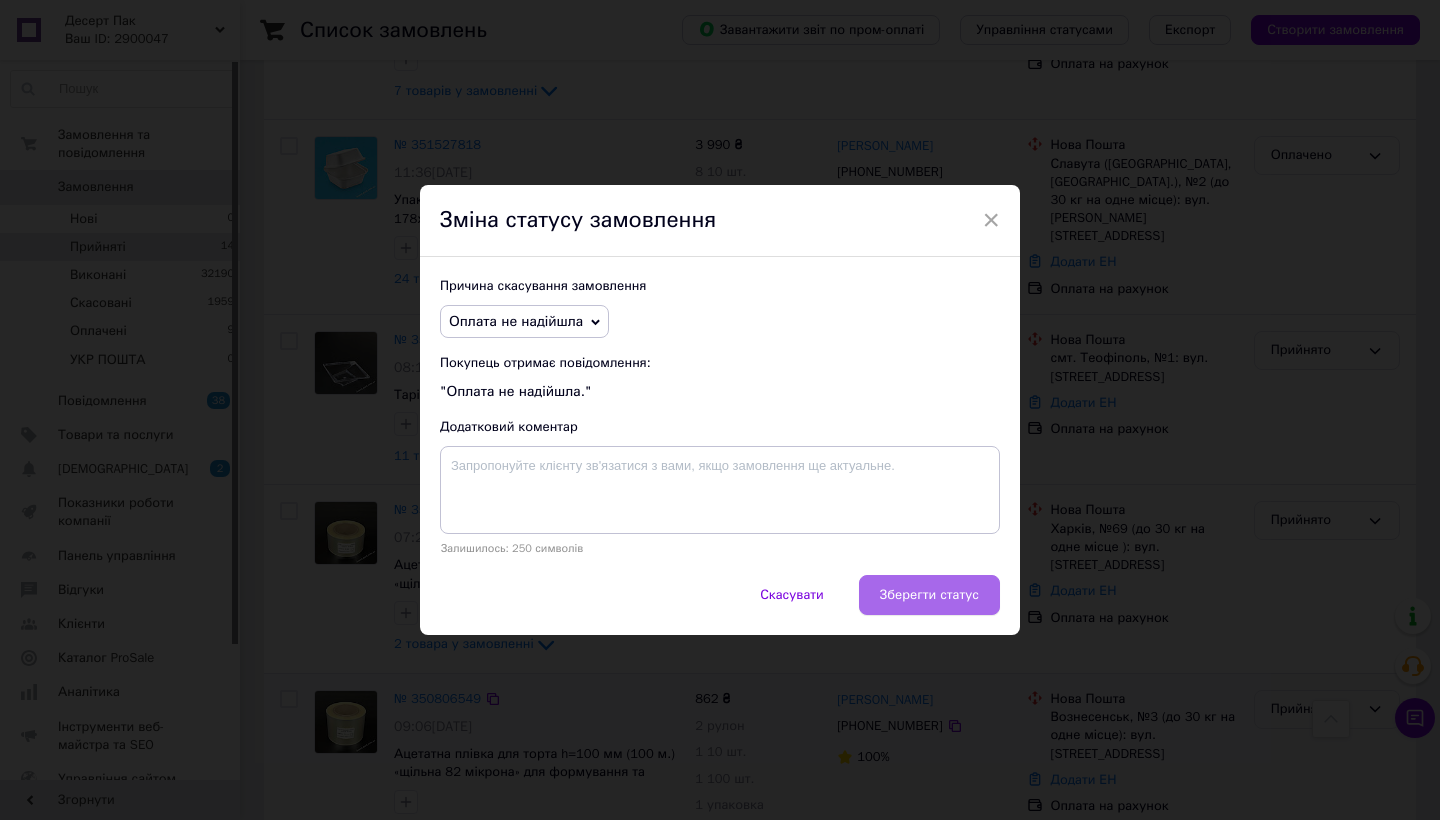 click on "Зберегти статус" at bounding box center [929, 595] 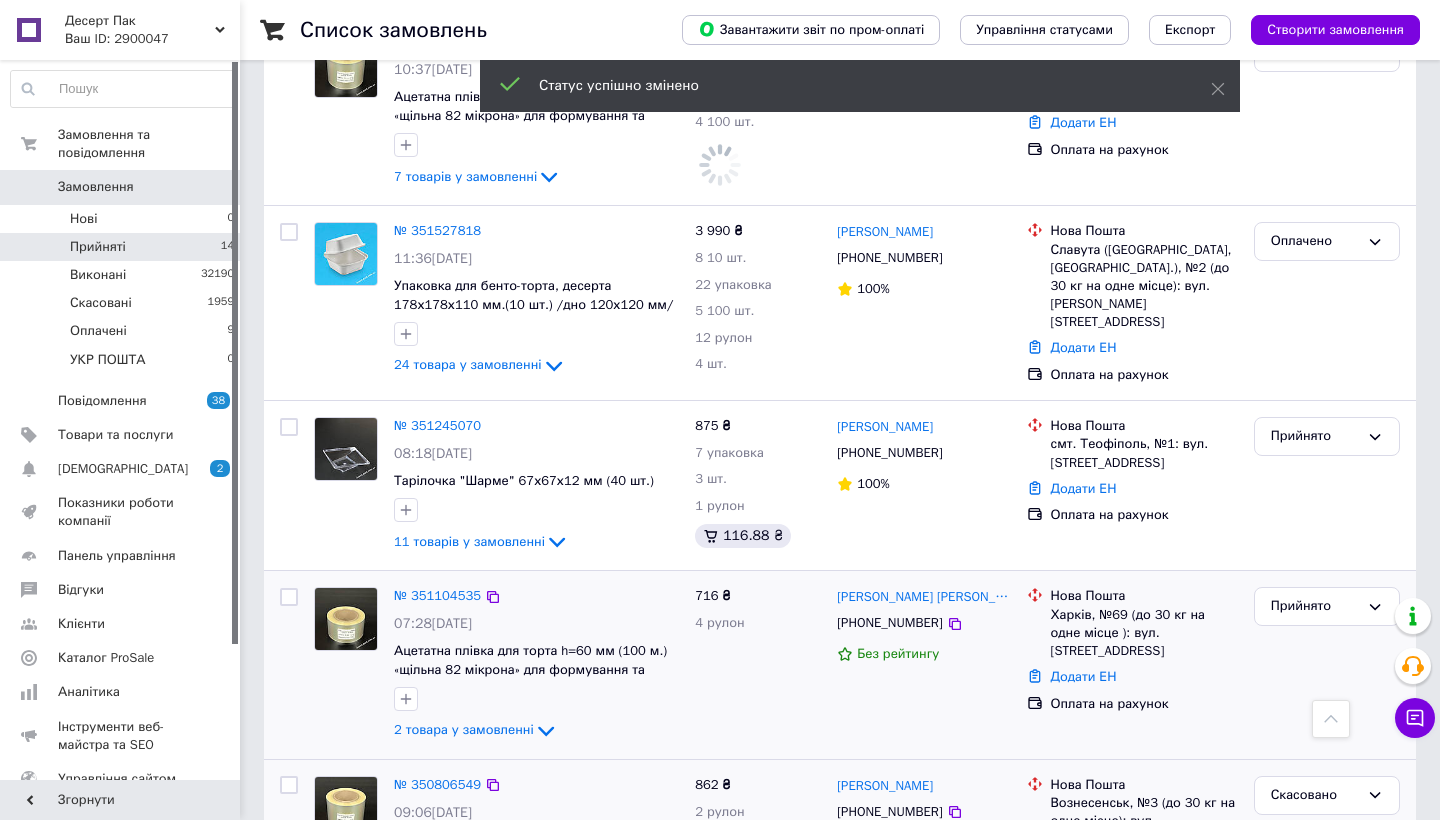 scroll, scrollTop: 1749, scrollLeft: 0, axis: vertical 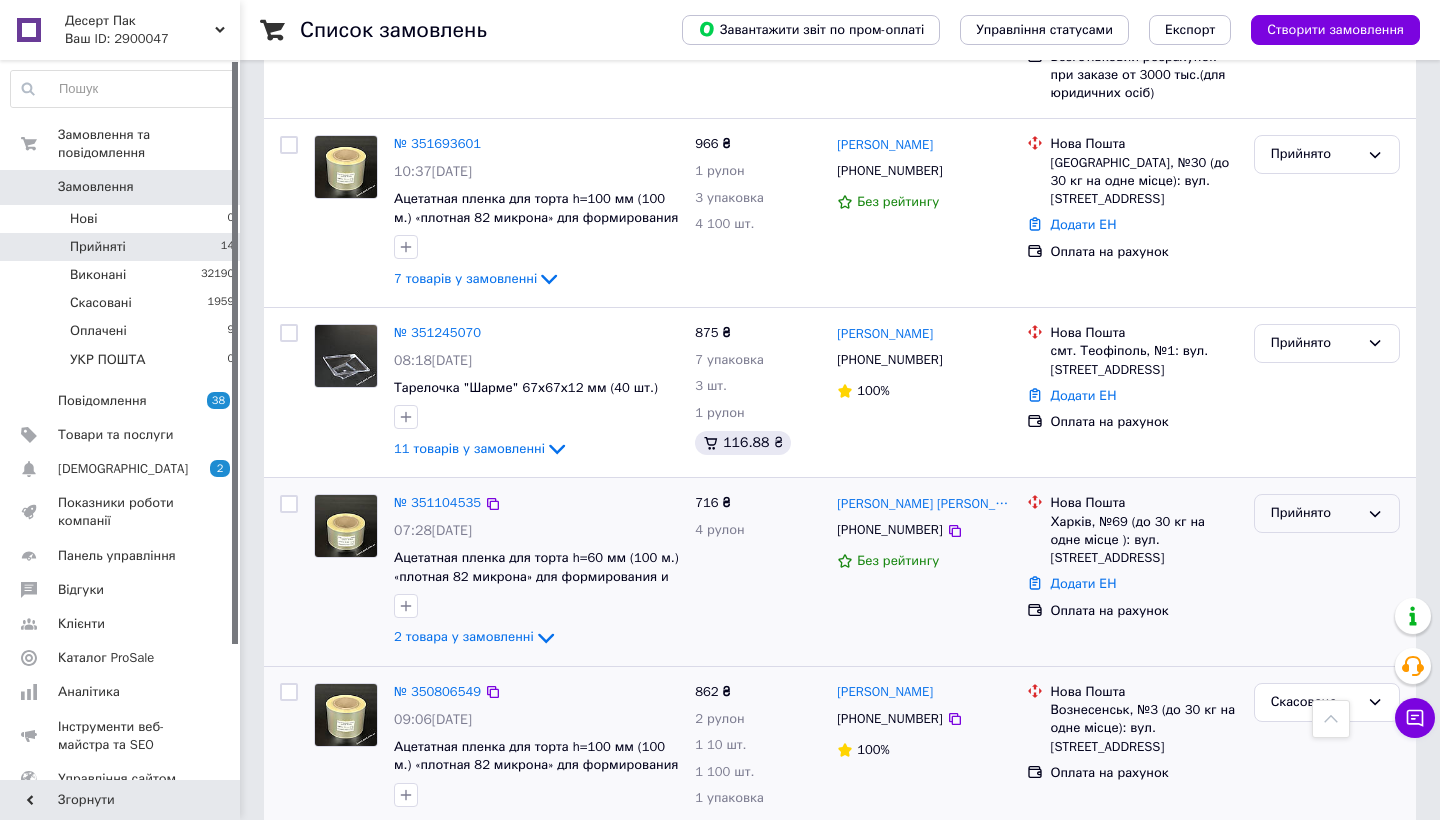 click on "Прийнято" at bounding box center (1315, 513) 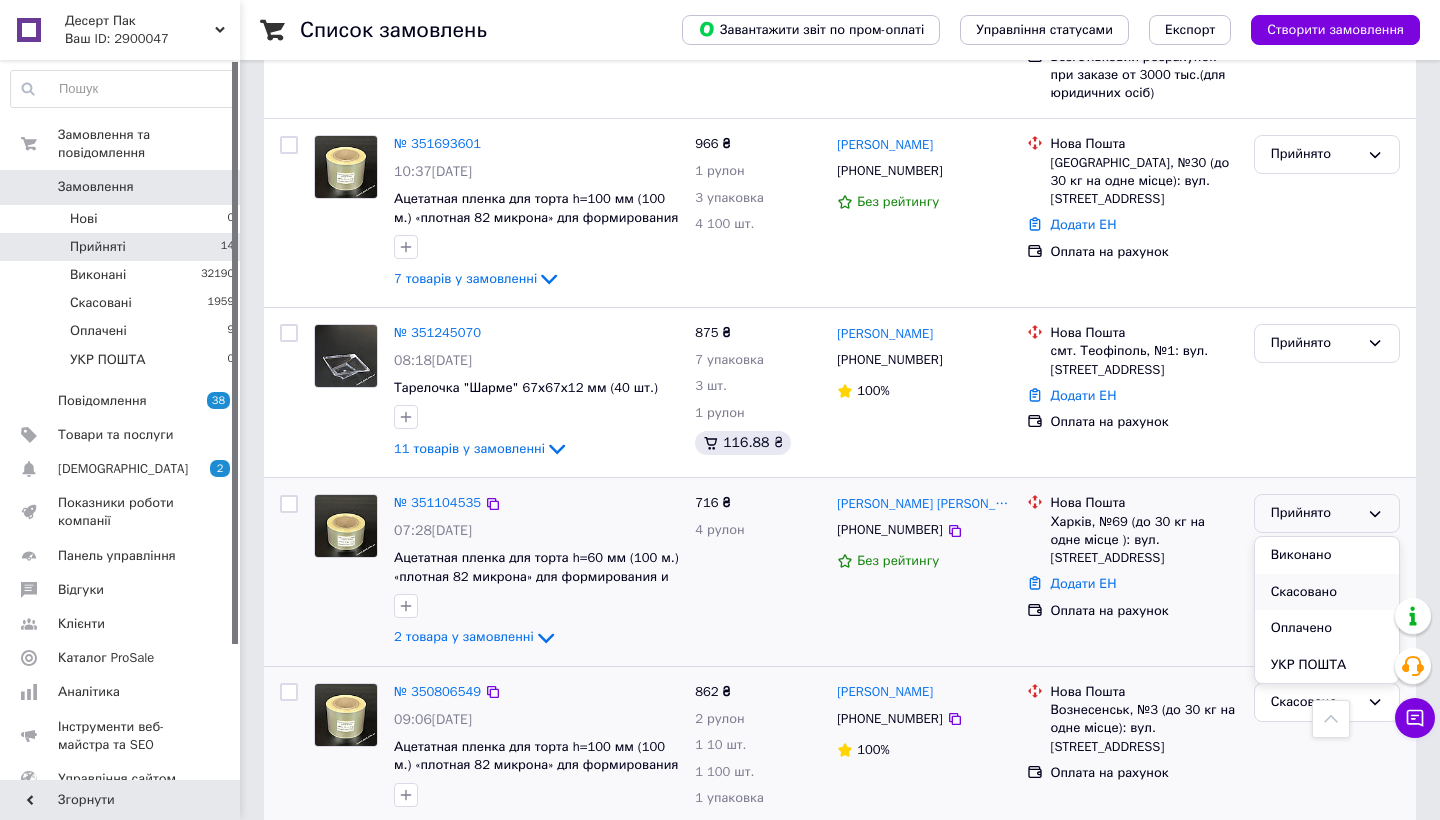 click on "Скасовано" at bounding box center (1327, 592) 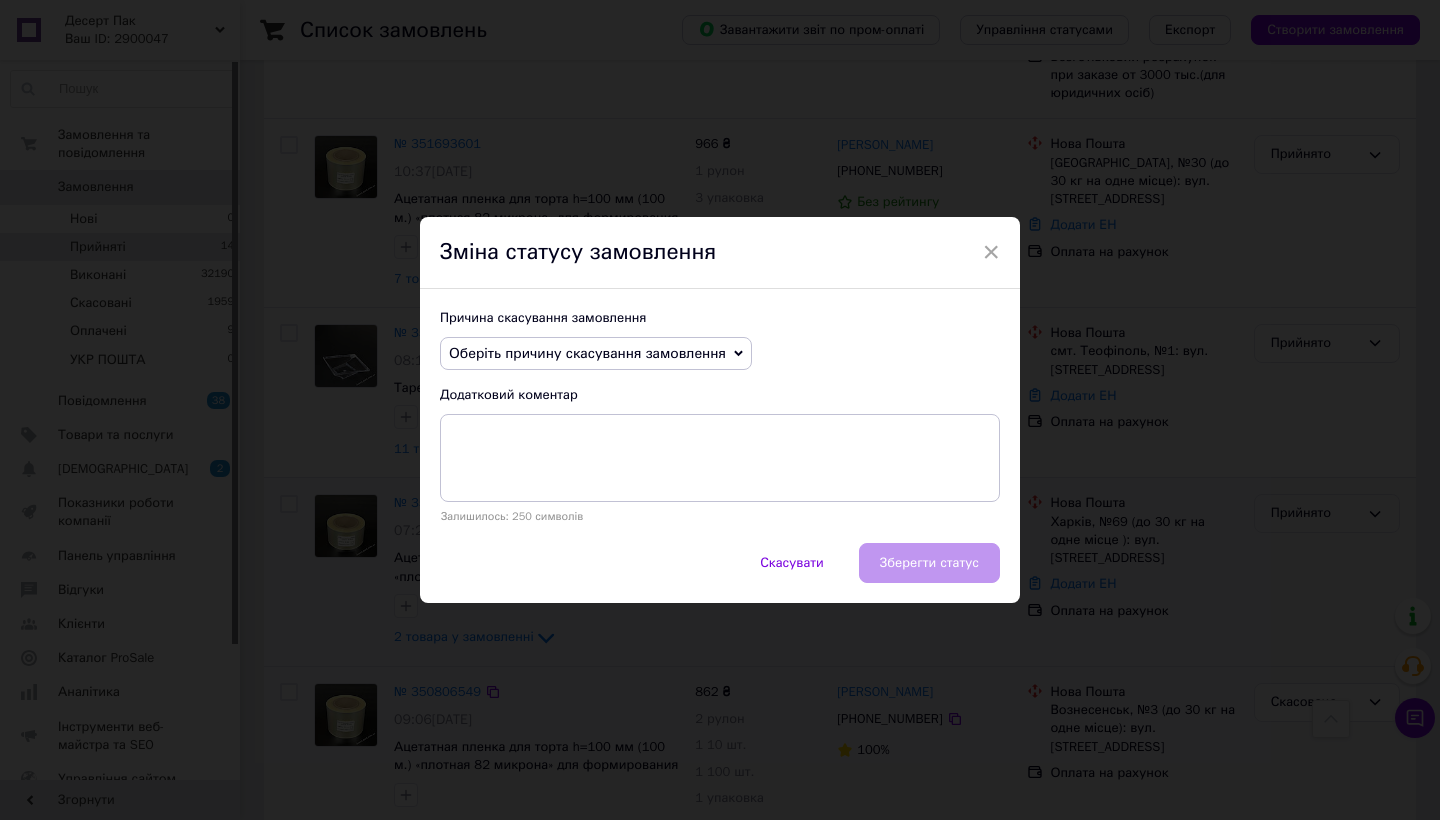 click on "Оберіть причину скасування замовлення" at bounding box center [587, 353] 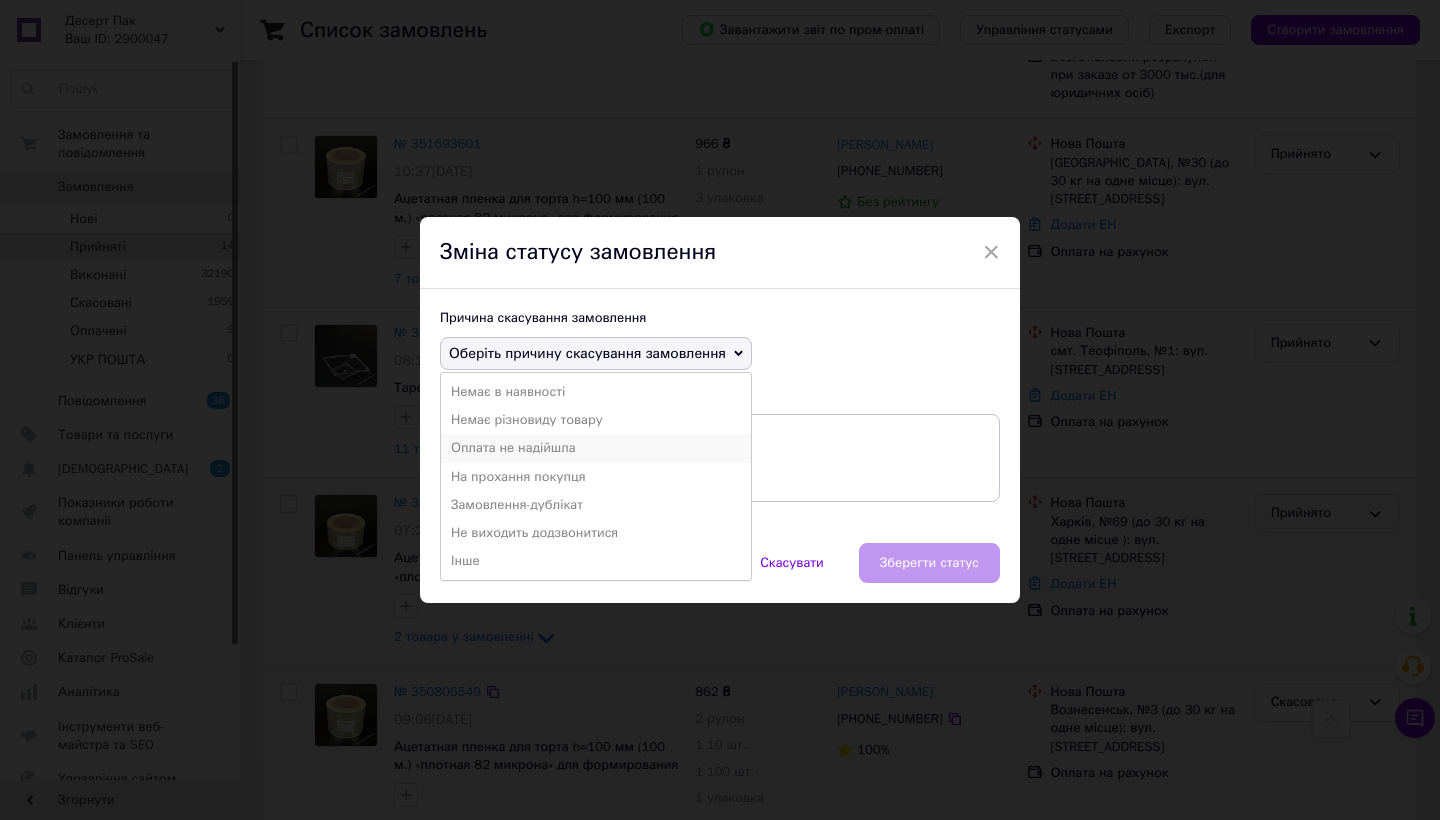 click on "Оплата не надійшла" at bounding box center (596, 448) 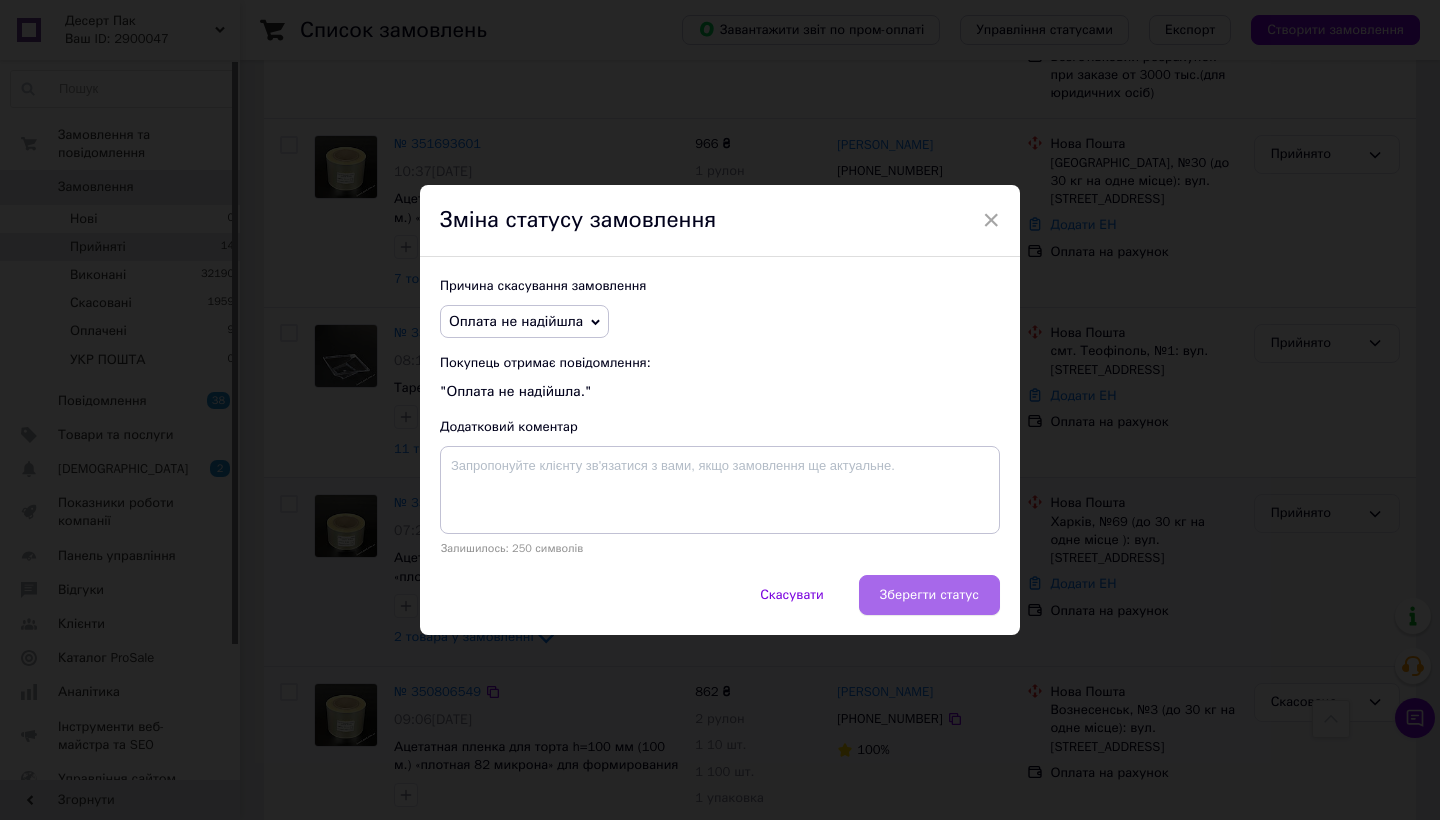 click on "Зберегти статус" at bounding box center (929, 595) 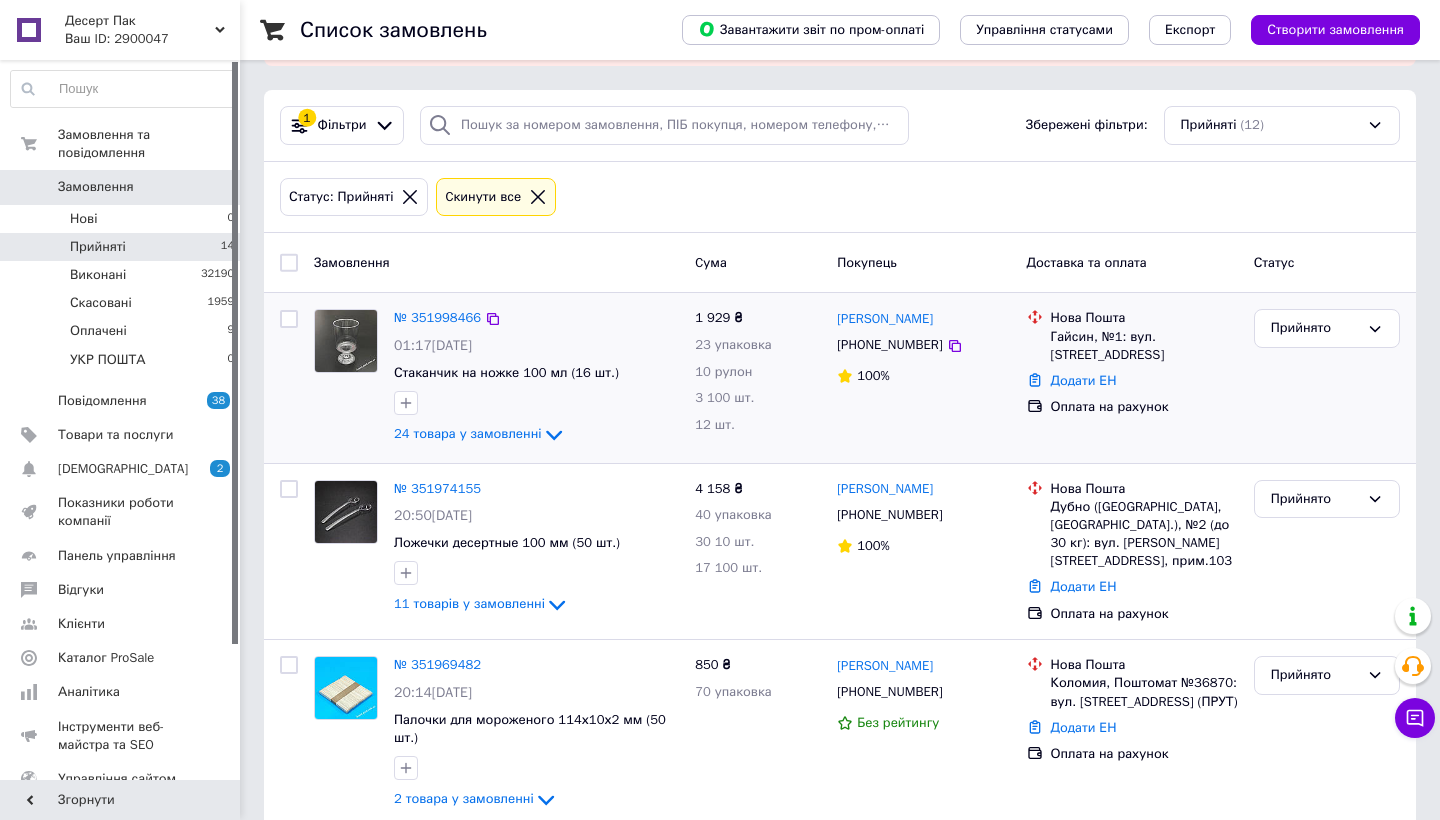 scroll, scrollTop: 20, scrollLeft: 0, axis: vertical 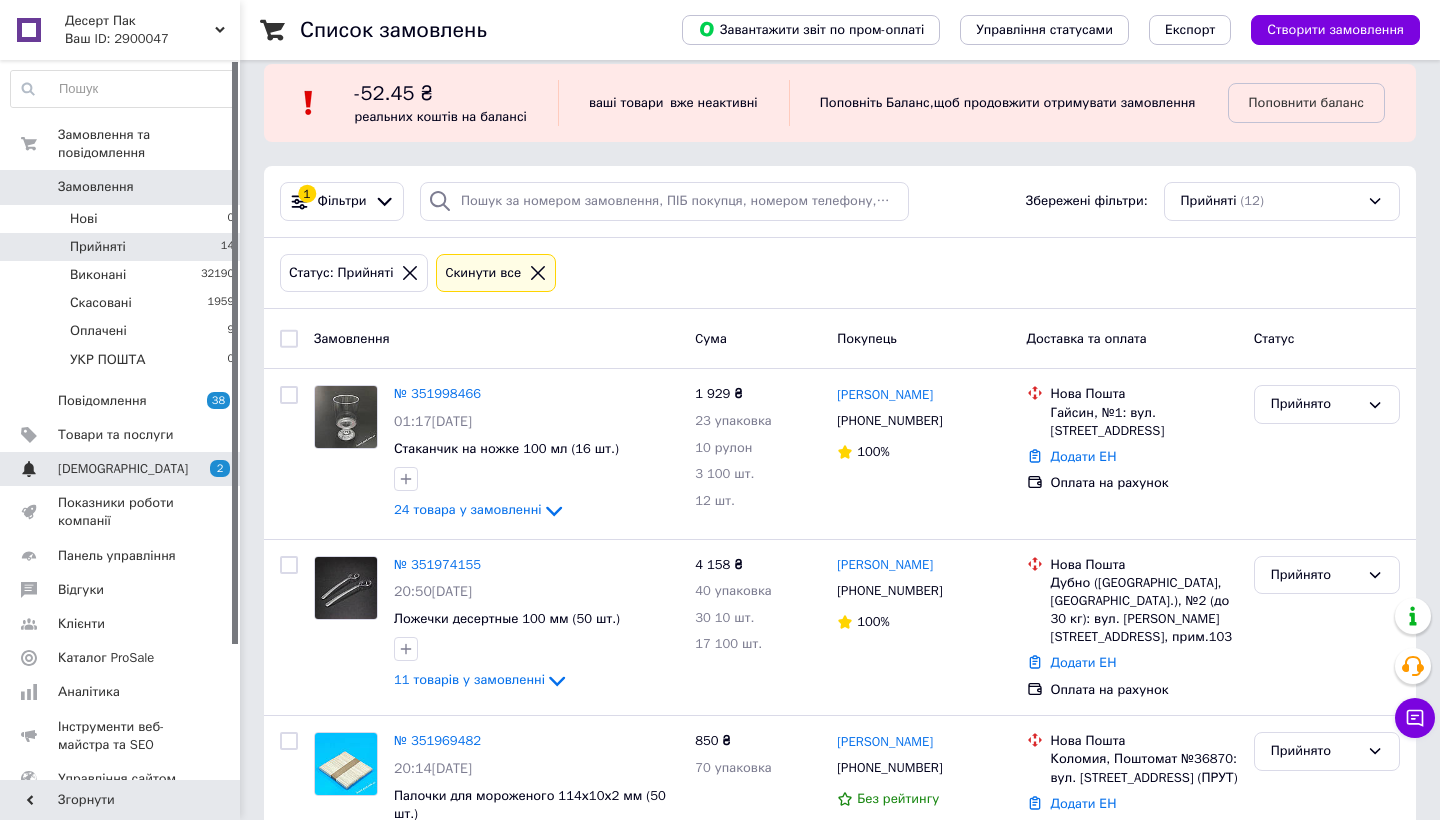 click on "[DEMOGRAPHIC_DATA]" at bounding box center (121, 469) 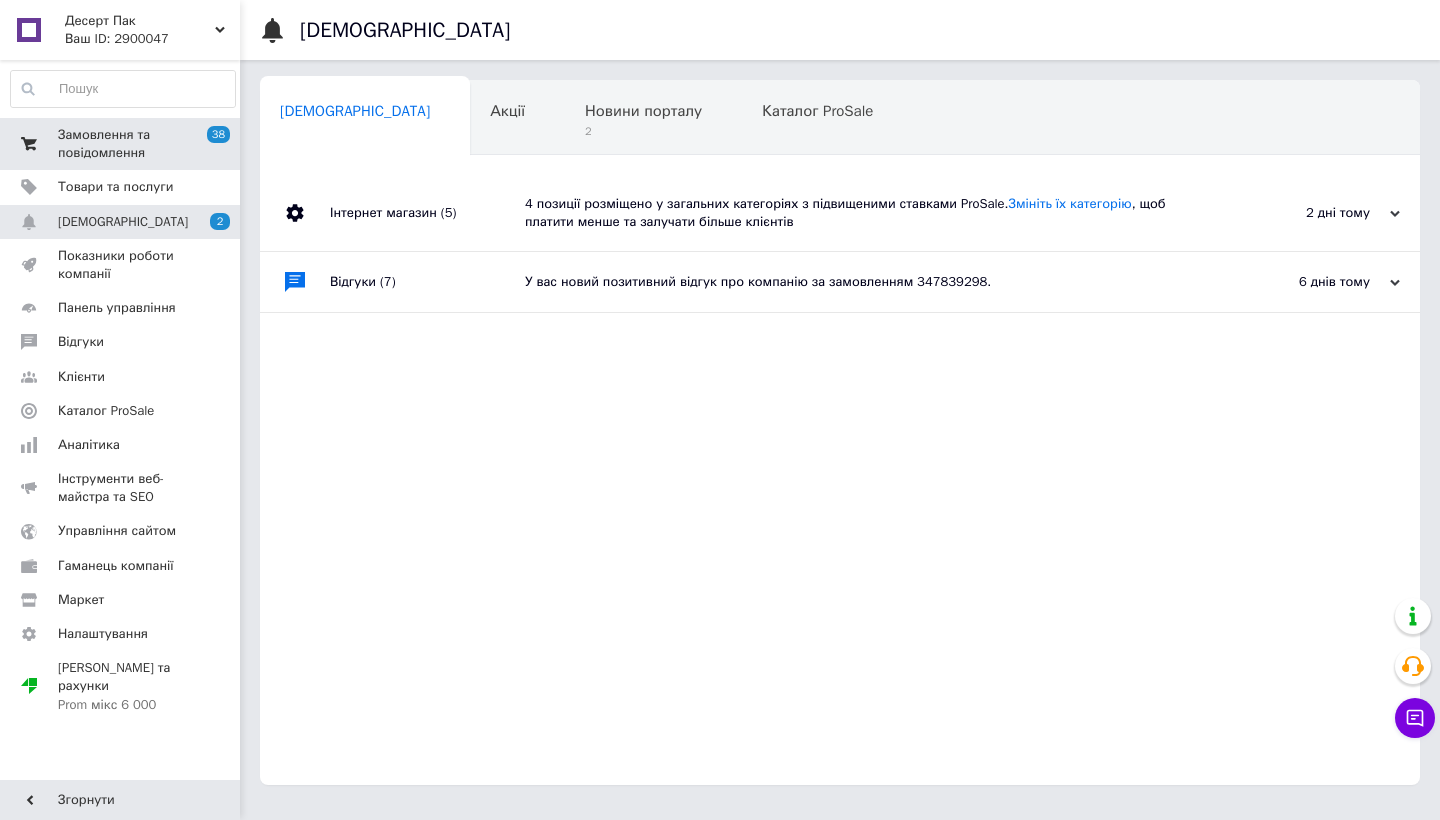 click on "Замовлення та повідомлення" at bounding box center [121, 144] 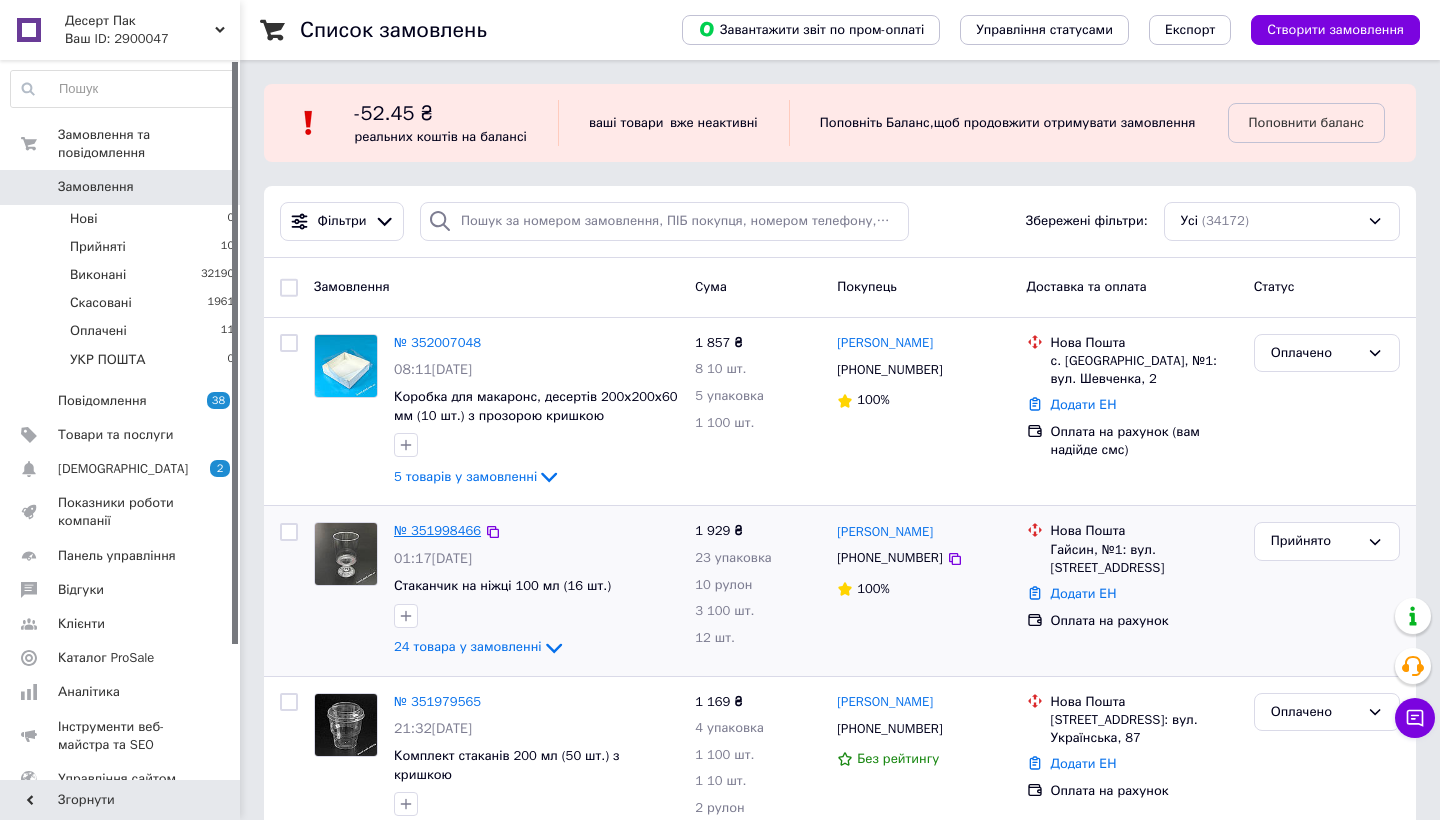 click on "№ 351998466" at bounding box center [437, 530] 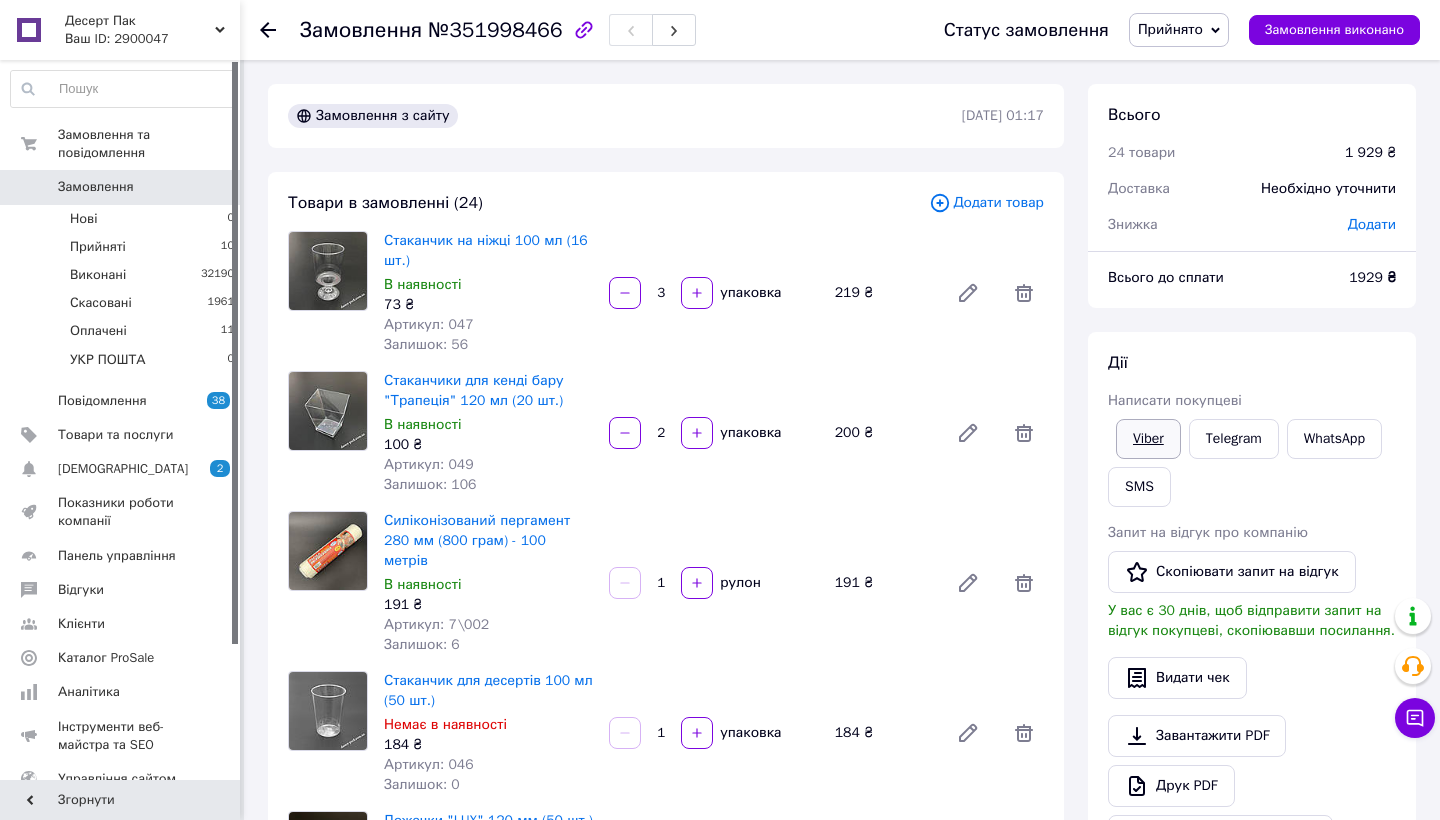 click on "Viber" at bounding box center (1148, 439) 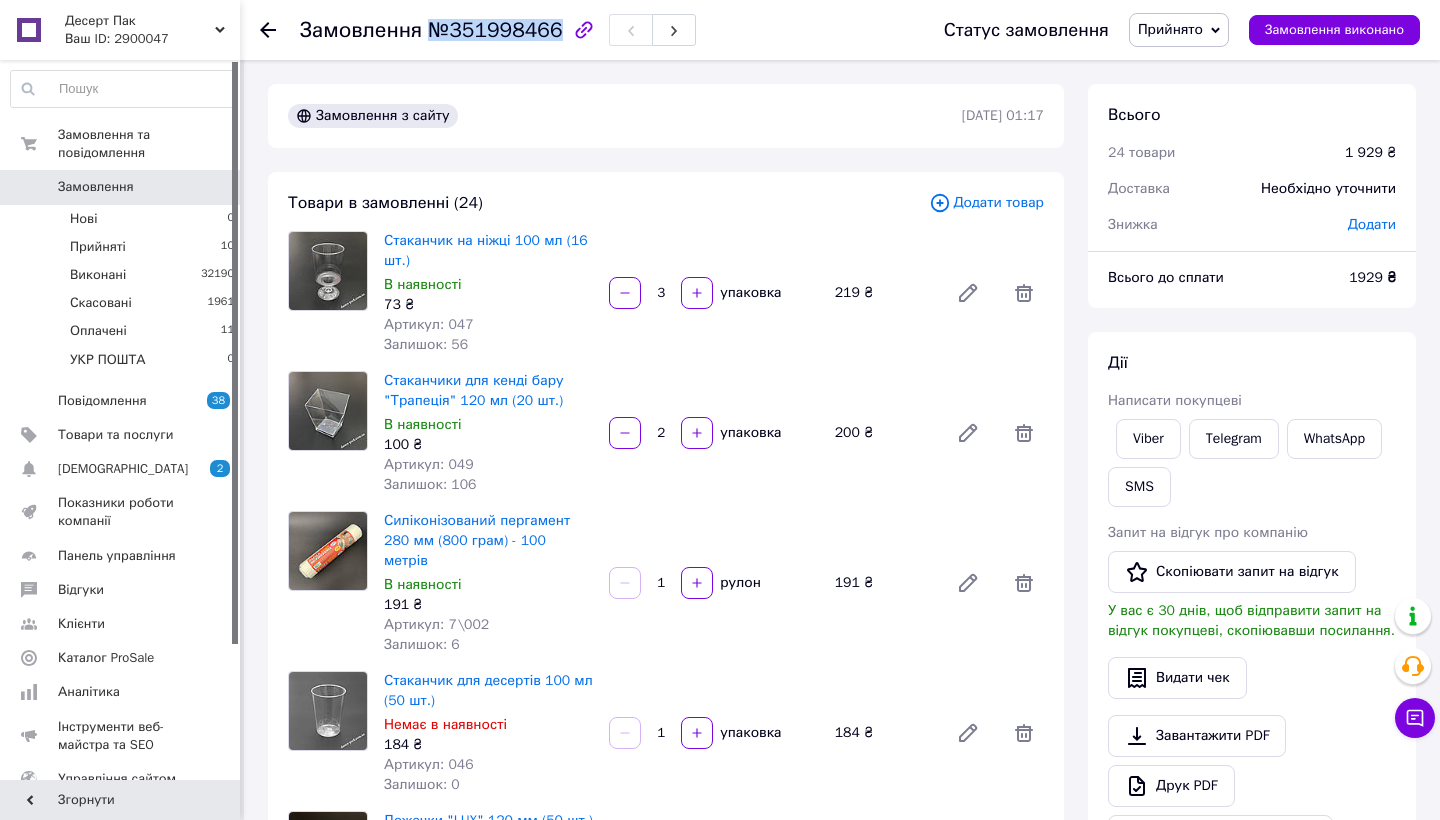 drag, startPoint x: 556, startPoint y: 35, endPoint x: 428, endPoint y: 32, distance: 128.03516 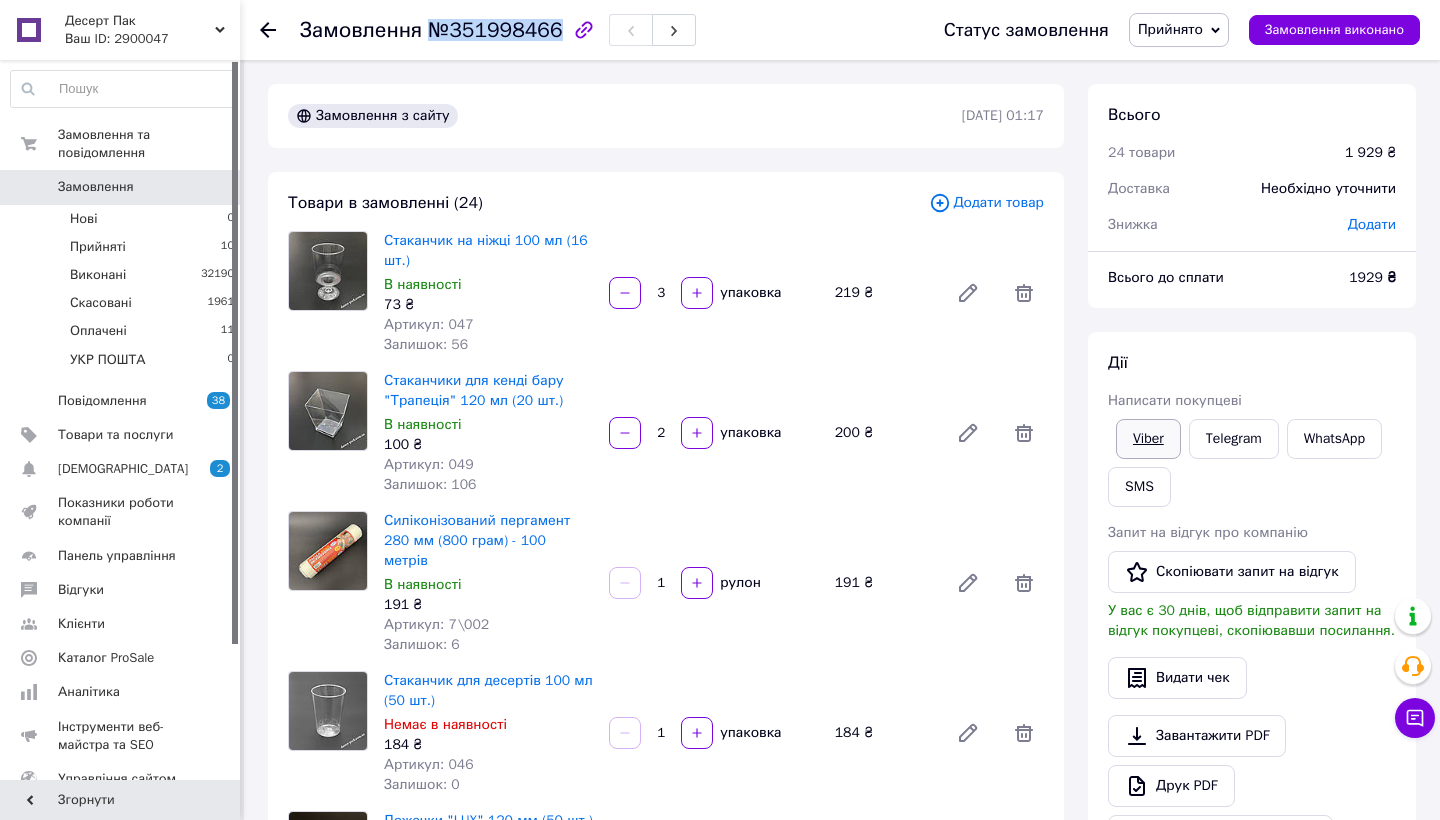 click on "Viber" at bounding box center [1148, 439] 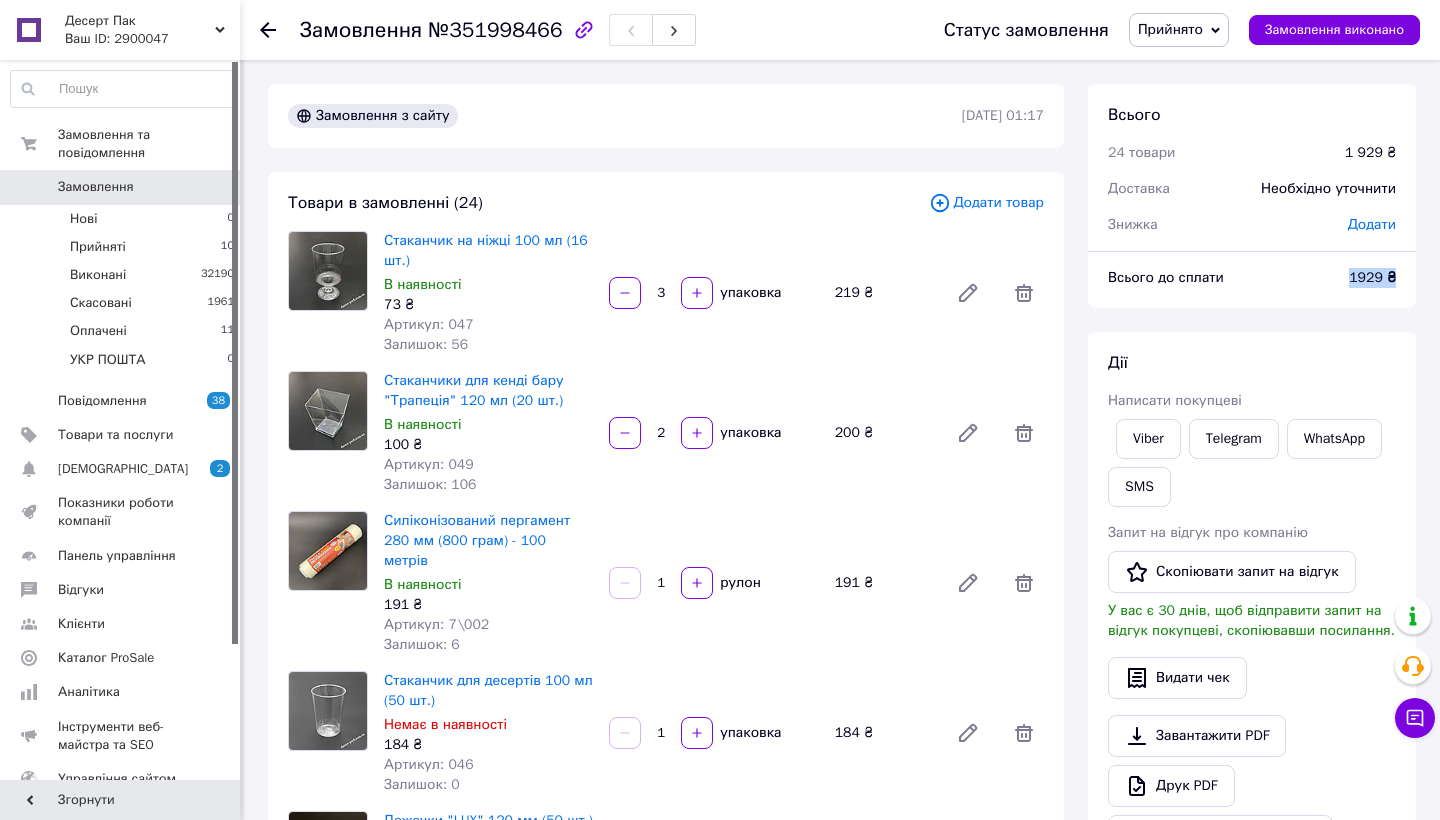 drag, startPoint x: 1343, startPoint y: 277, endPoint x: 1439, endPoint y: 277, distance: 96 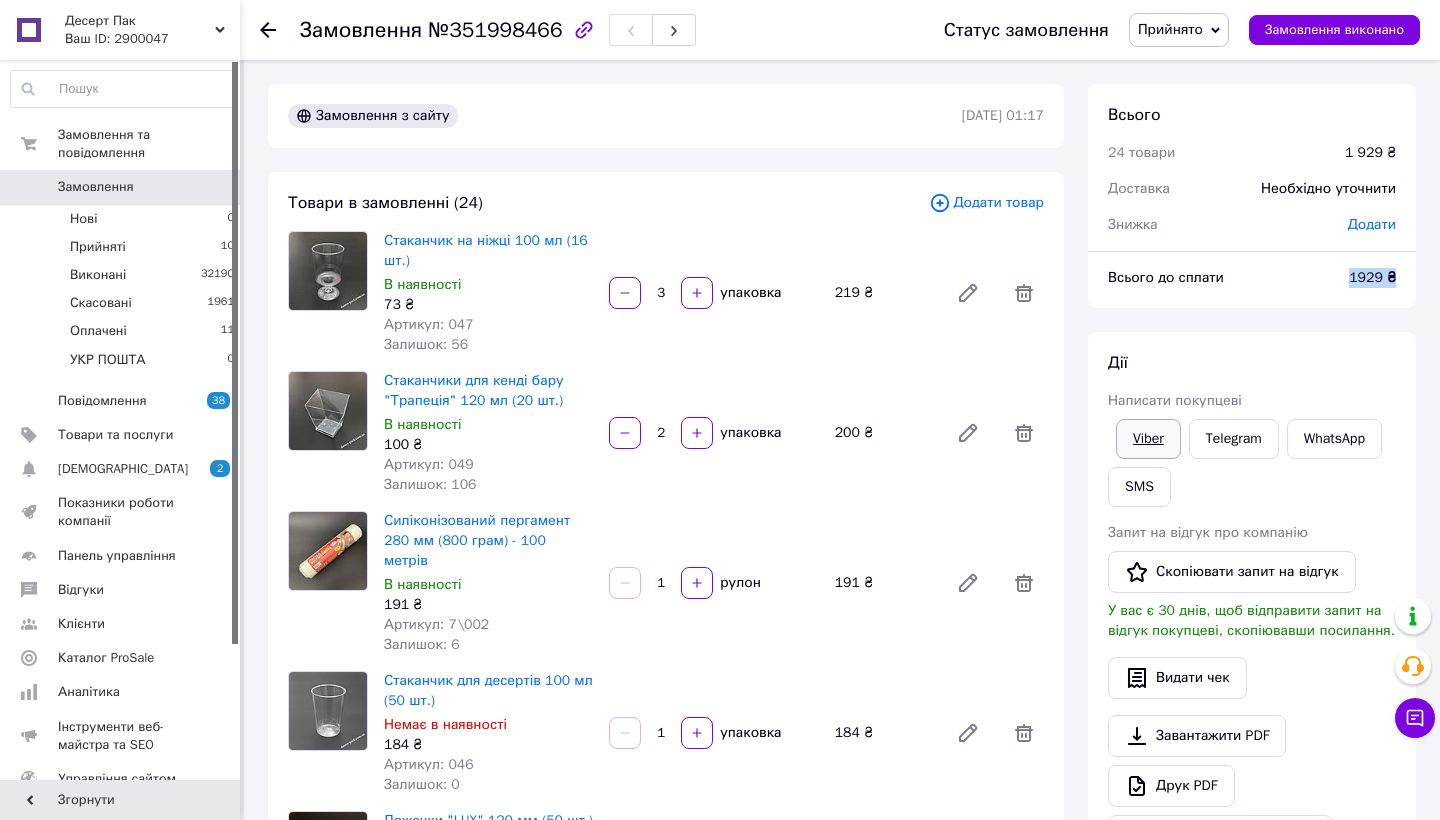 click on "Viber" at bounding box center (1148, 439) 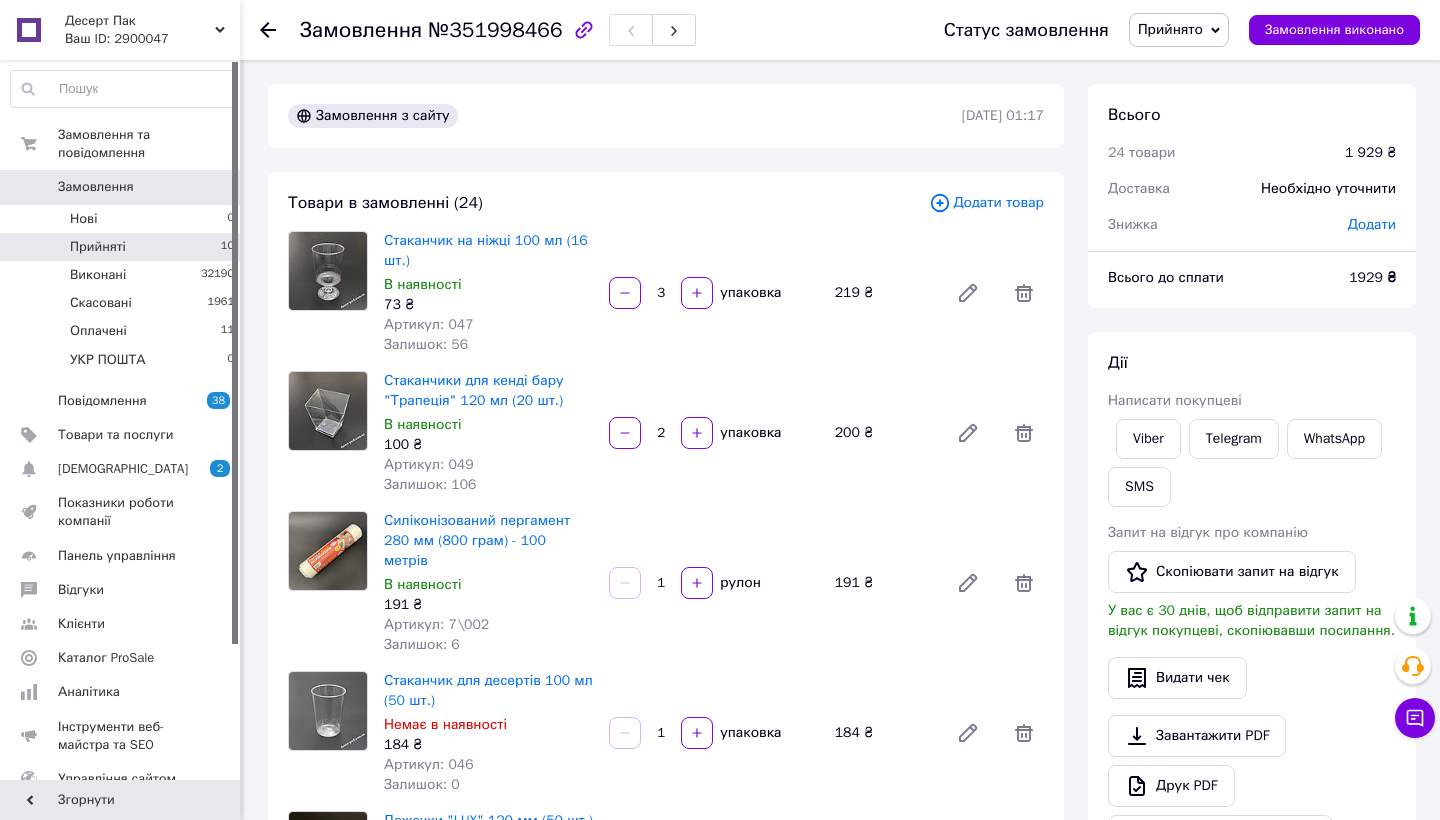 click on "Прийняті" at bounding box center [98, 247] 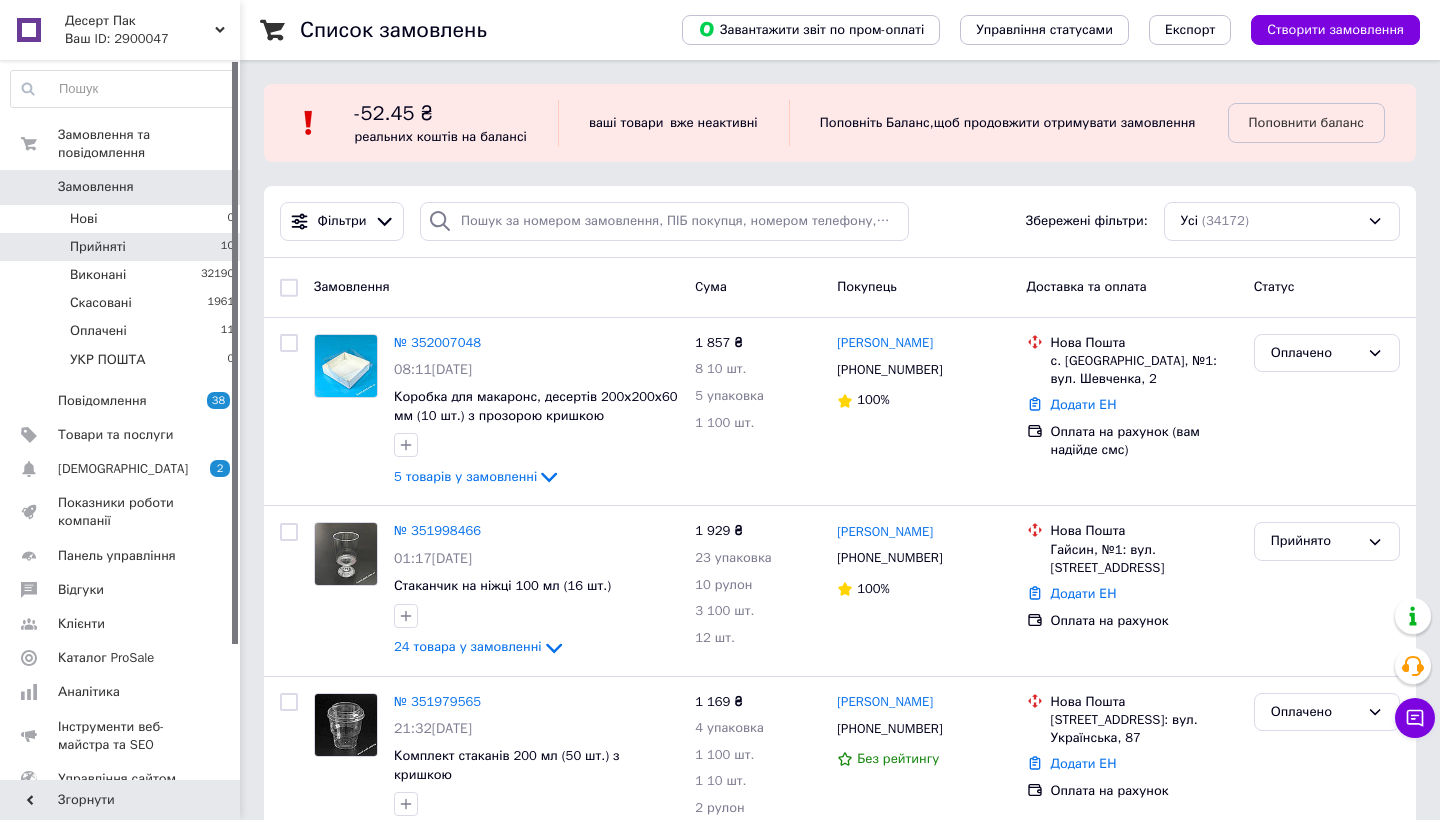 click on "Прийняті" at bounding box center [98, 247] 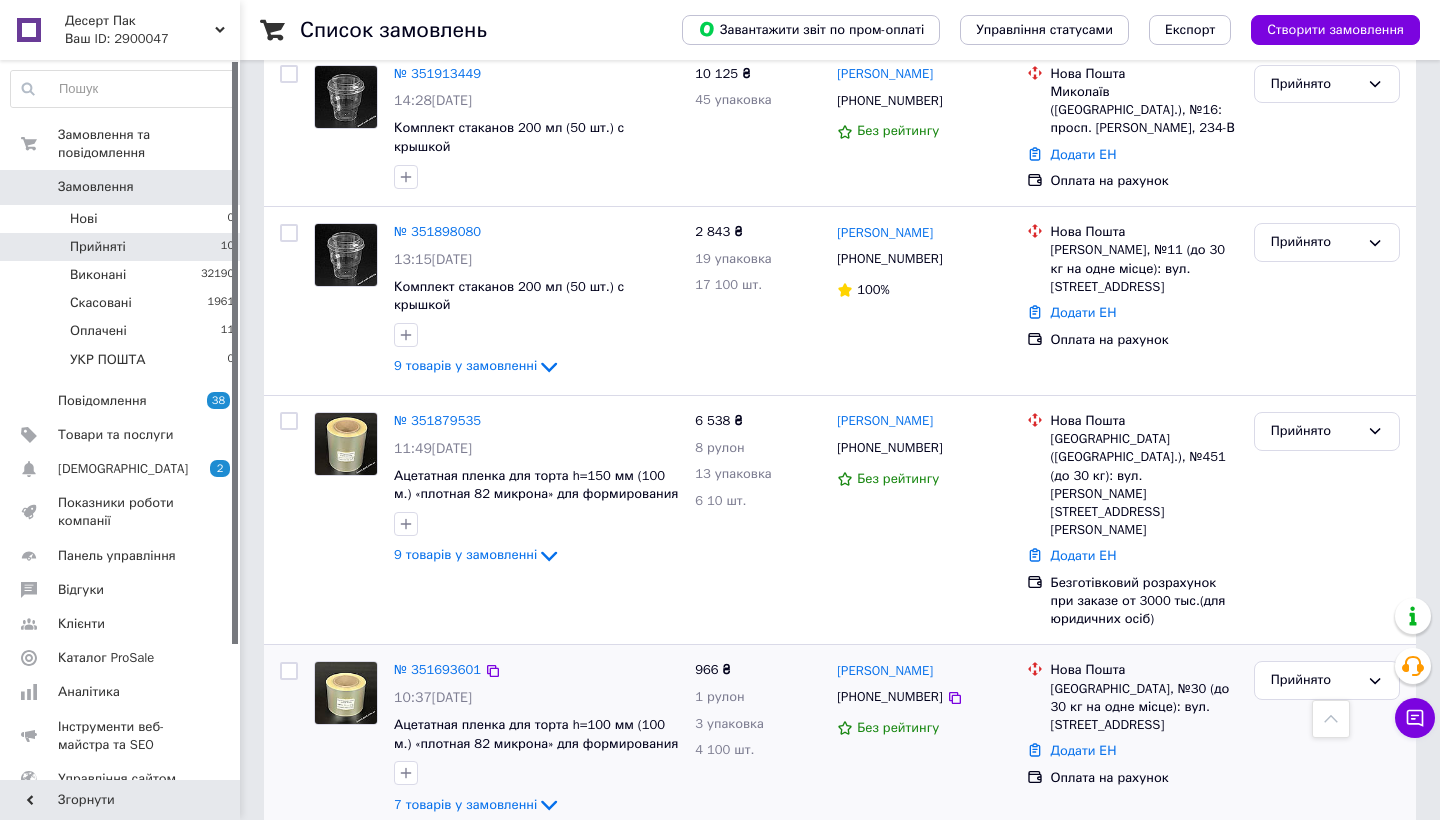 scroll, scrollTop: 1164, scrollLeft: 0, axis: vertical 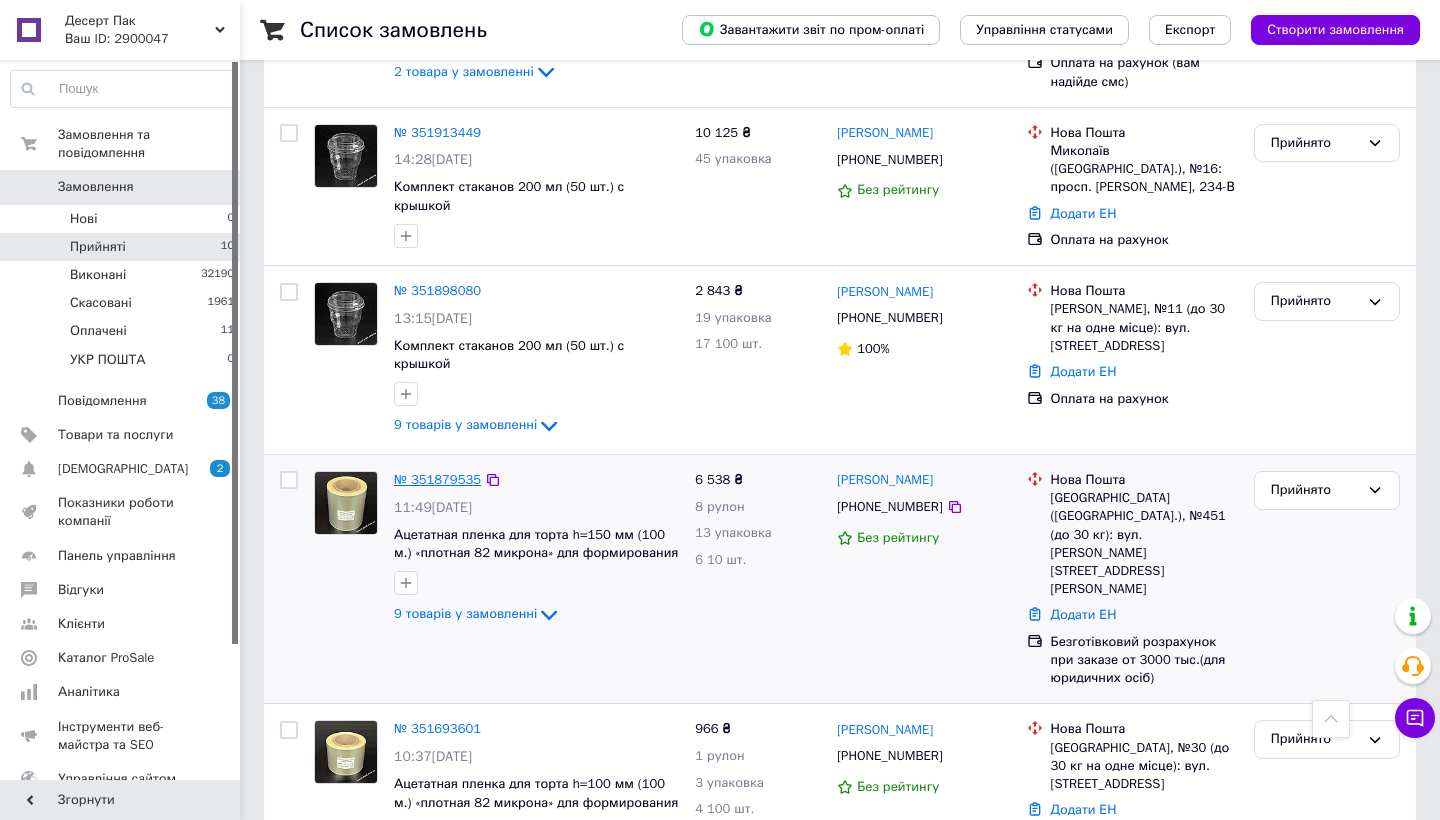 click on "№ 351879535" at bounding box center (437, 479) 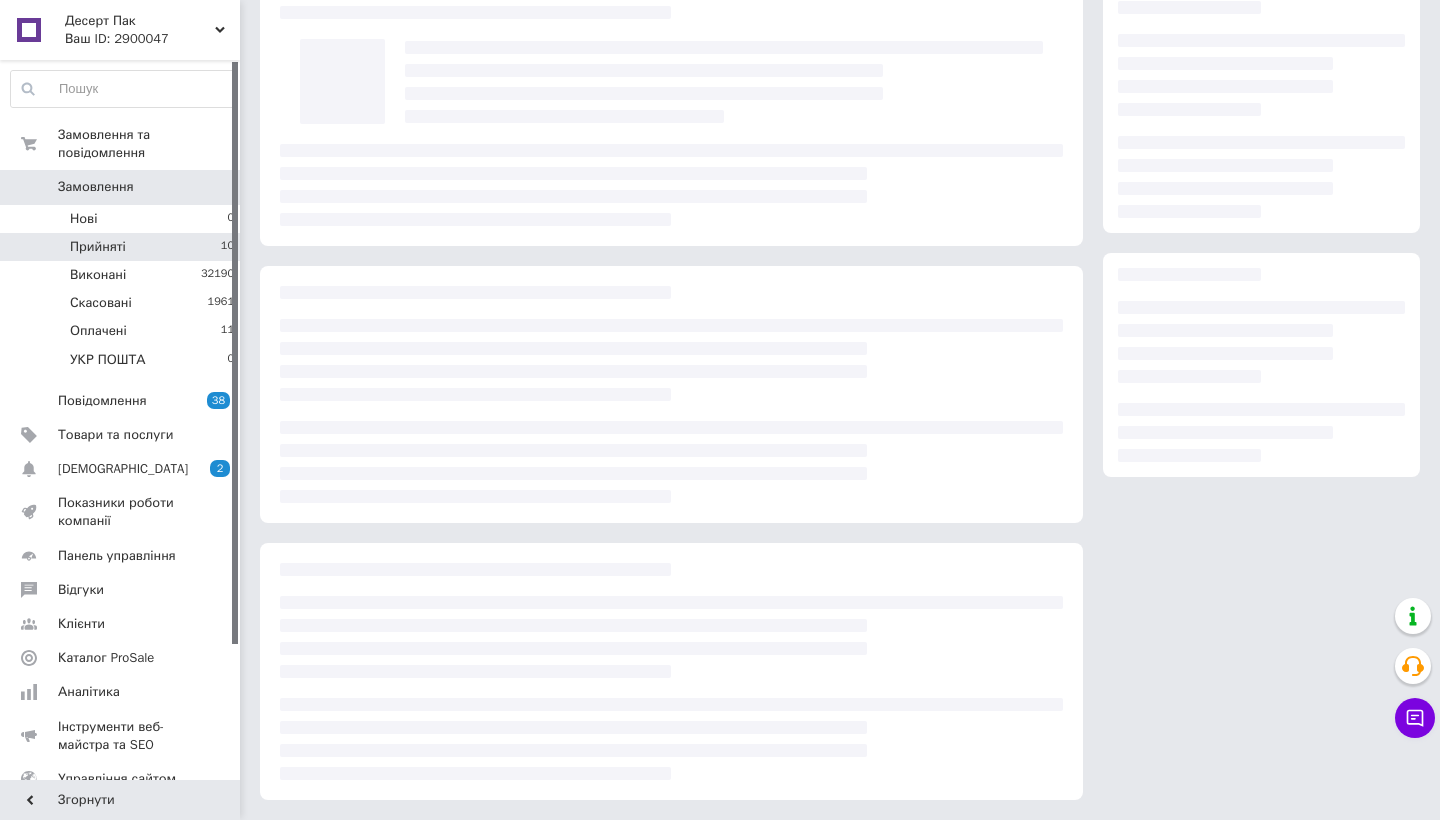 scroll, scrollTop: 94, scrollLeft: 0, axis: vertical 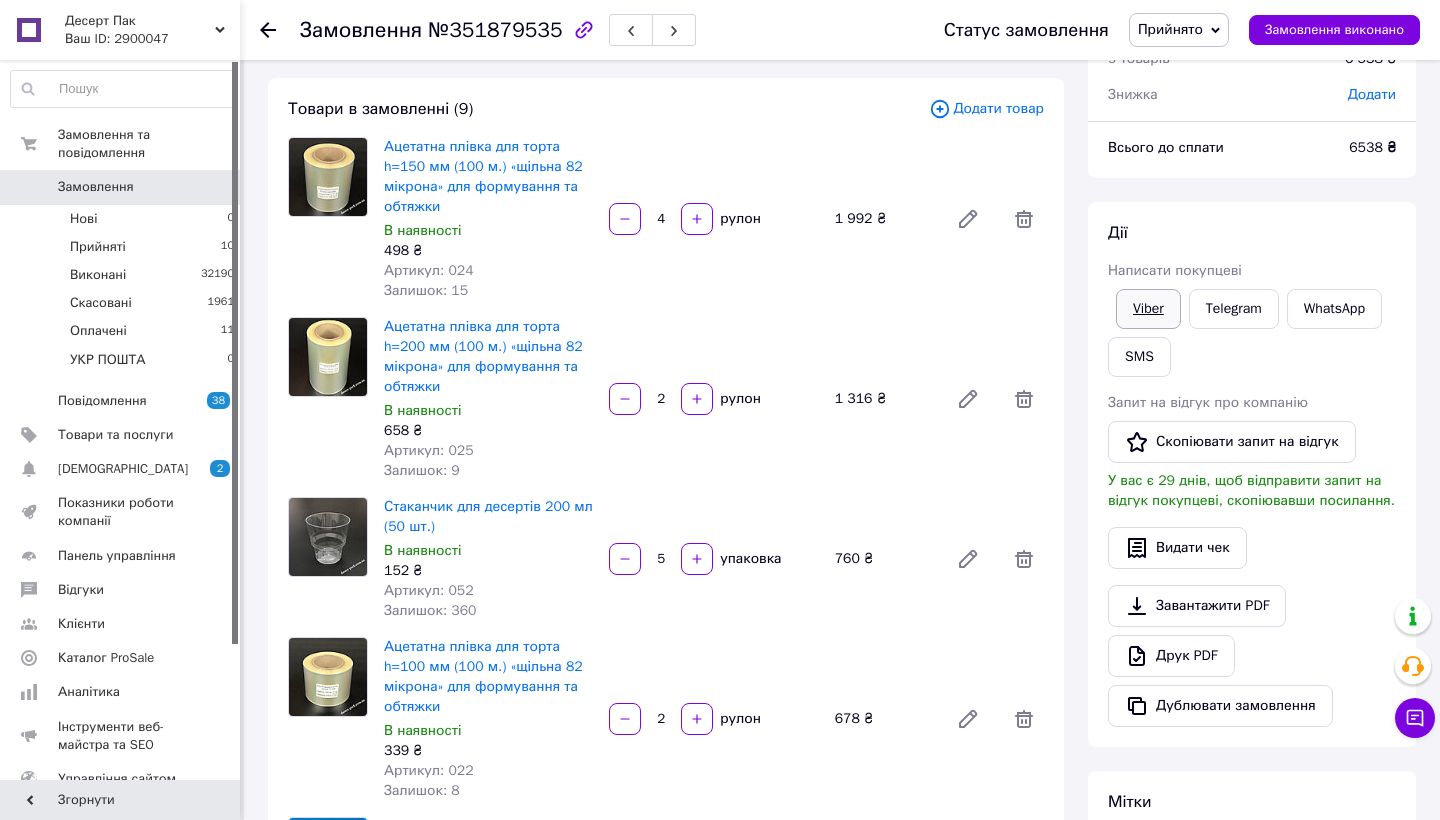 click on "Дії Написати покупцеві Viber Telegram WhatsApp SMS Запит на відгук про компанію   Скопіювати запит на відгук У вас є 29 днів, щоб відправити запит на відгук покупцеві, скопіювавши посилання.   Видати чек   Завантажити PDF   Друк PDF   Дублювати замовлення" at bounding box center [1252, 474] 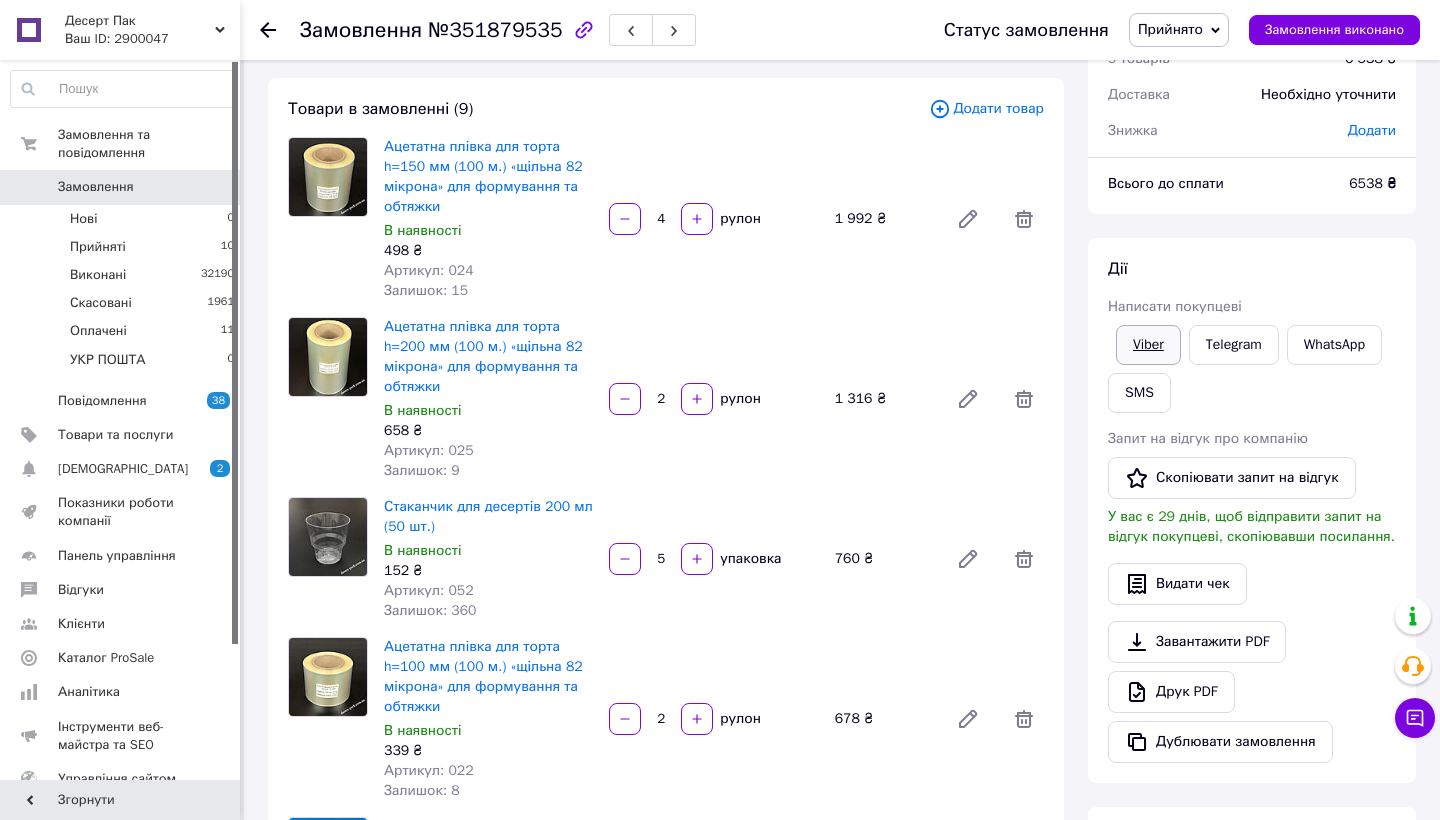 click on "Viber" at bounding box center (1148, 345) 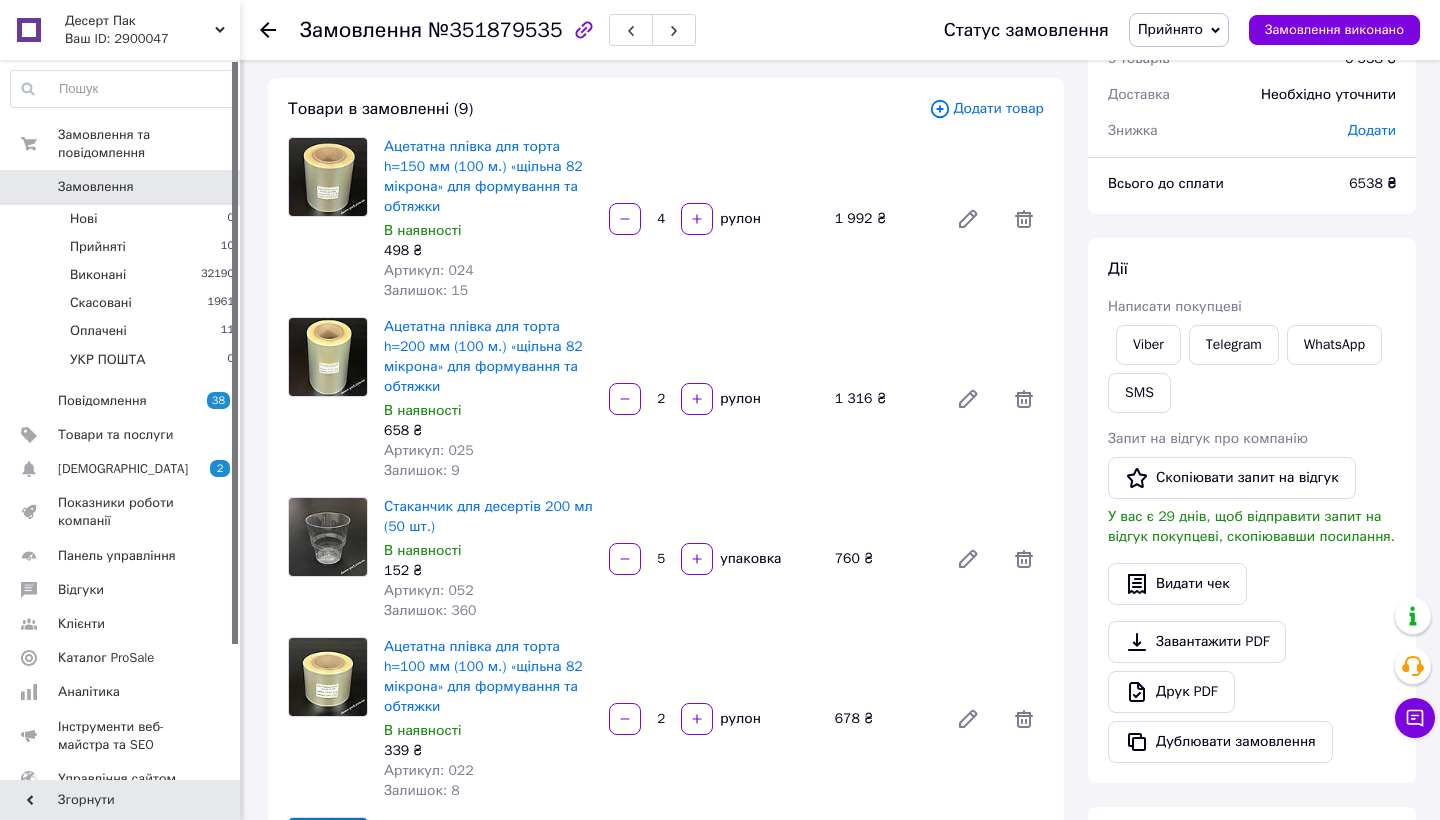 scroll, scrollTop: 97, scrollLeft: 0, axis: vertical 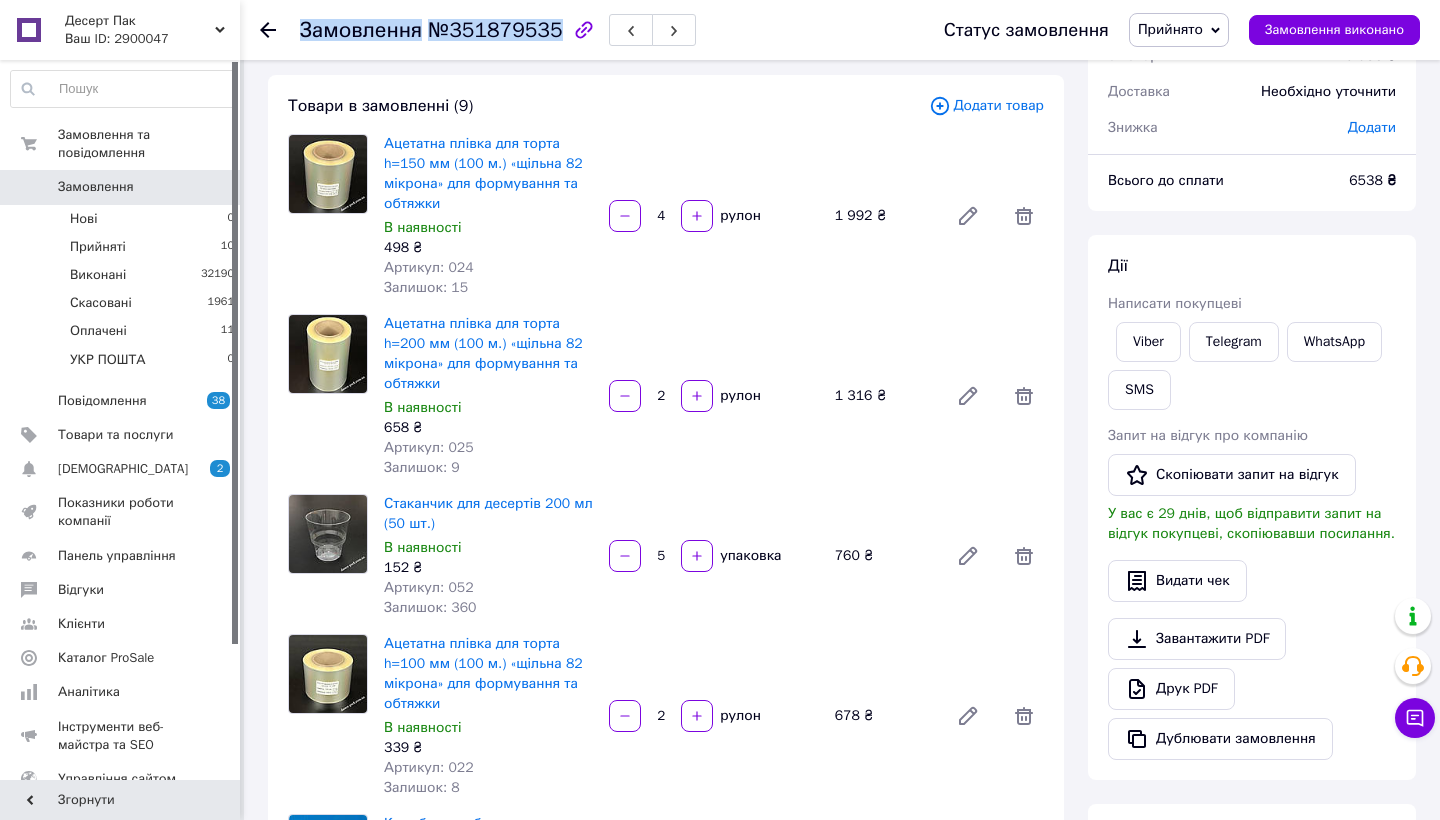 drag, startPoint x: 551, startPoint y: 36, endPoint x: 282, endPoint y: 33, distance: 269.01672 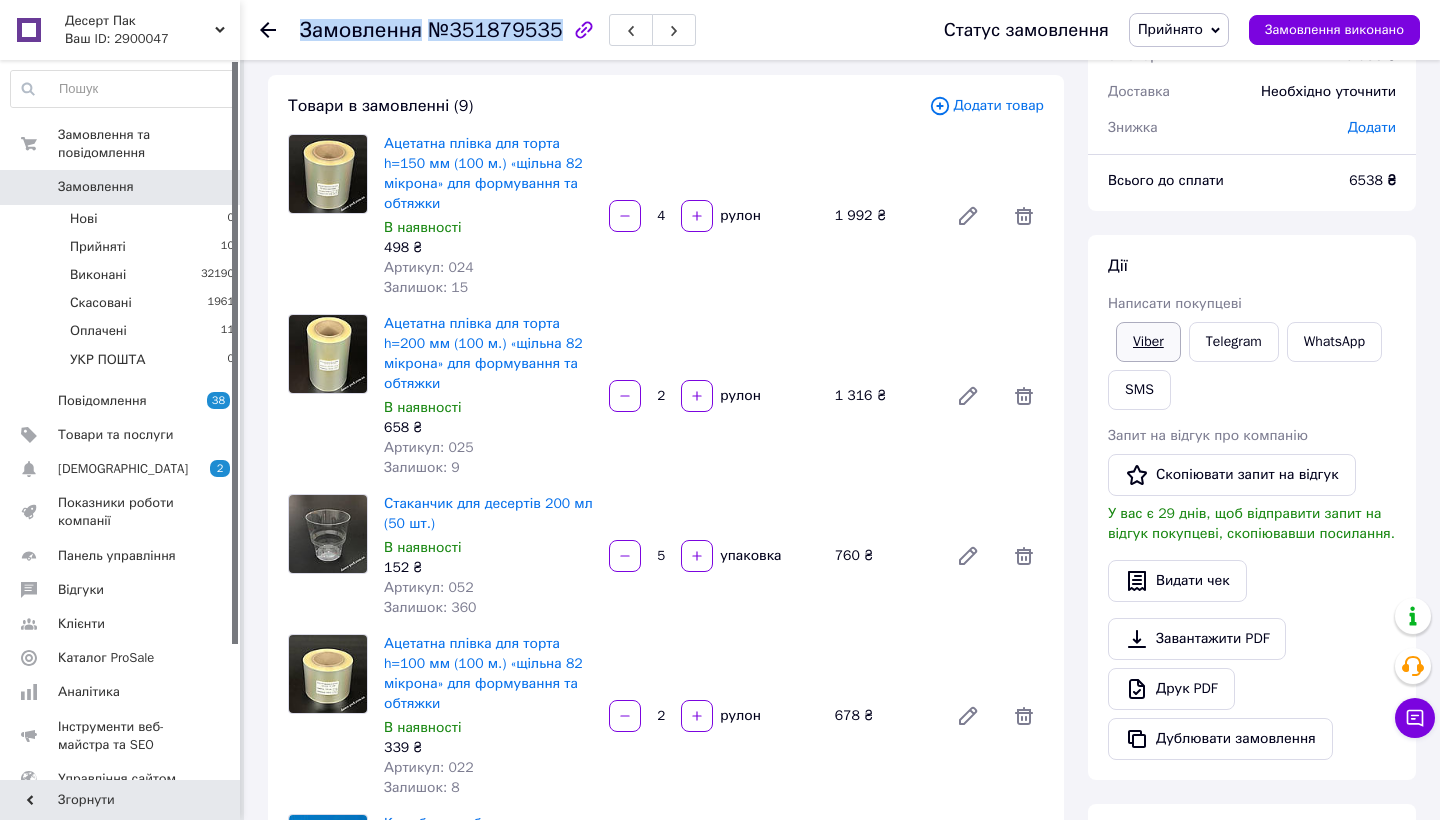 click on "Viber" at bounding box center (1148, 342) 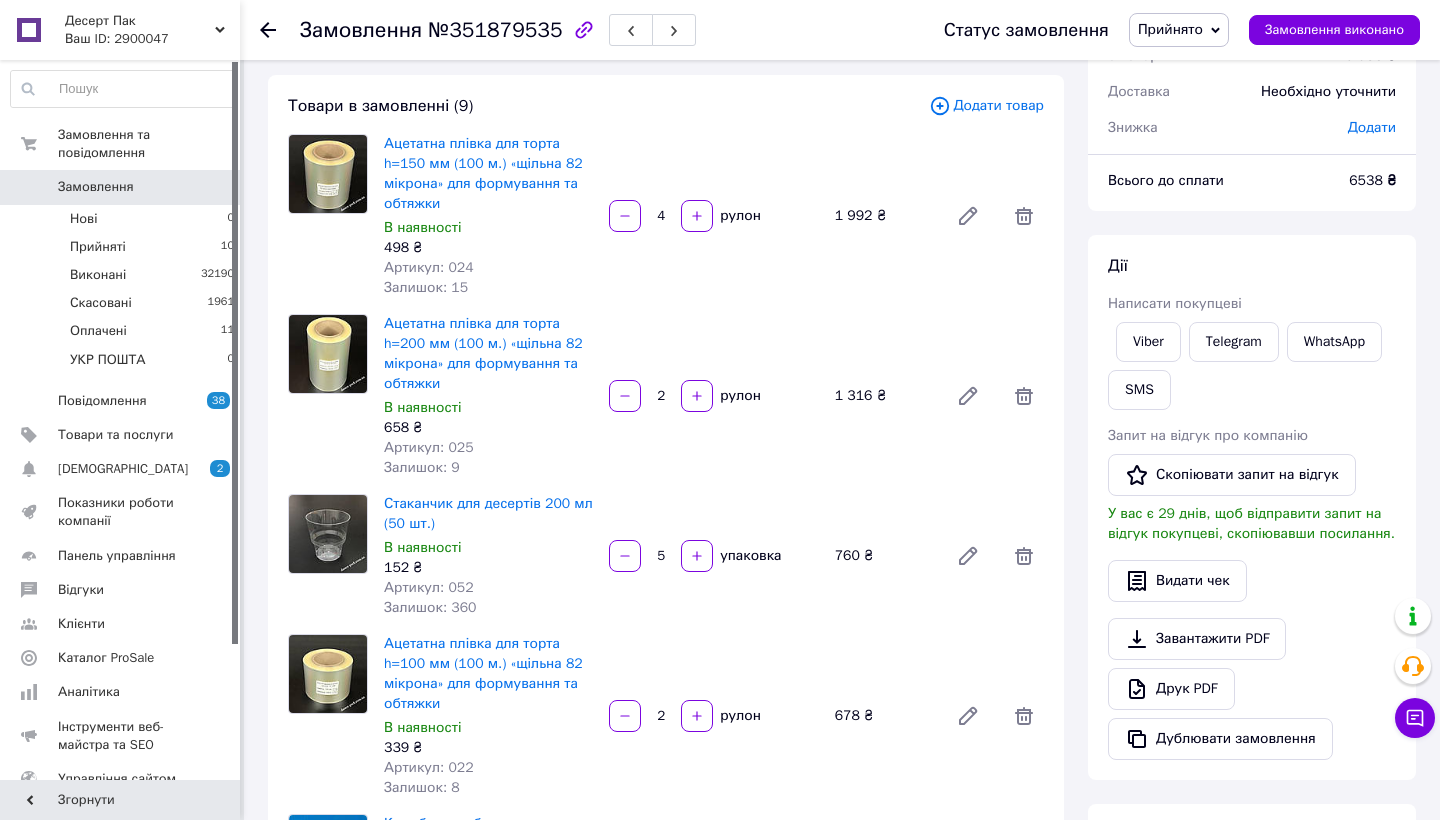 click on "Прийнято" at bounding box center (1170, 29) 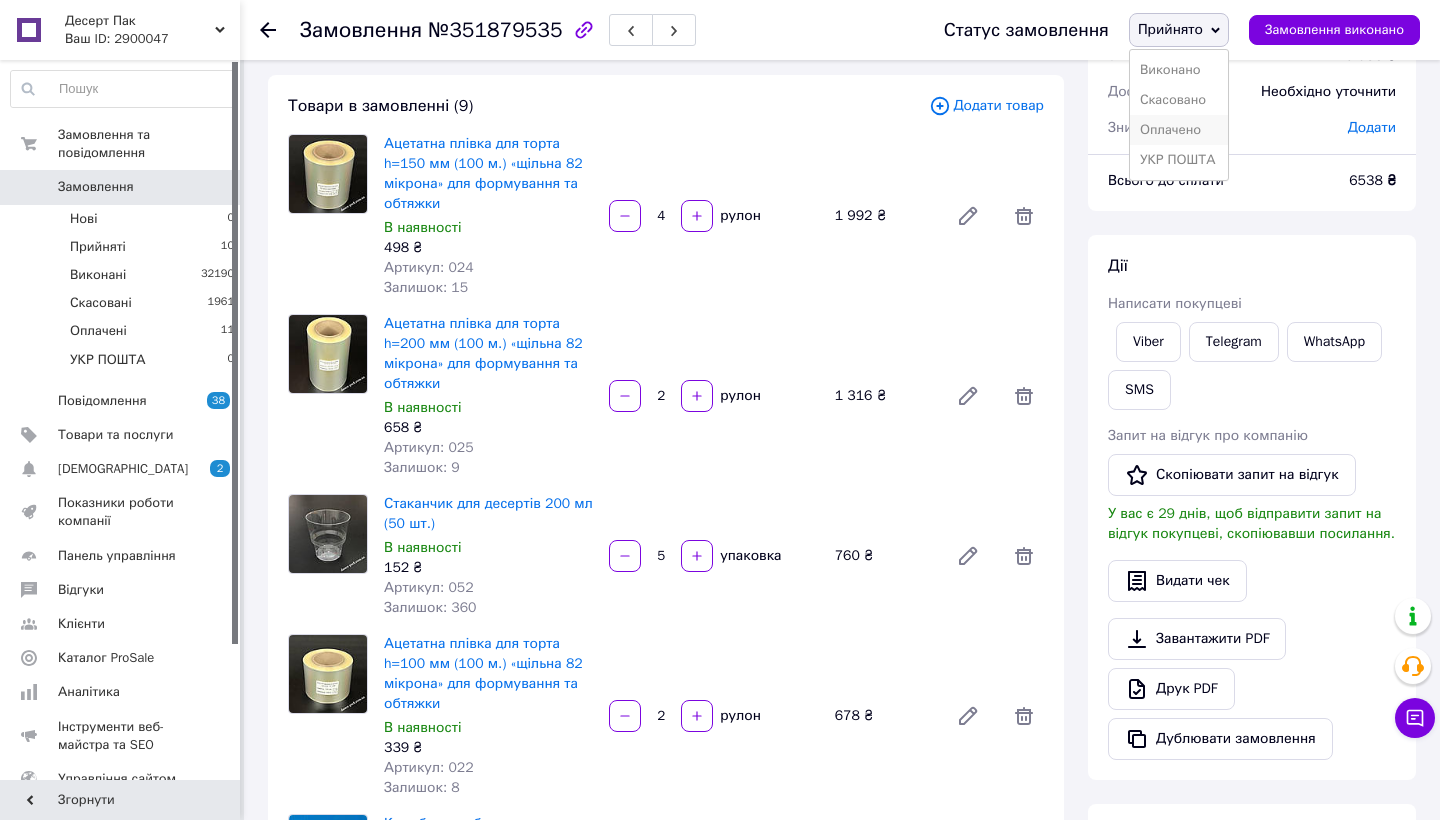 click on "Оплачено" at bounding box center (1179, 130) 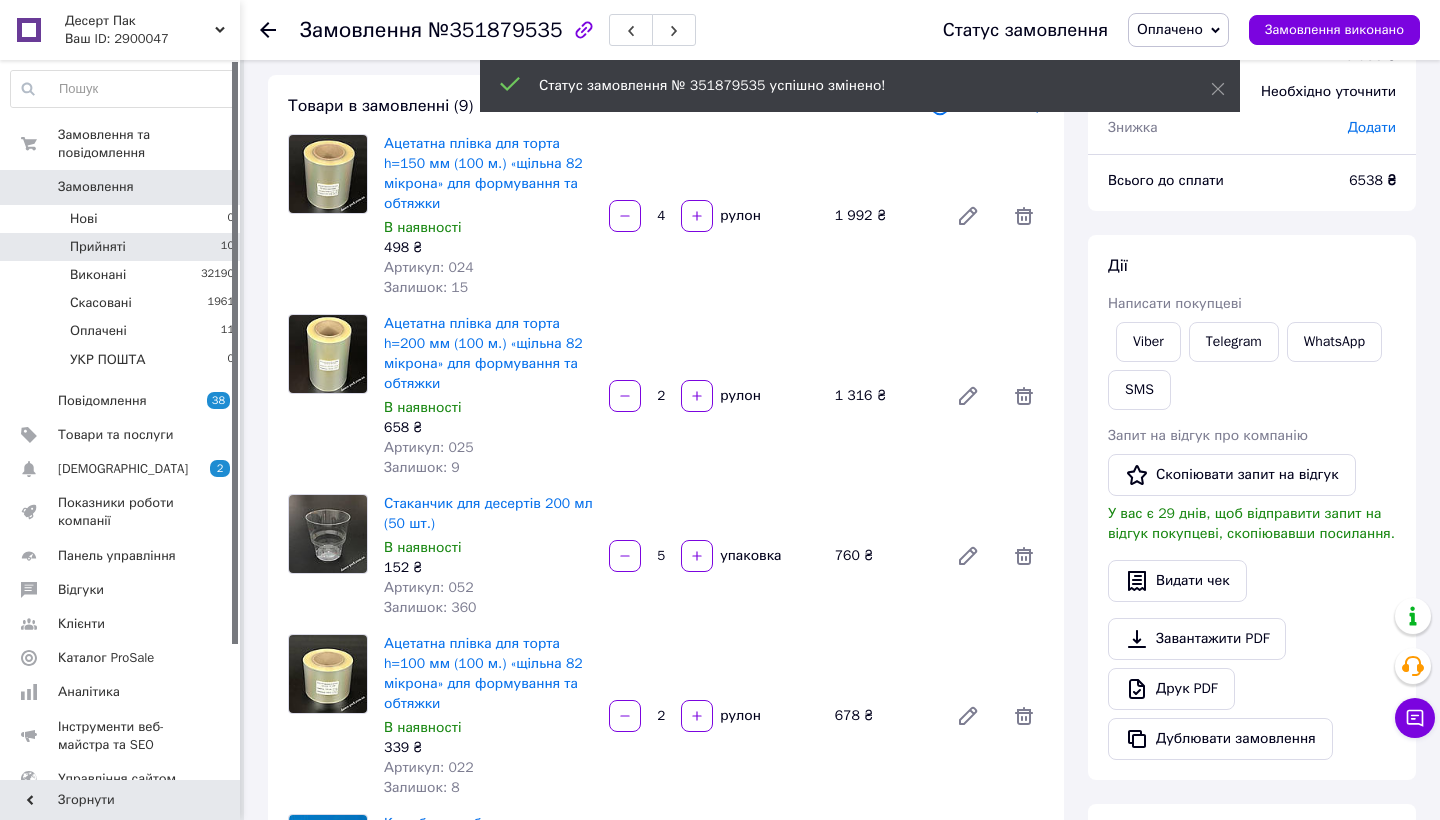 click on "Прийняті 10" at bounding box center [123, 247] 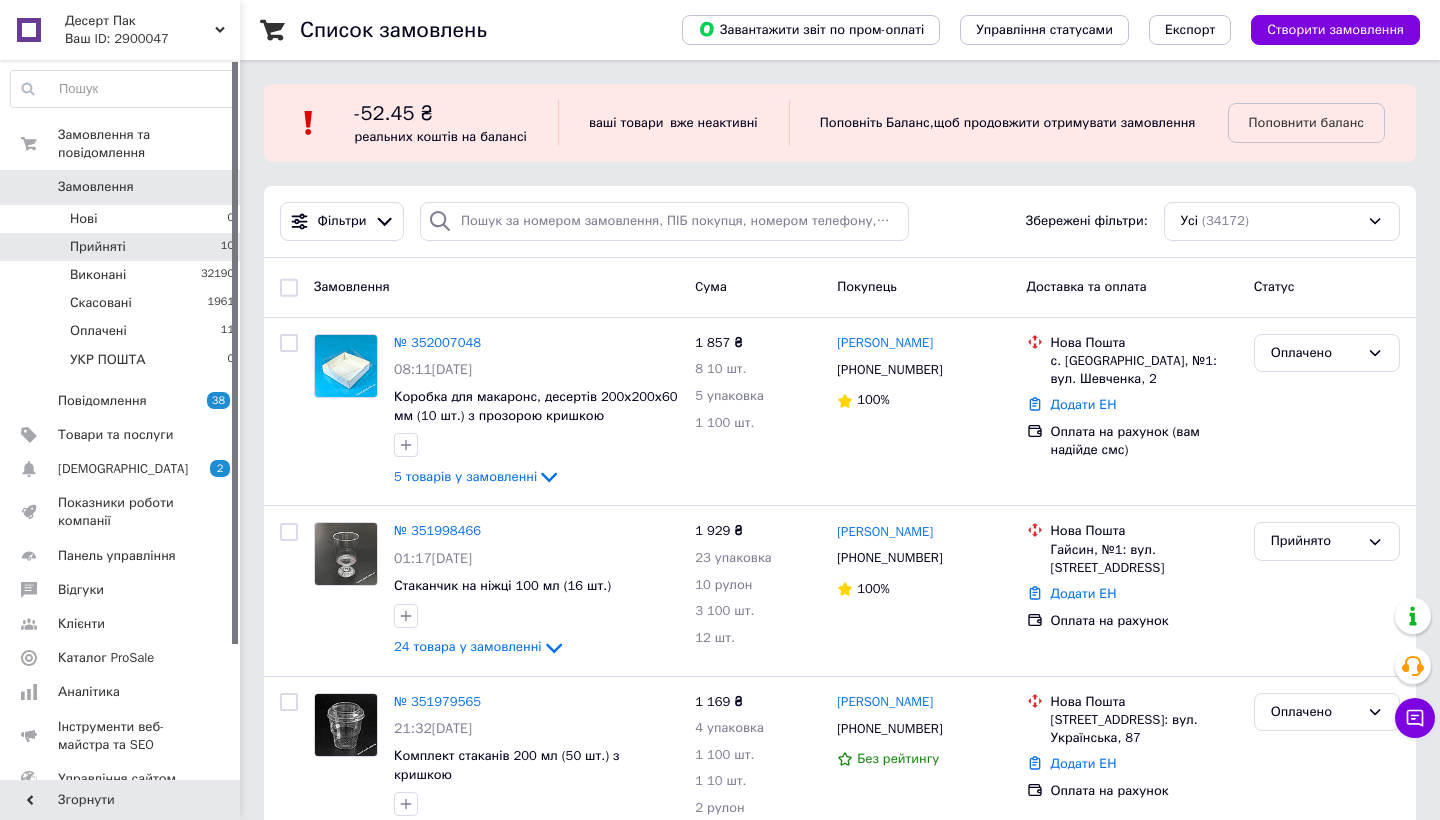 click on "Прийняті 10" at bounding box center (123, 247) 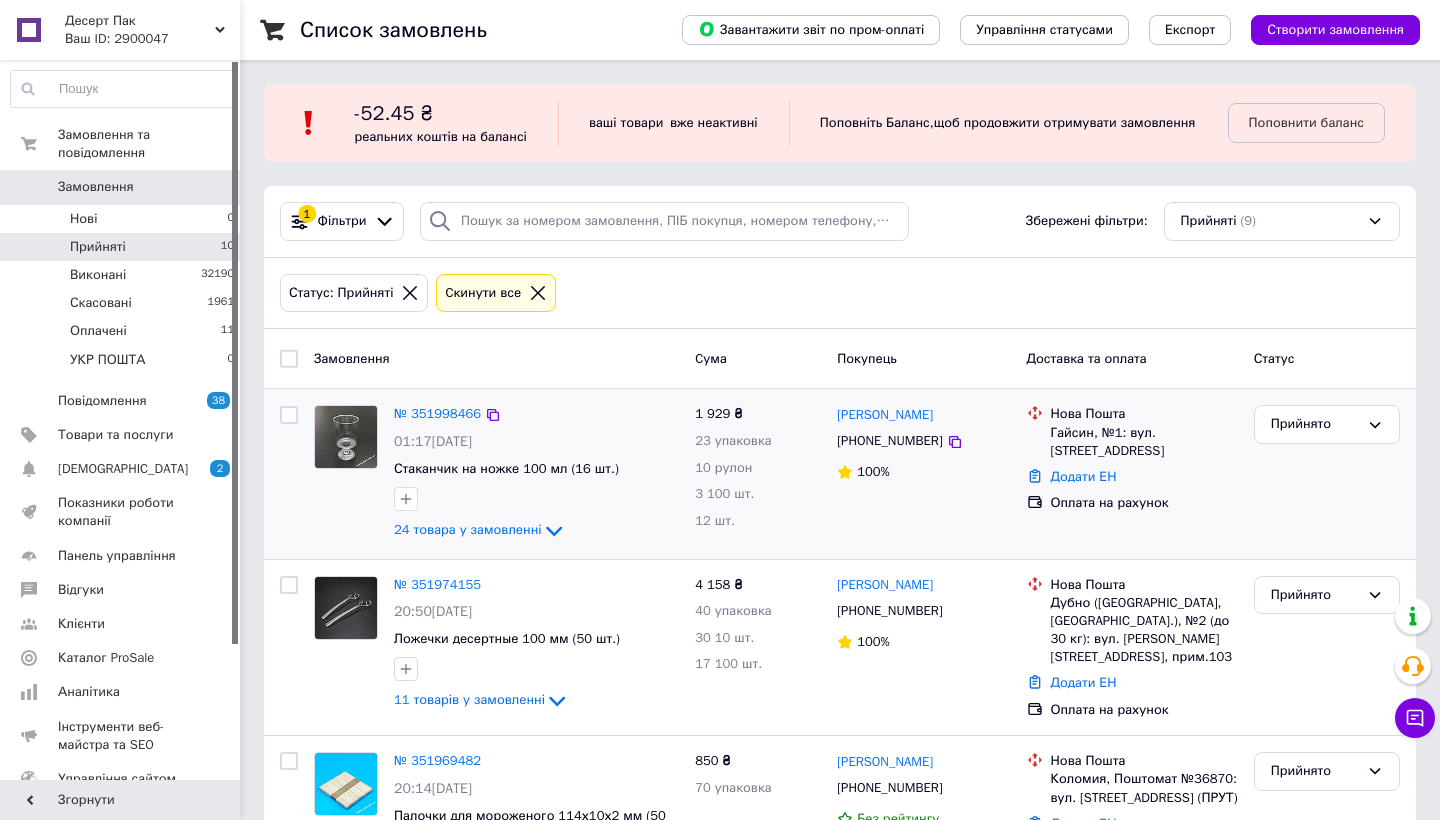 scroll, scrollTop: 218, scrollLeft: 0, axis: vertical 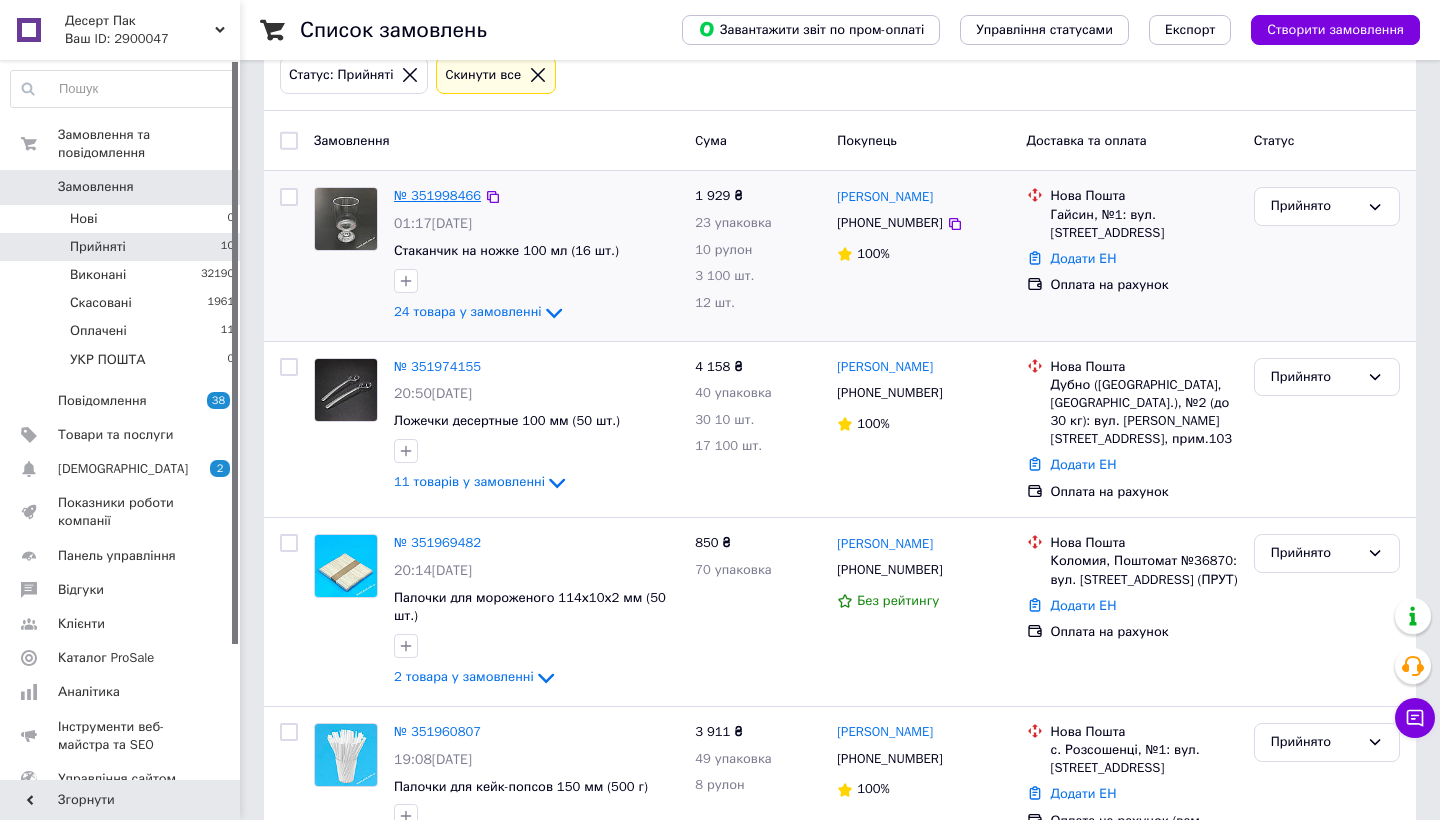 click on "№ 351998466" at bounding box center (437, 195) 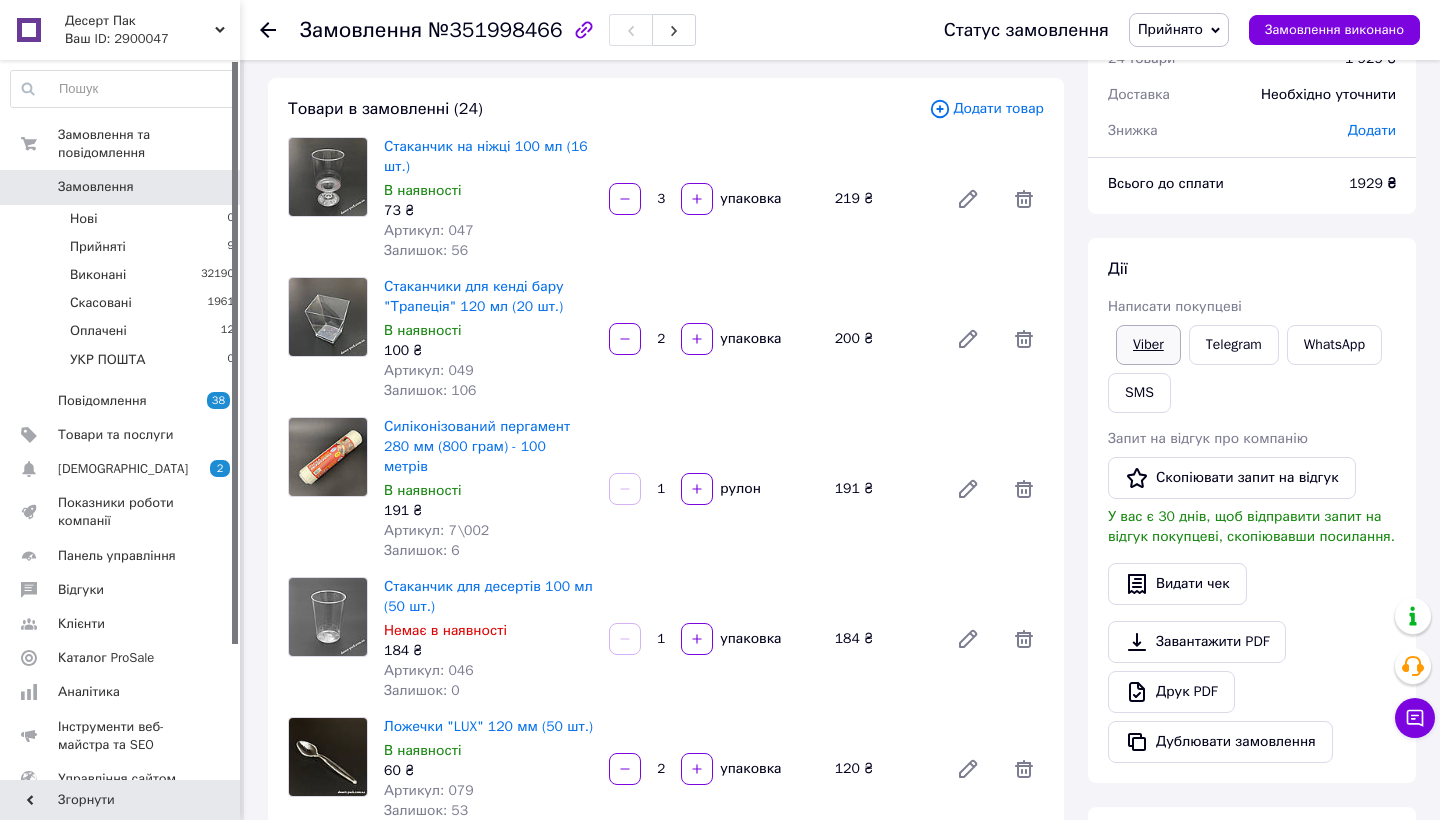 click on "Viber" at bounding box center (1148, 345) 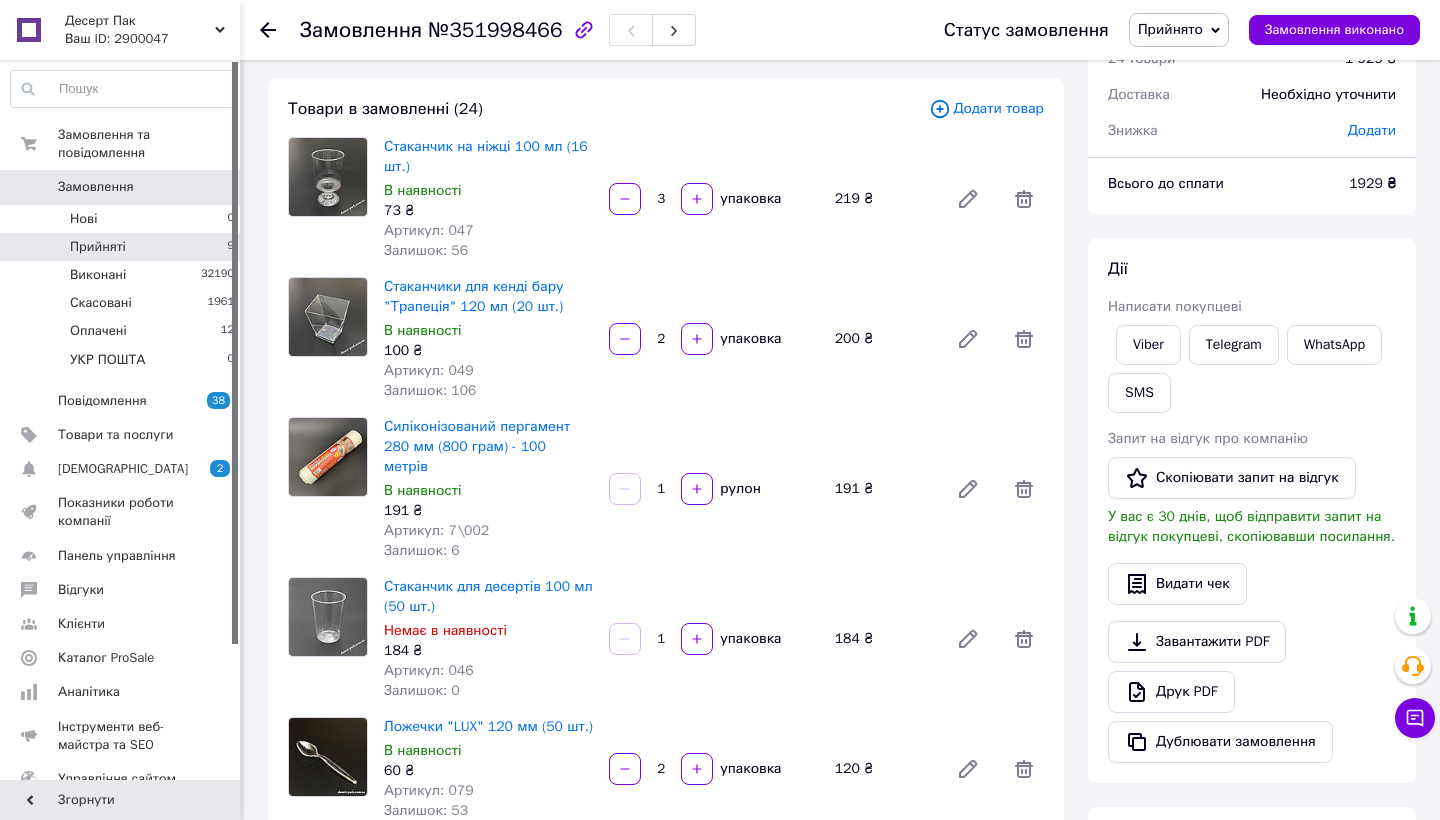 click on "Прийняті 9" at bounding box center [123, 247] 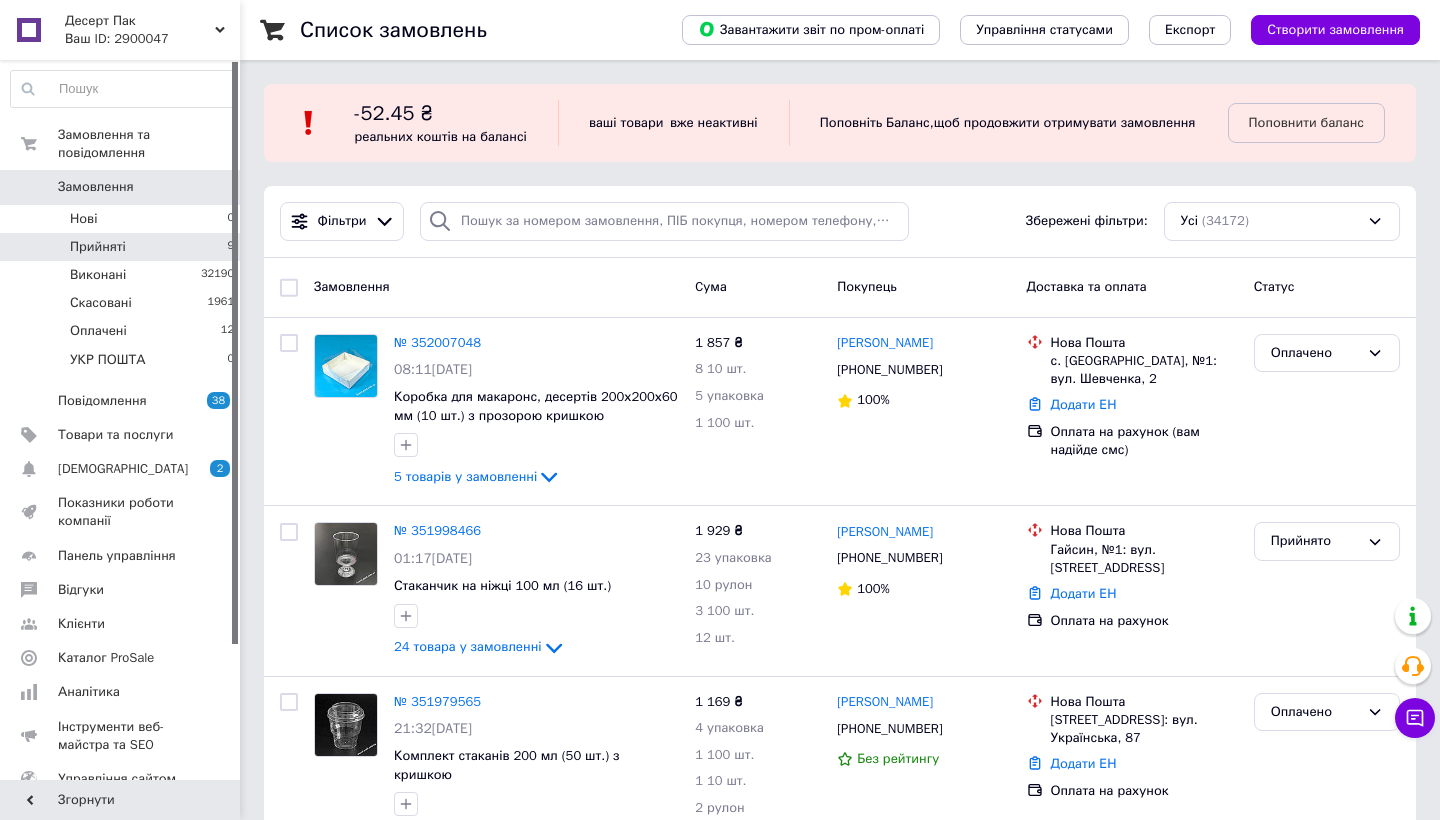 click on "Прийняті 9" at bounding box center [123, 247] 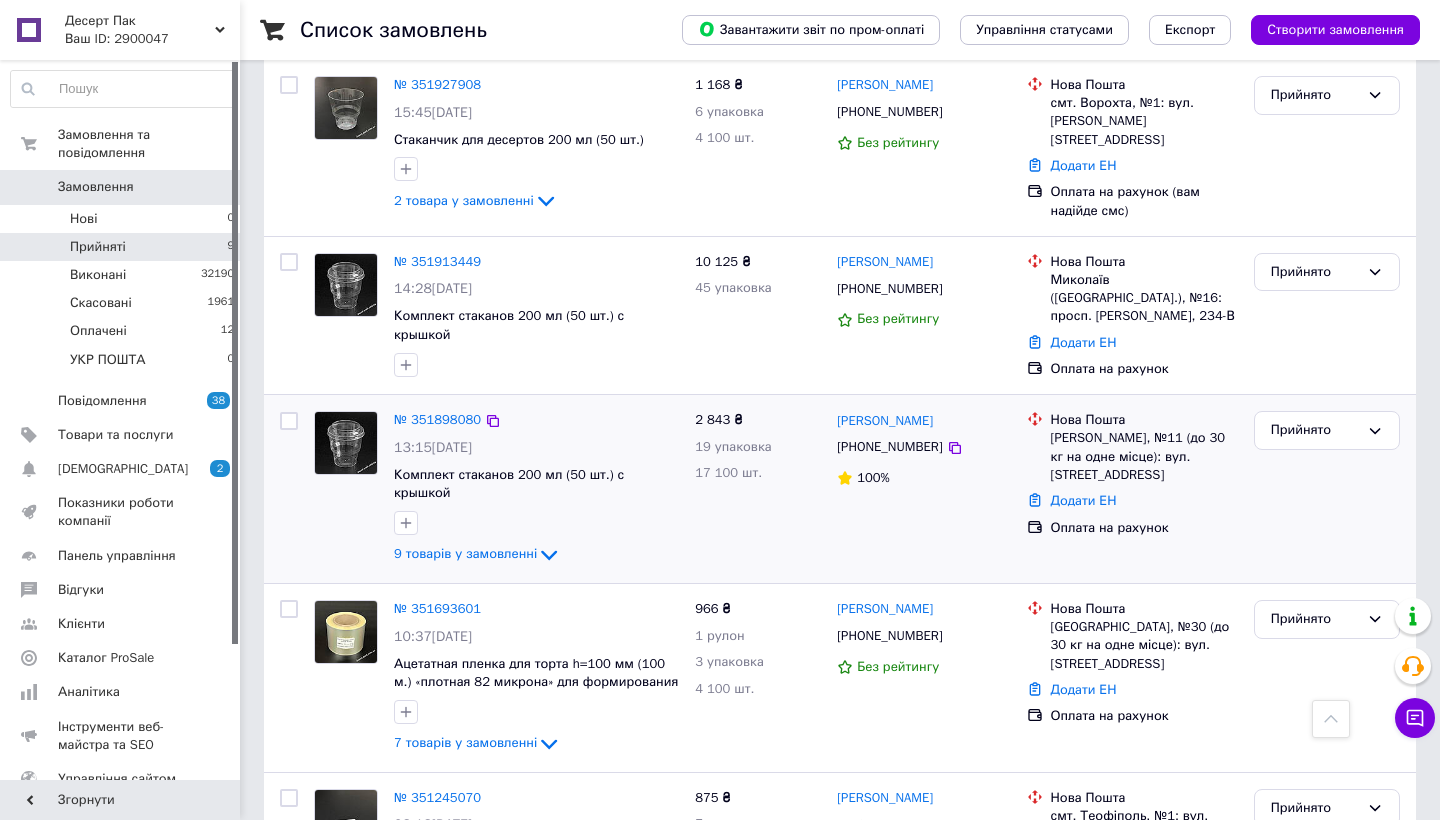 scroll, scrollTop: 1034, scrollLeft: 0, axis: vertical 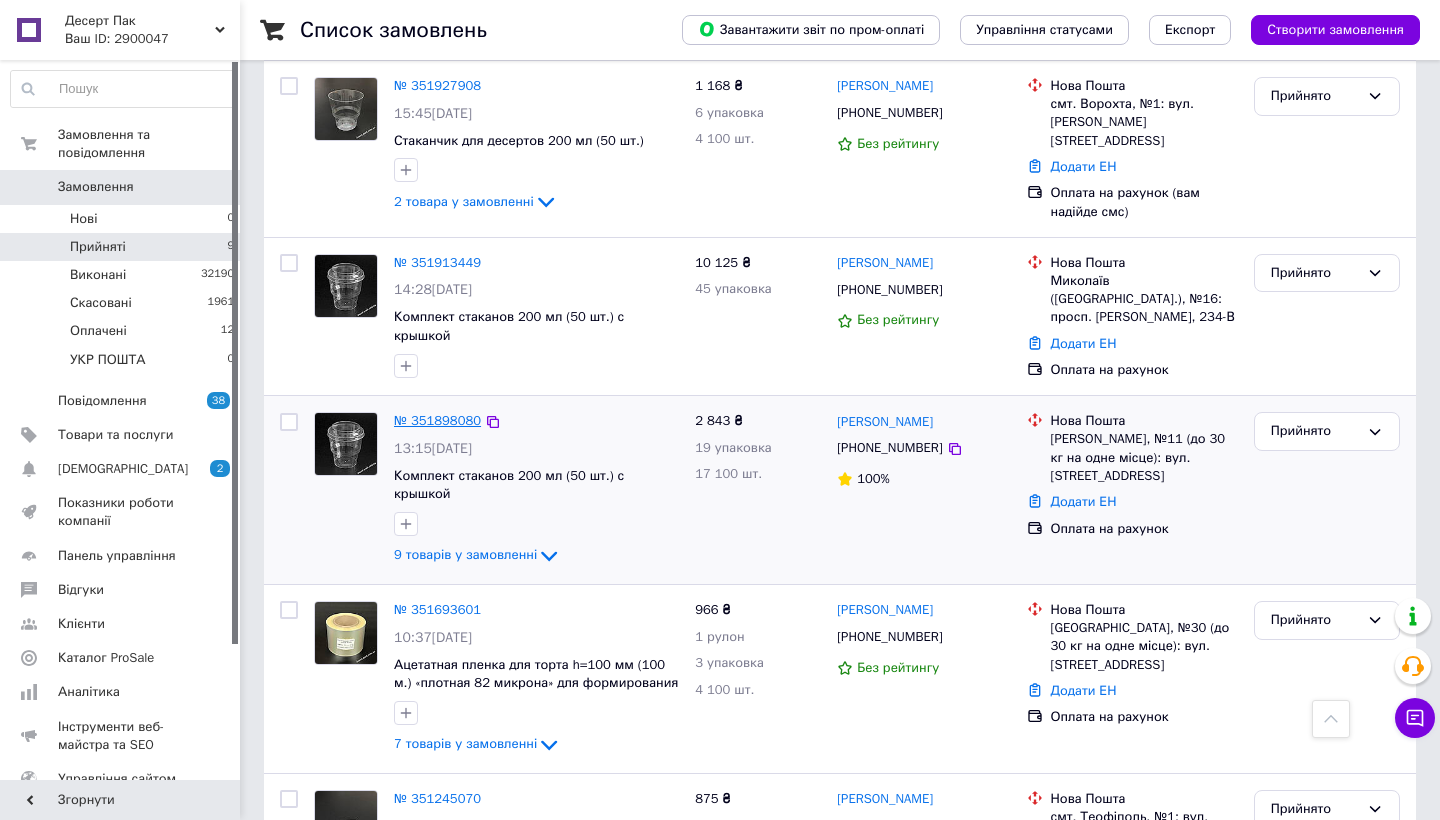 click on "№ 351898080" at bounding box center [437, 420] 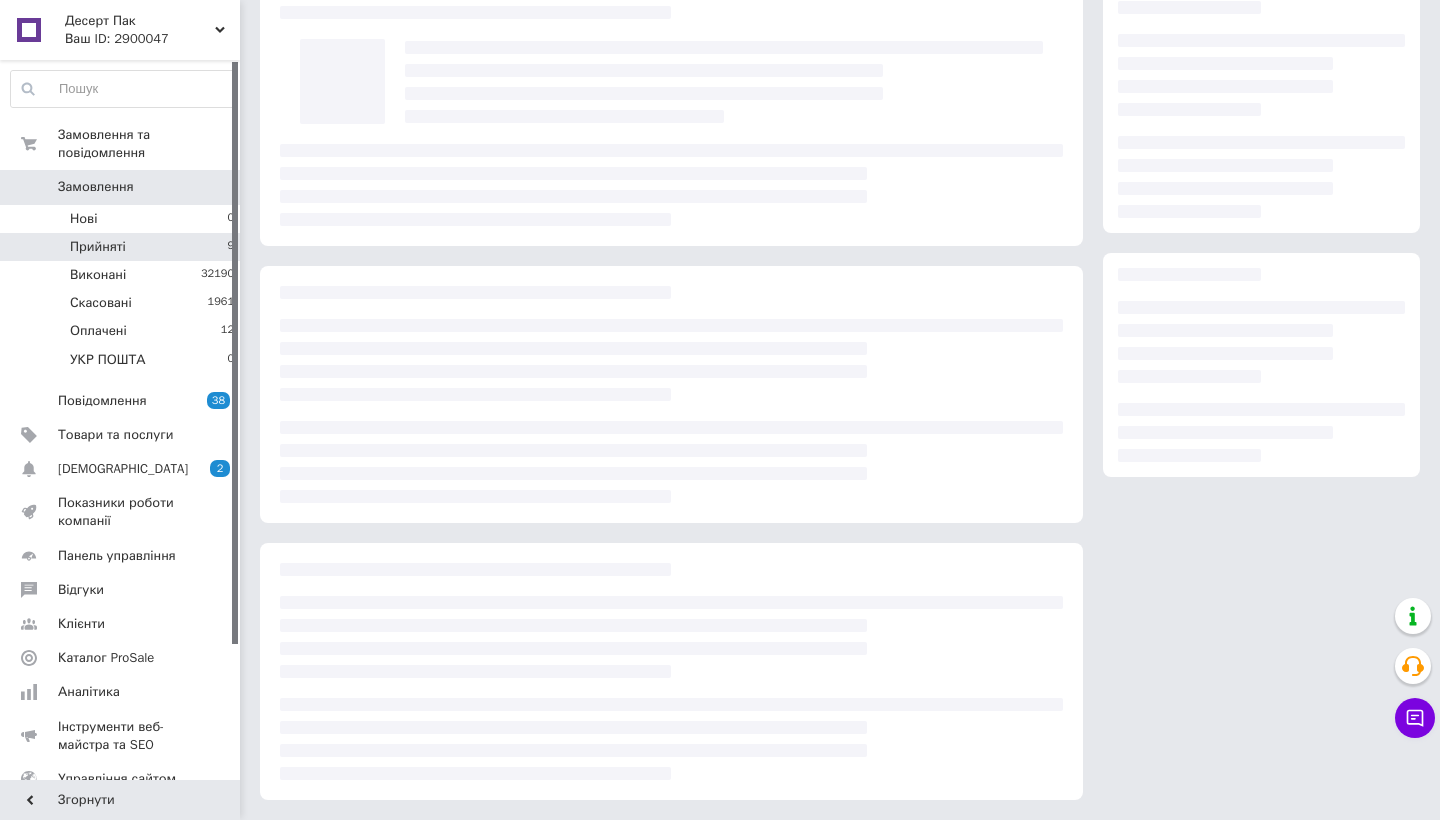 scroll, scrollTop: 94, scrollLeft: 0, axis: vertical 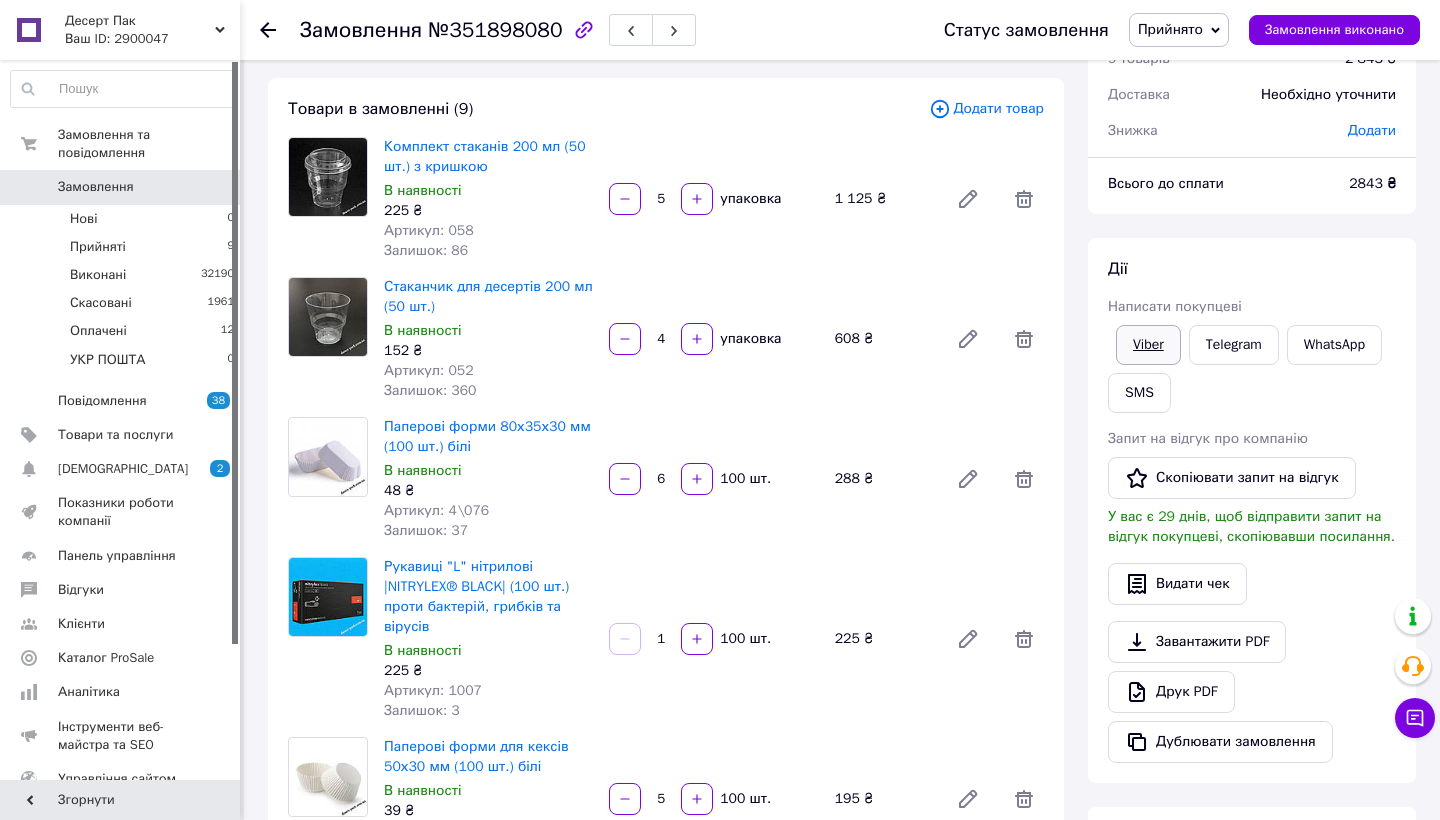 click on "Viber" at bounding box center [1148, 345] 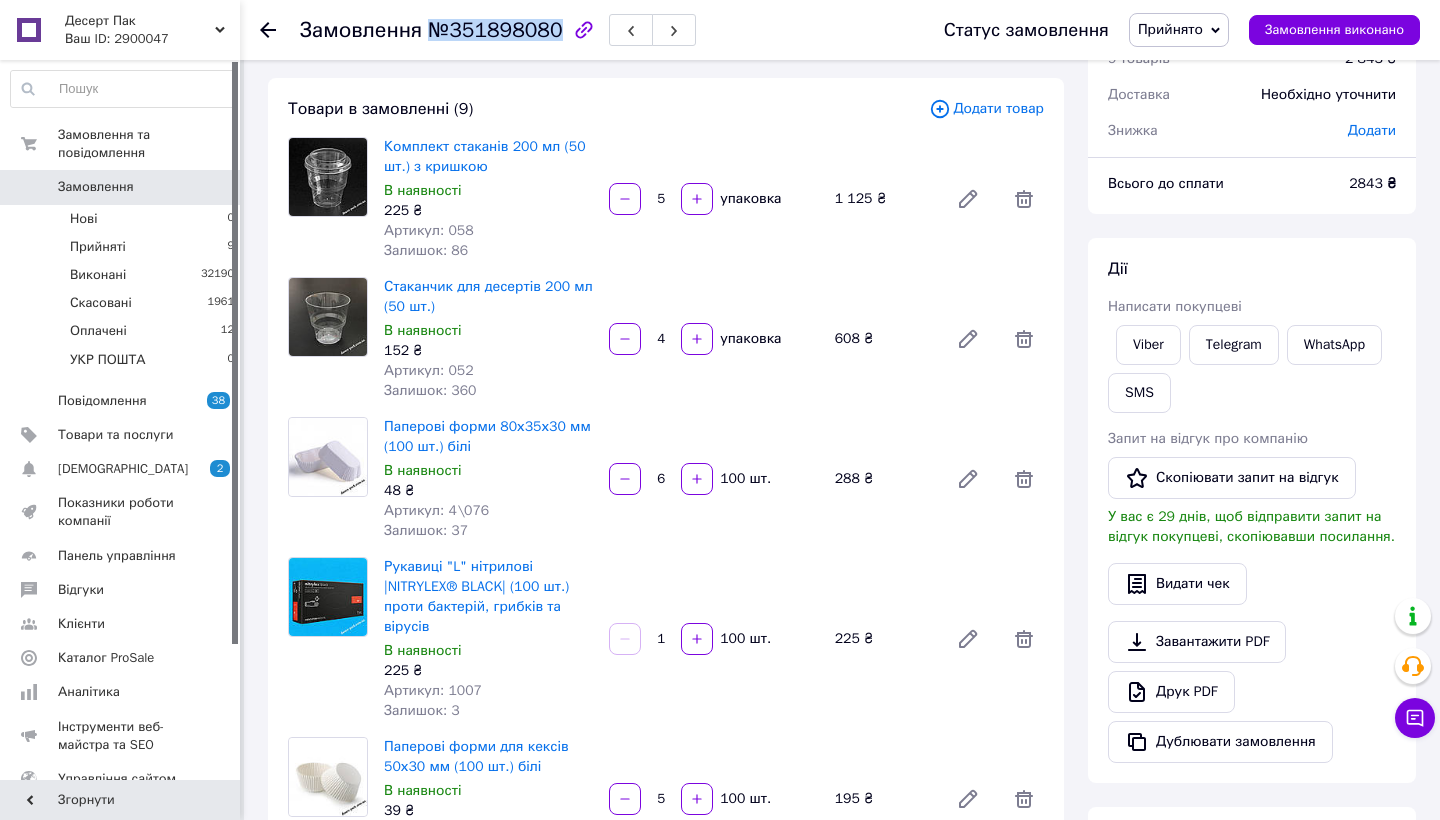 drag, startPoint x: 553, startPoint y: 34, endPoint x: 425, endPoint y: 19, distance: 128.87592 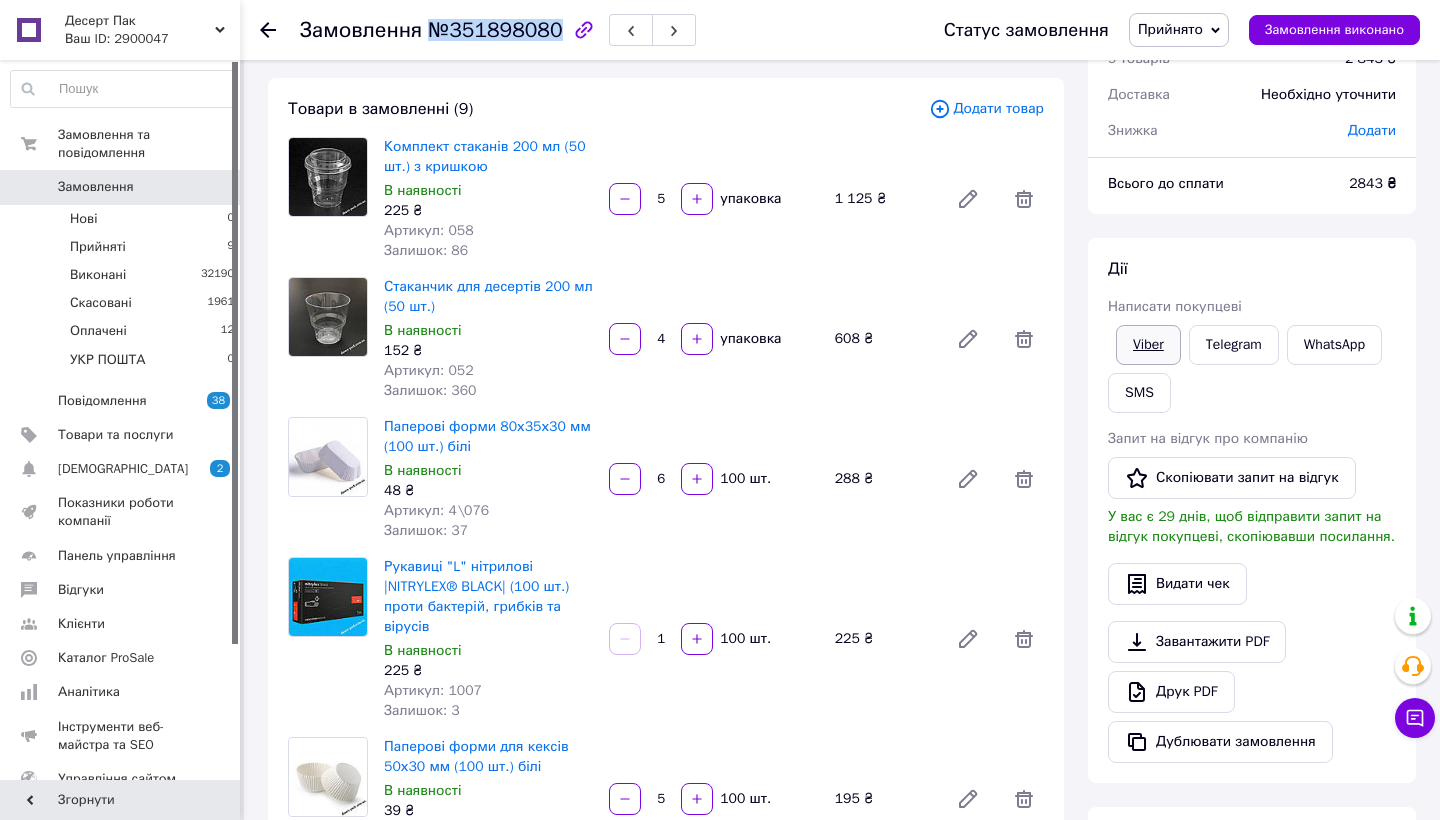 click on "Viber" at bounding box center [1148, 345] 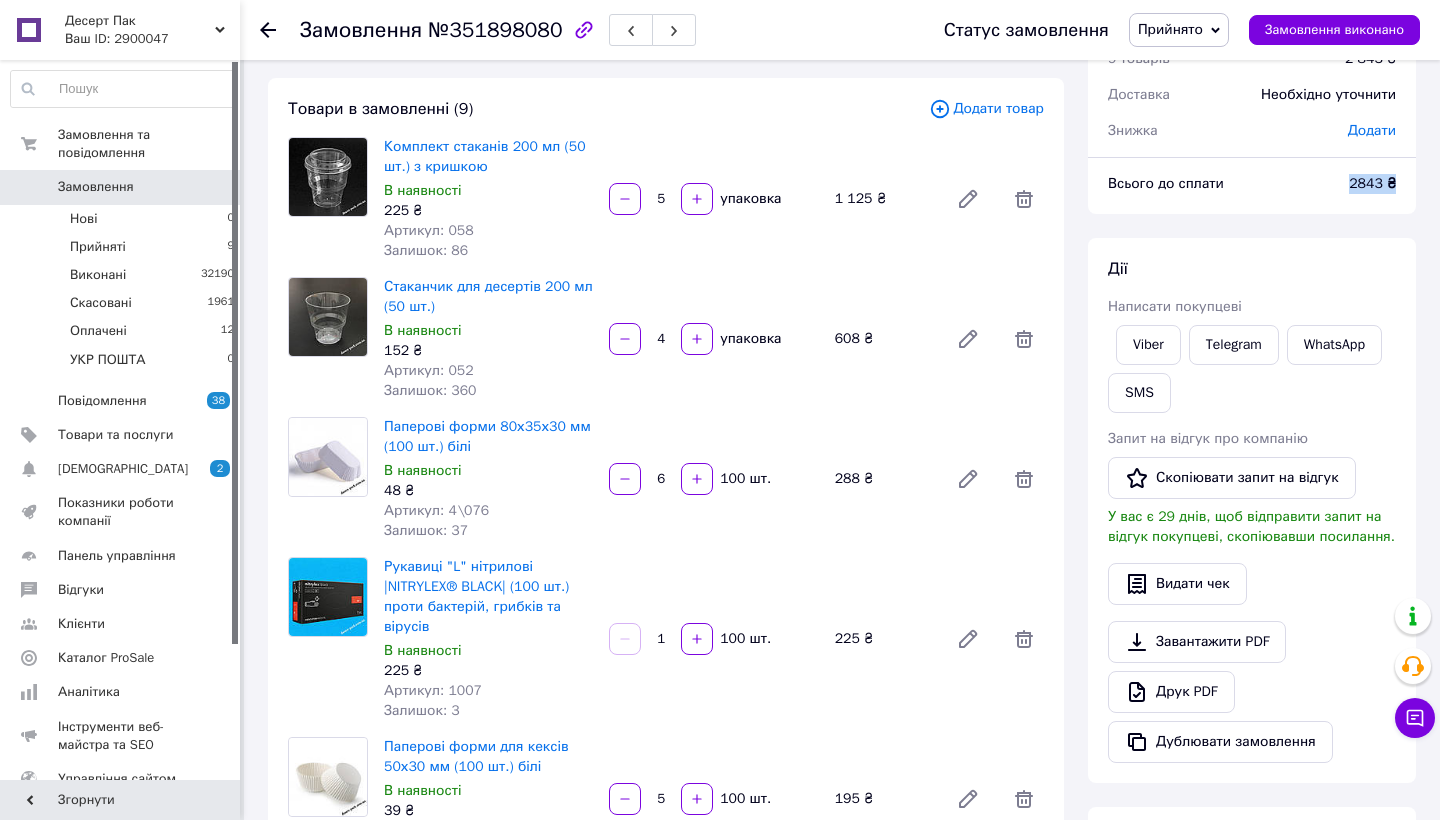 drag, startPoint x: 1342, startPoint y: 181, endPoint x: 1412, endPoint y: 181, distance: 70 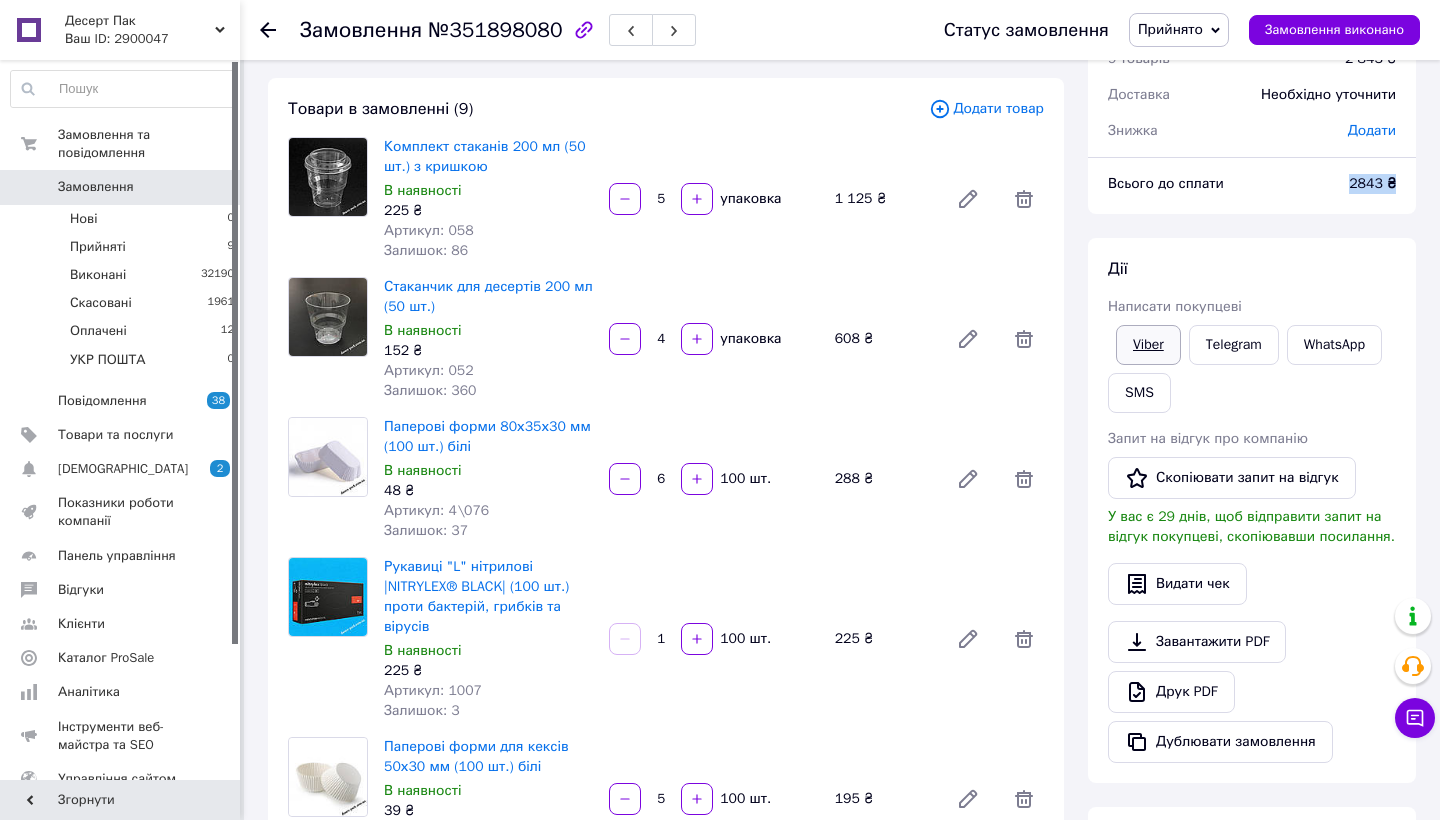 click on "Viber" at bounding box center (1148, 345) 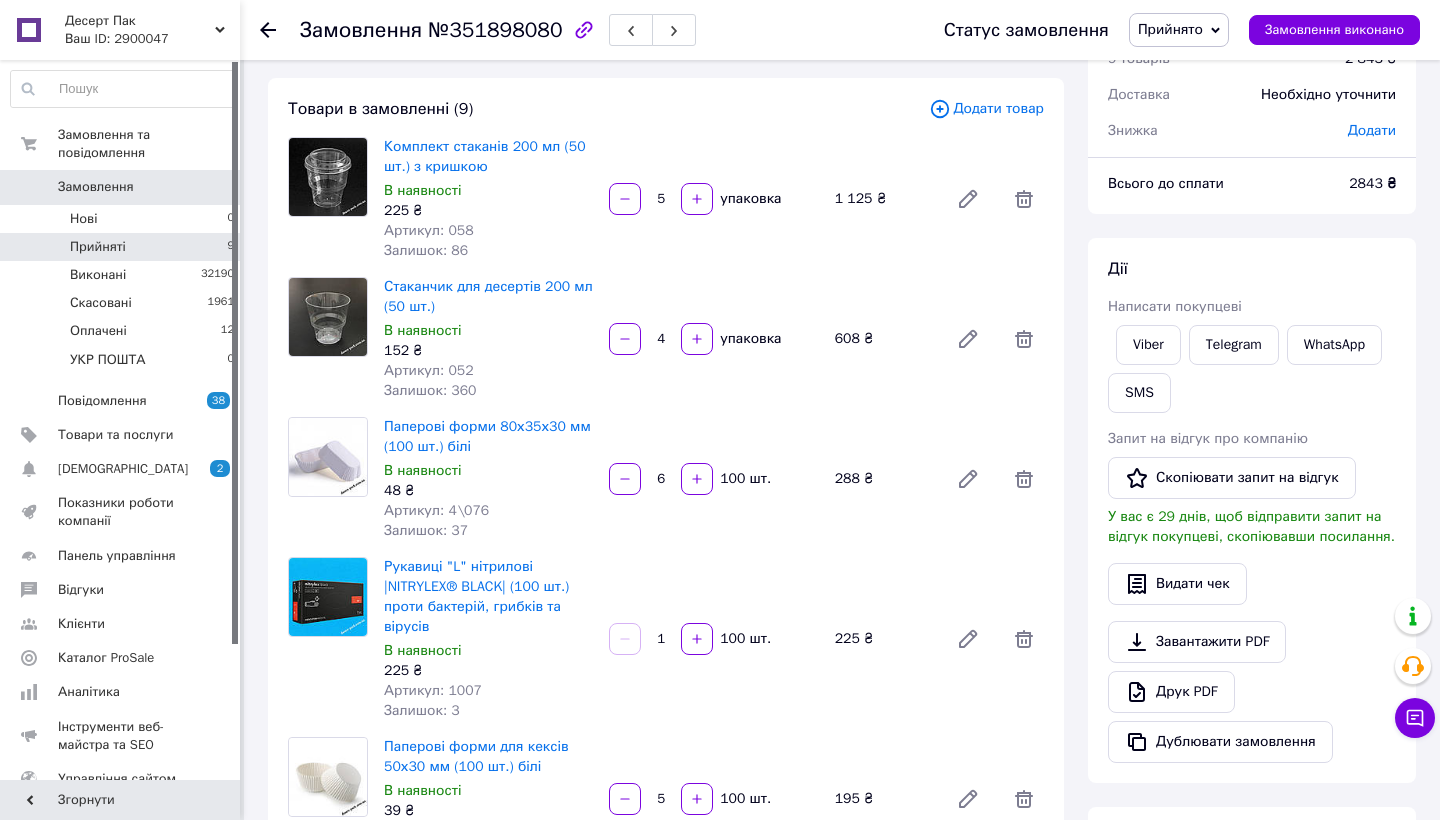 click on "Прийняті 9" at bounding box center (123, 247) 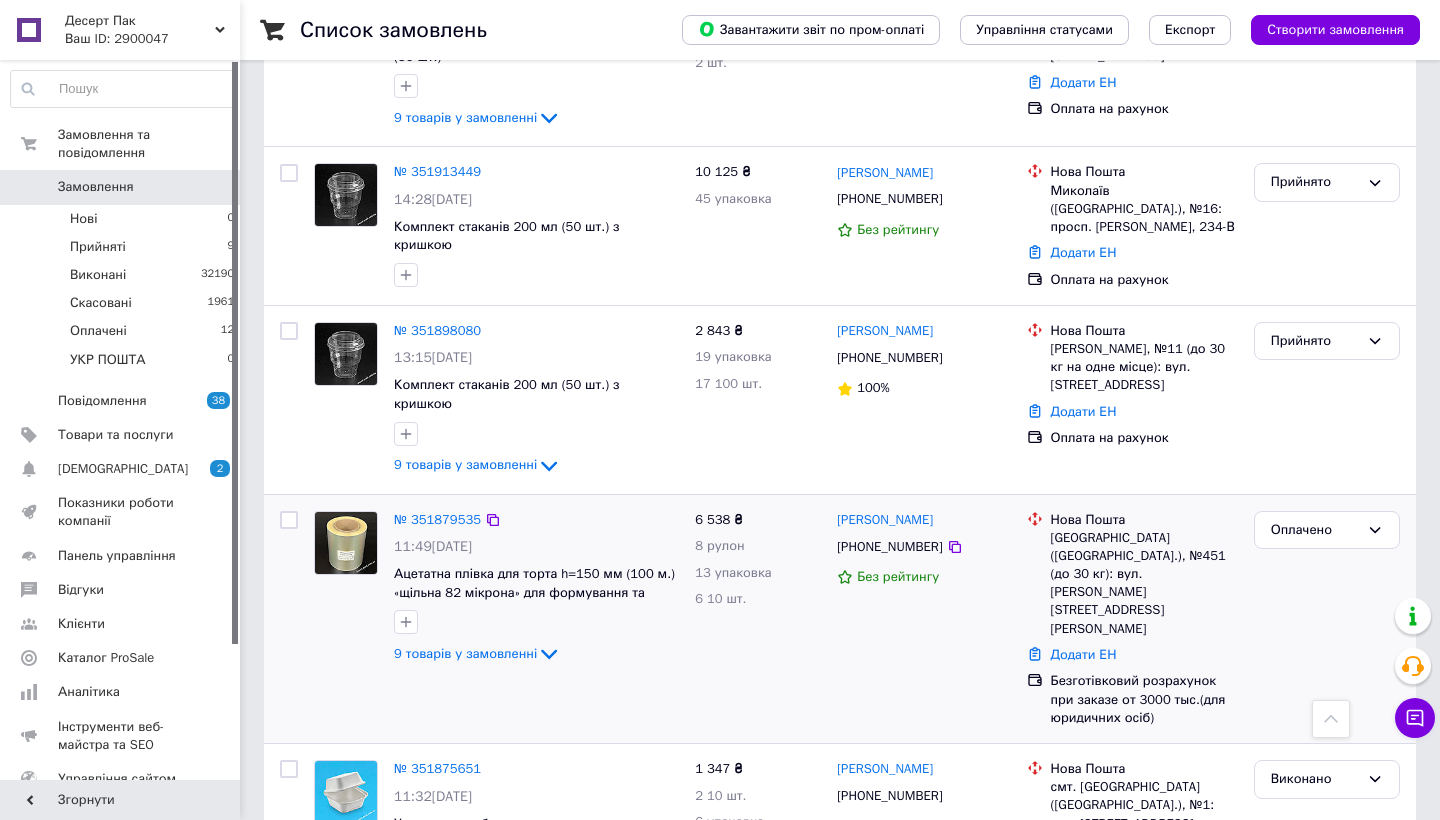 scroll, scrollTop: 2131, scrollLeft: 0, axis: vertical 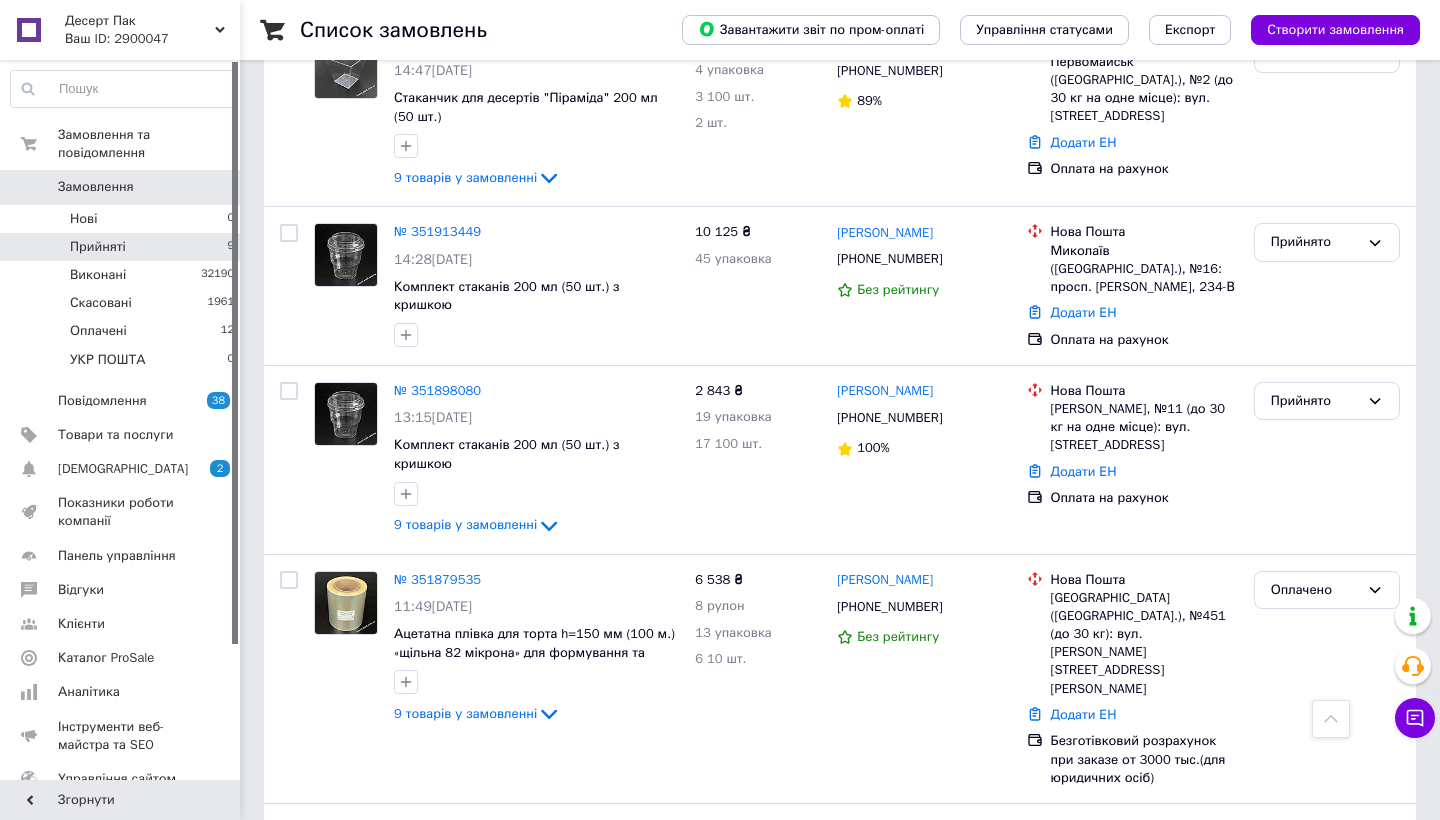 click on "Прийняті 9" at bounding box center [123, 247] 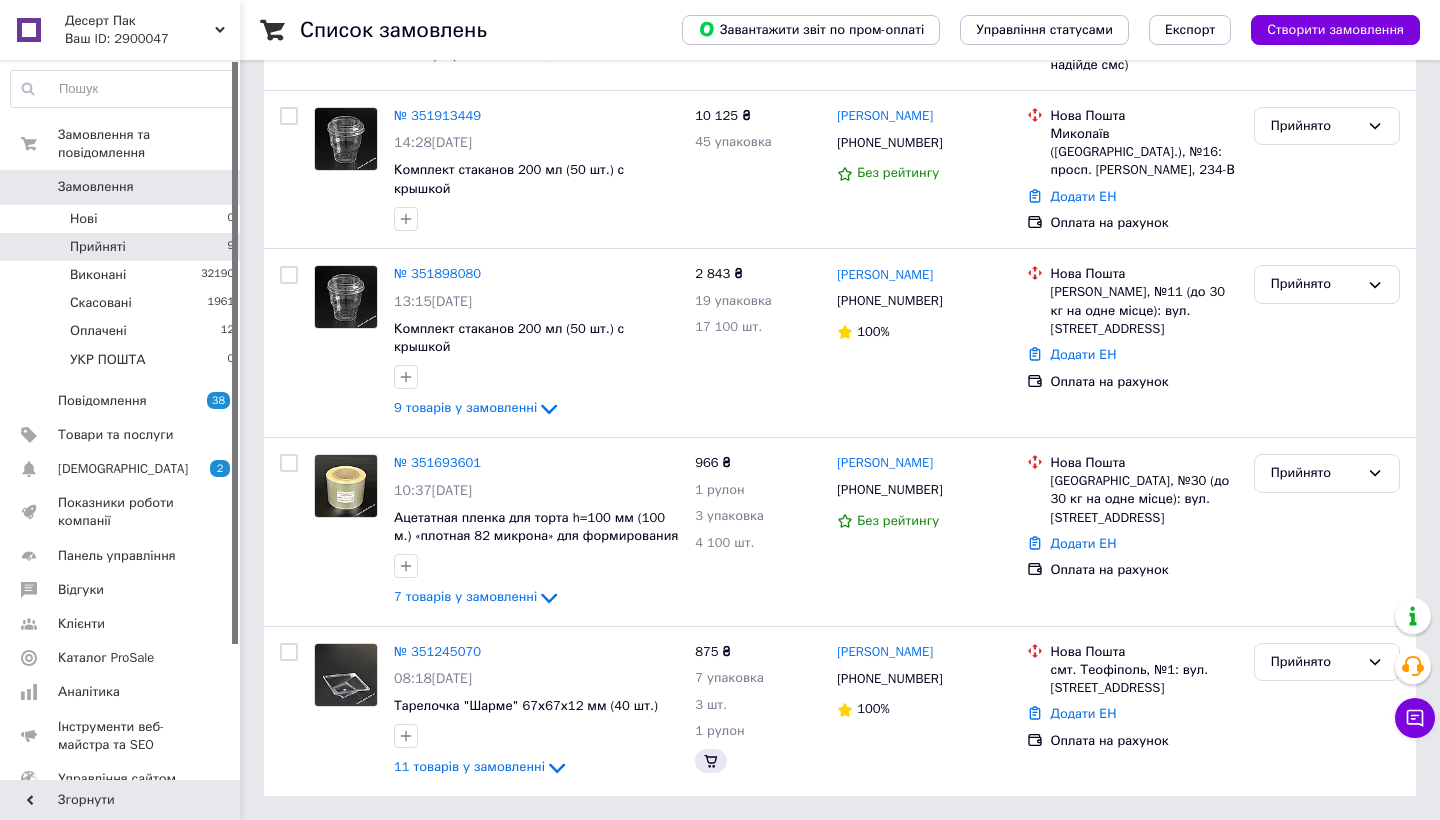 scroll, scrollTop: 0, scrollLeft: 0, axis: both 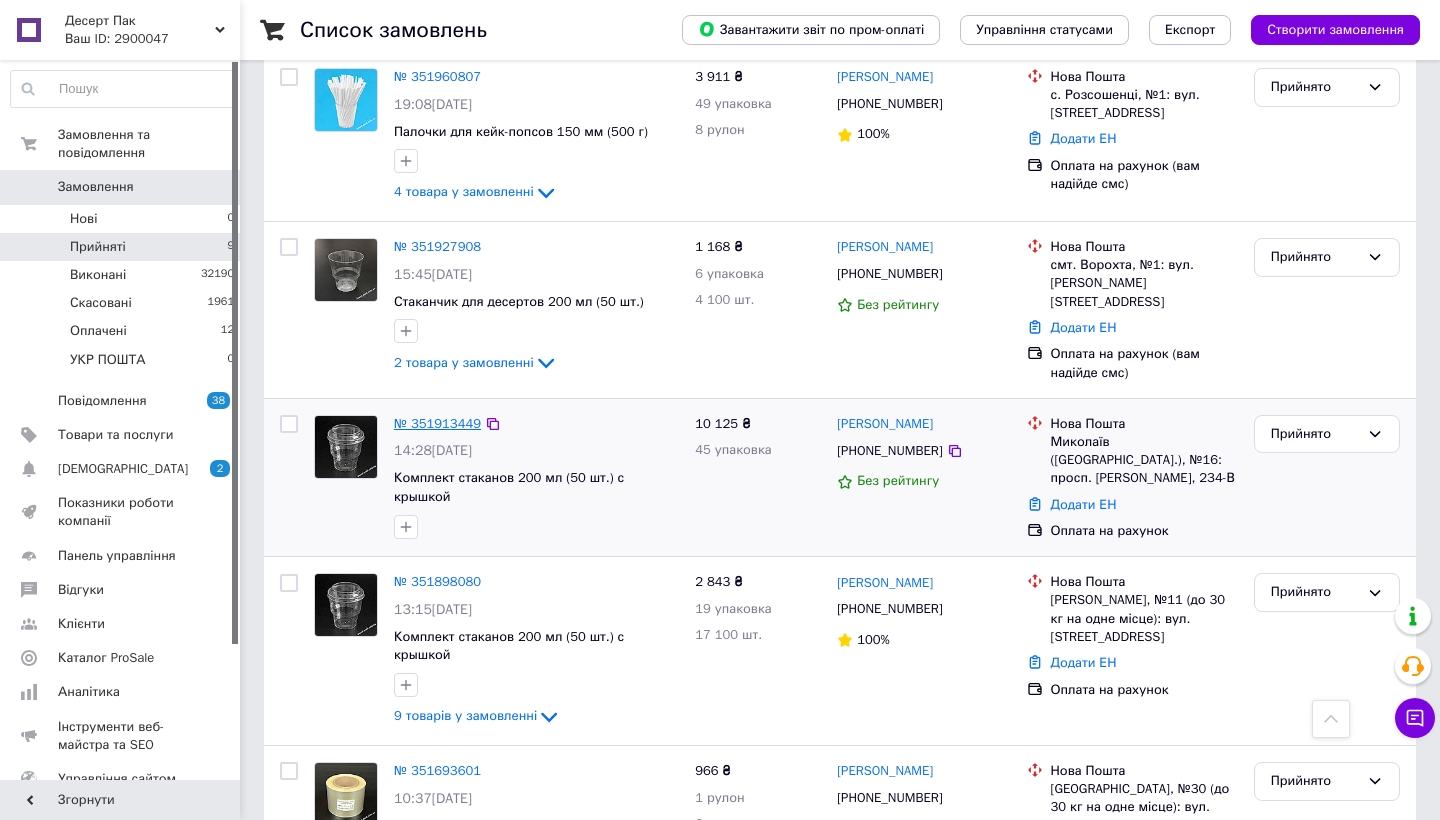 click on "№ 351913449" at bounding box center [437, 423] 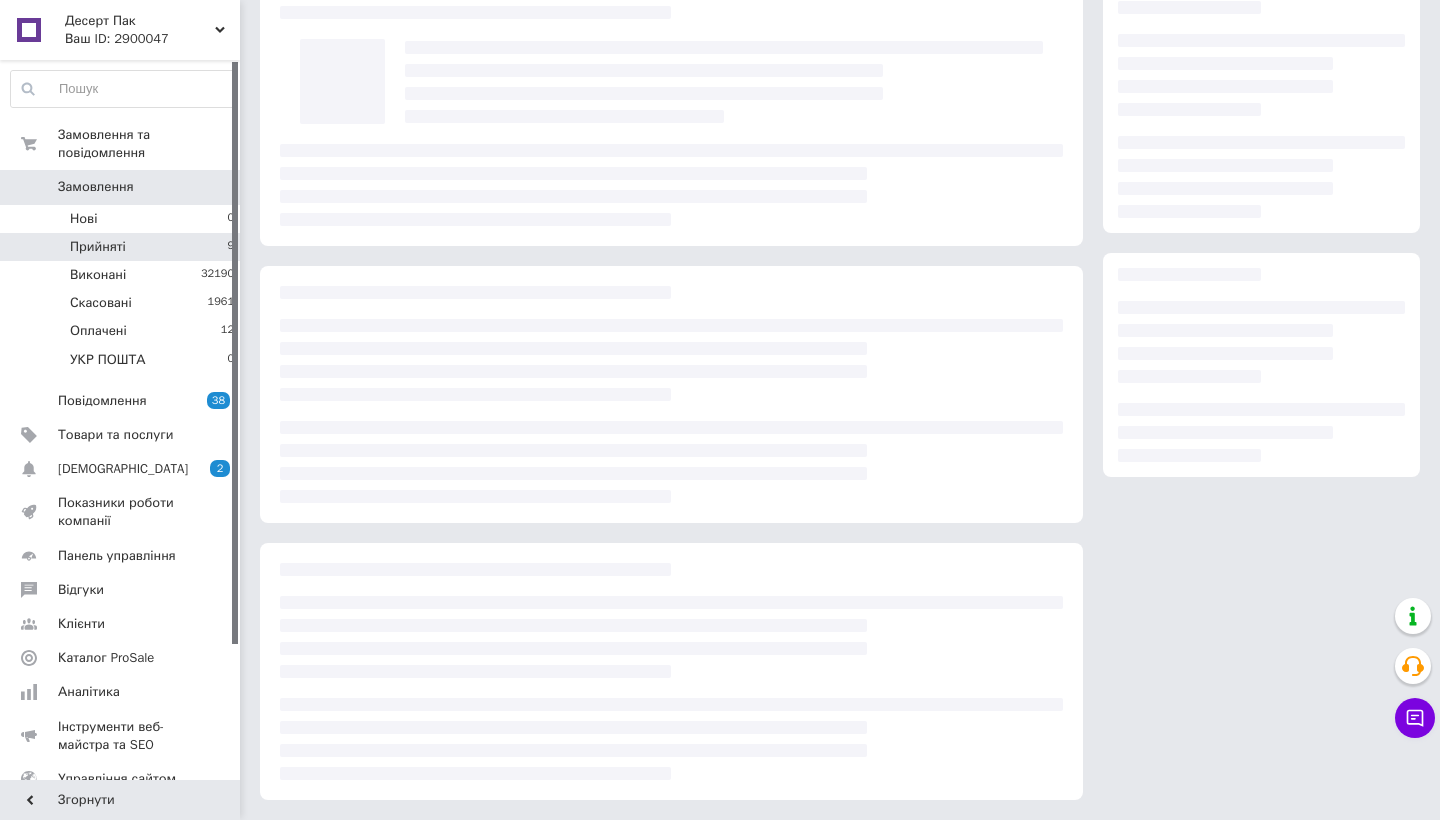 scroll, scrollTop: 50, scrollLeft: 0, axis: vertical 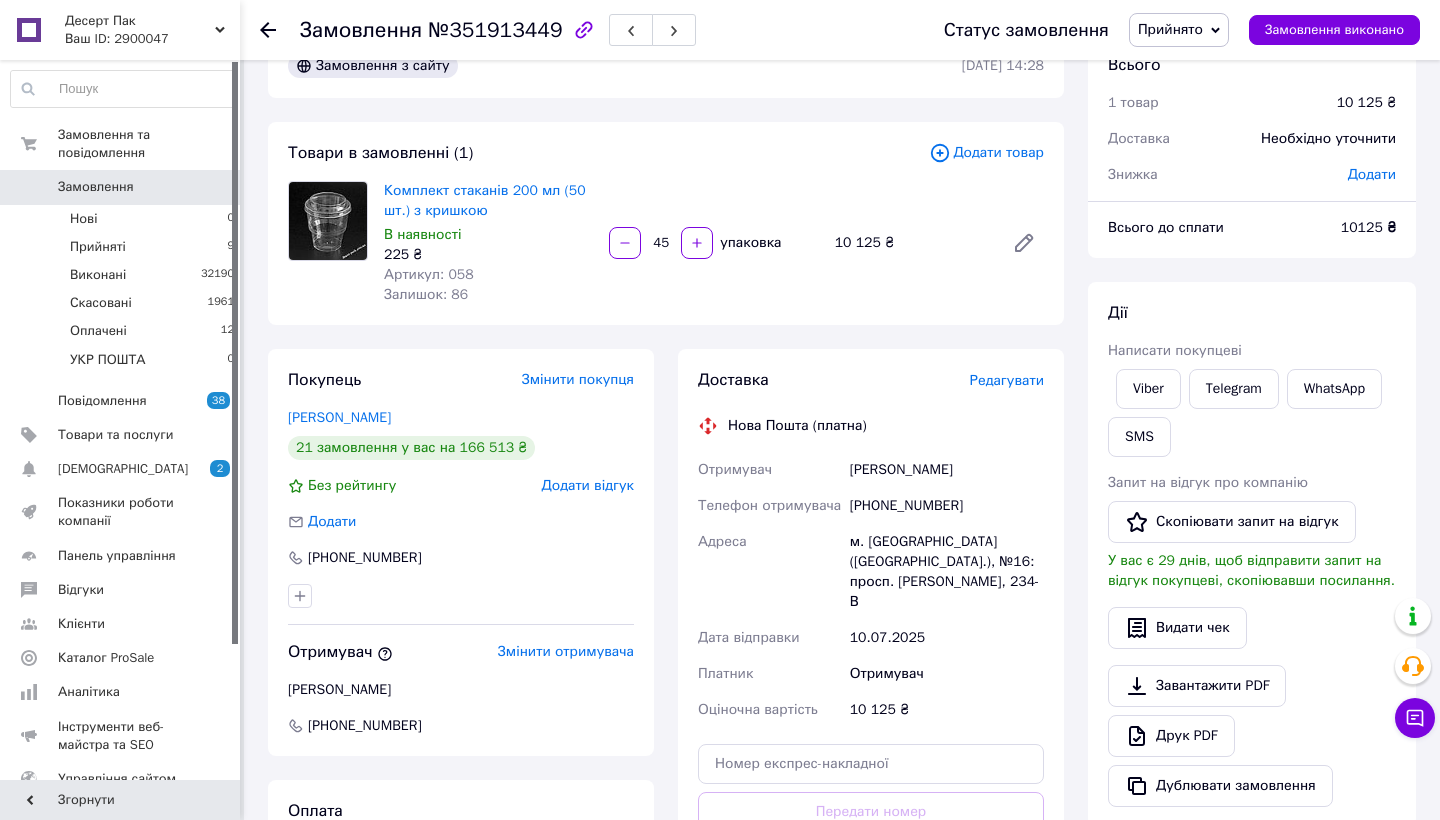 click on "Viber" at bounding box center (1148, 389) 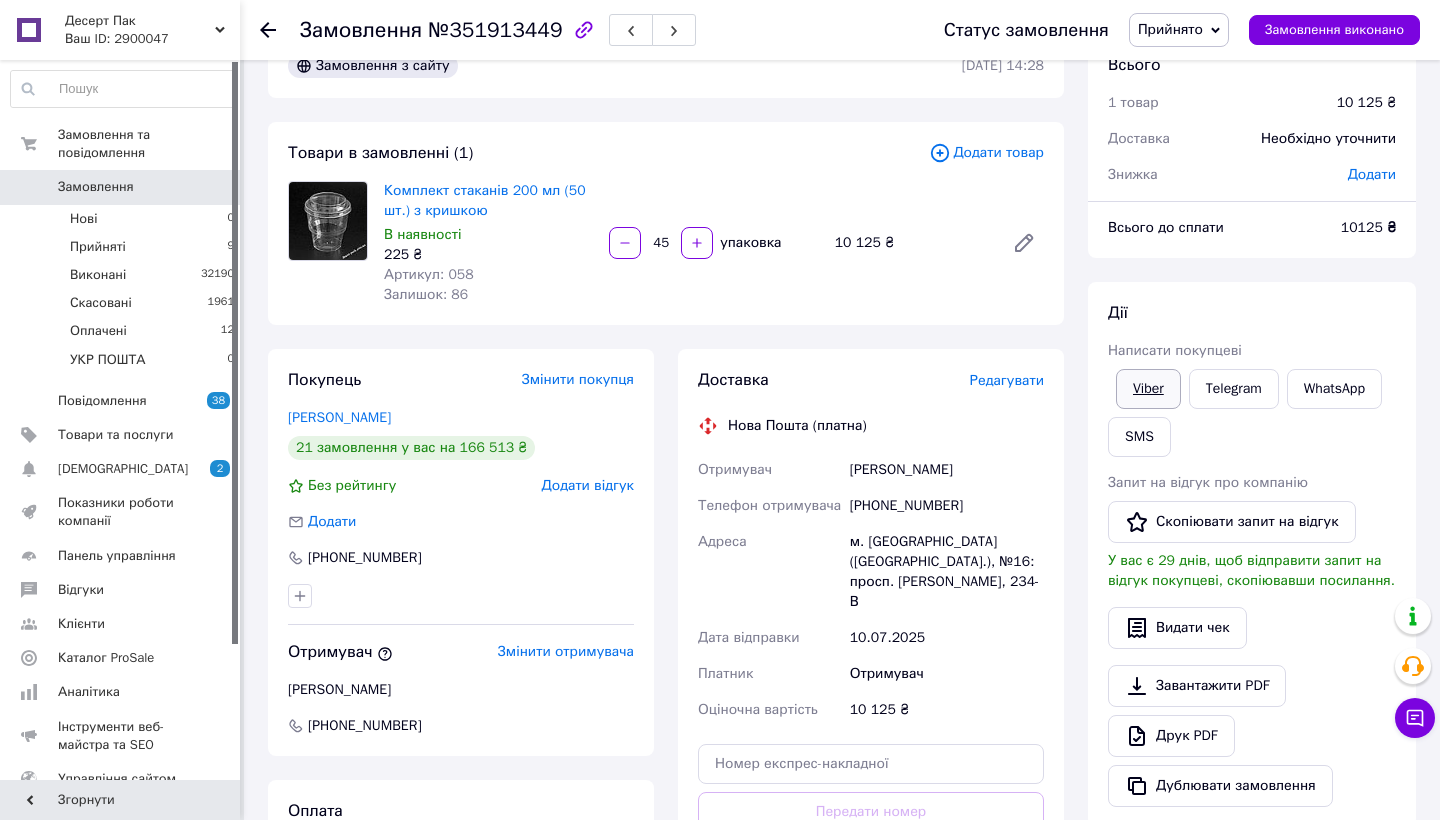 click on "Viber" at bounding box center (1148, 389) 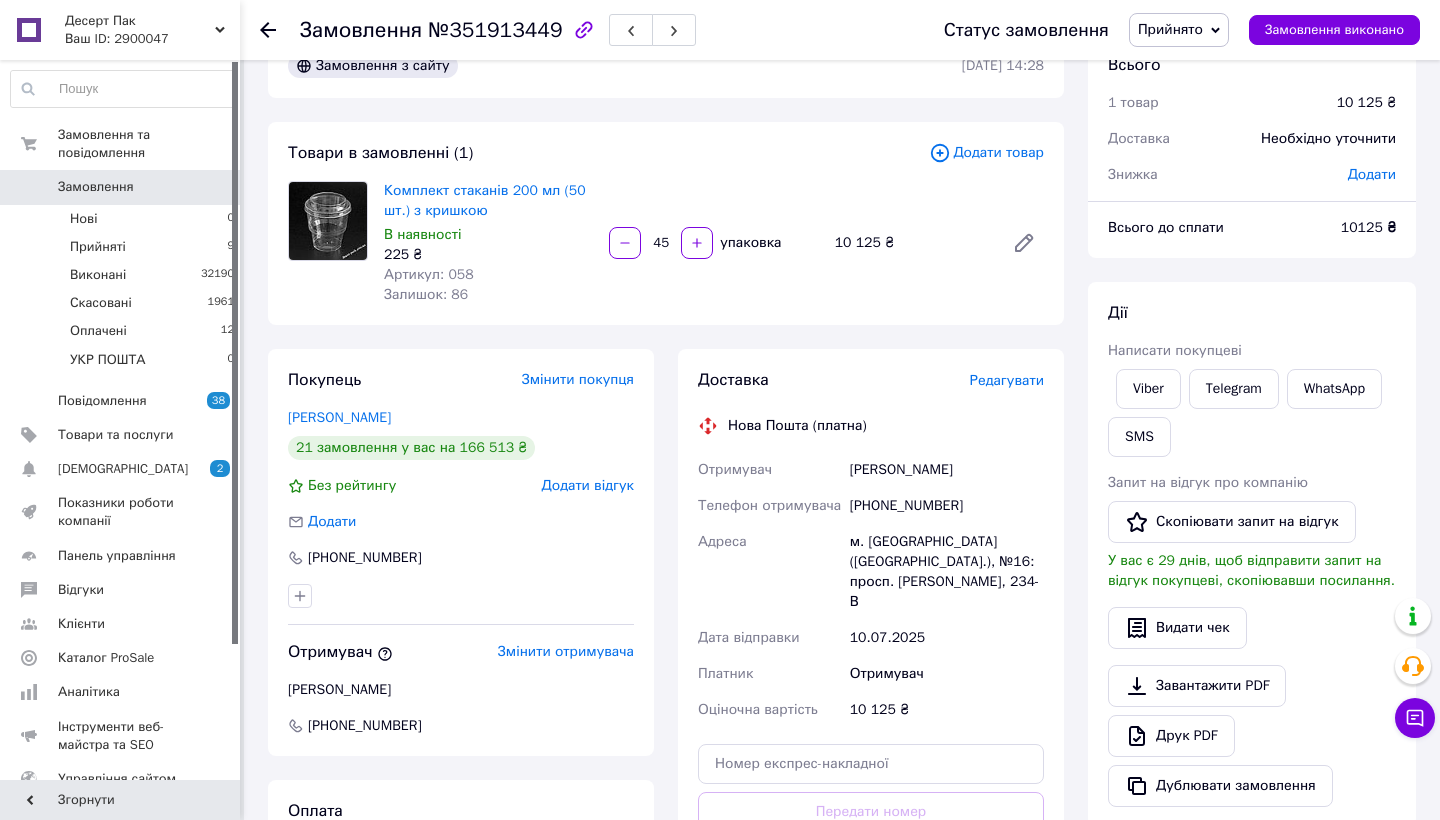 click at bounding box center (584, 30) 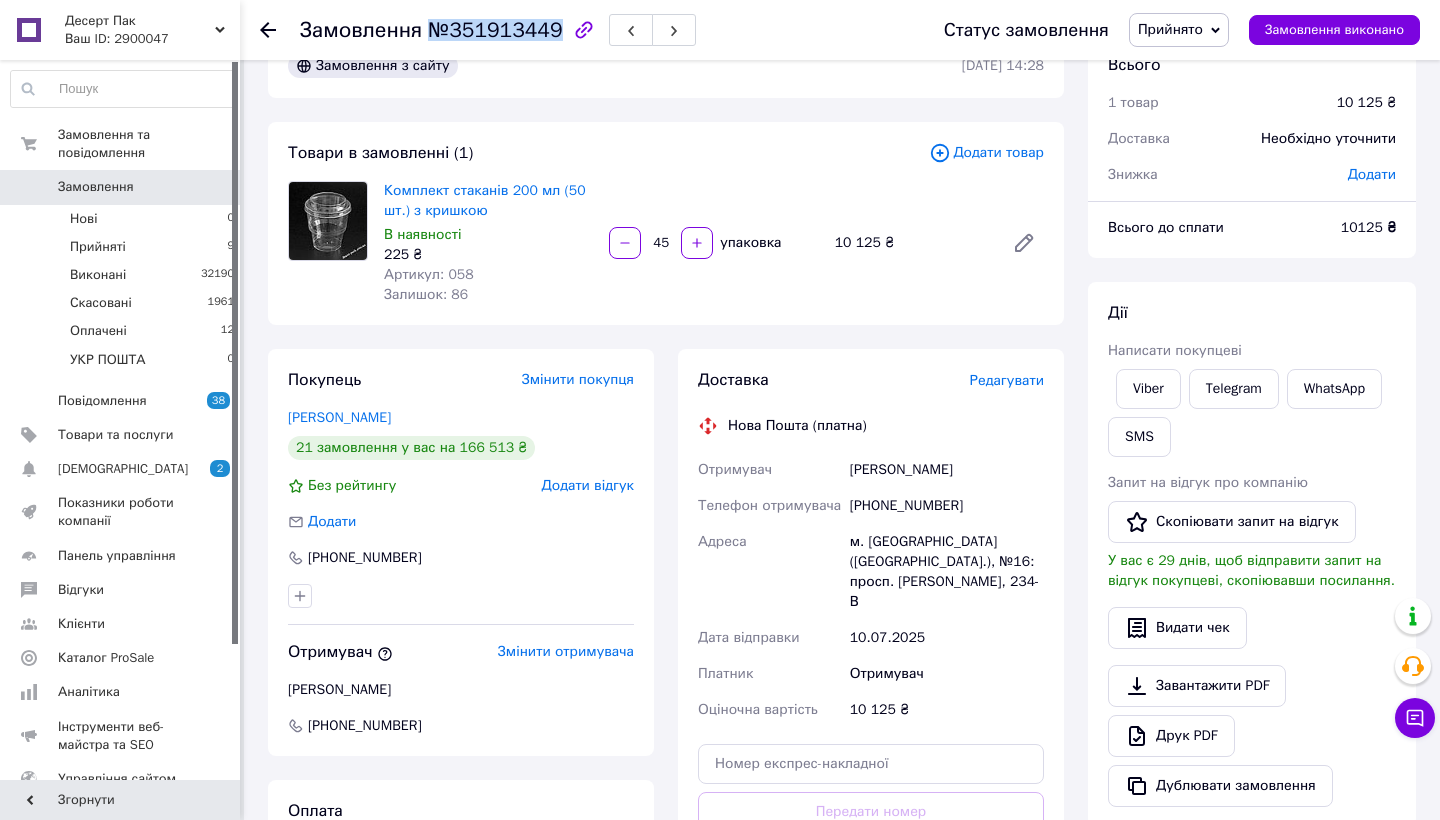 drag, startPoint x: 551, startPoint y: 33, endPoint x: 417, endPoint y: 34, distance: 134.00374 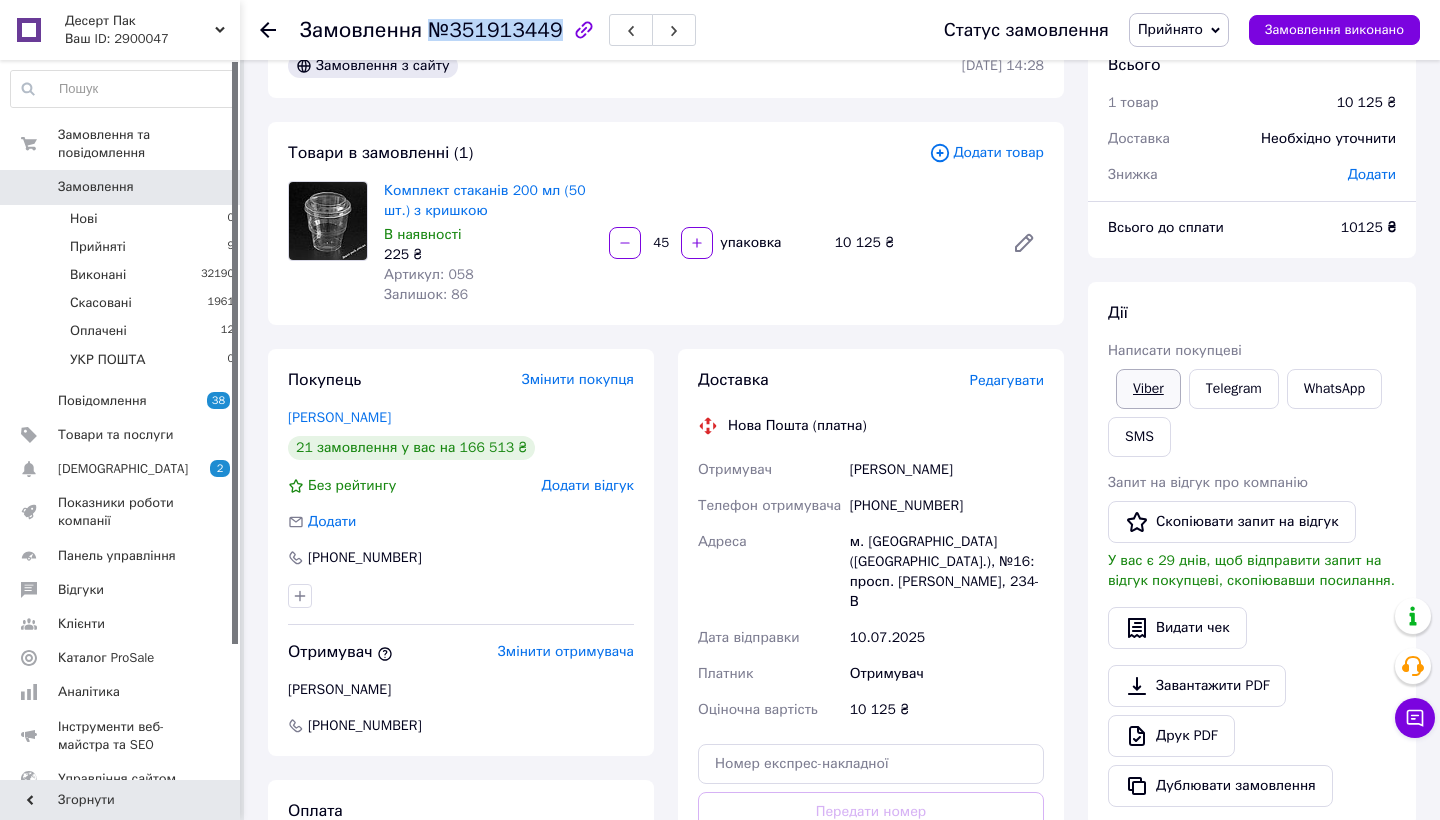 click on "Viber" at bounding box center (1148, 389) 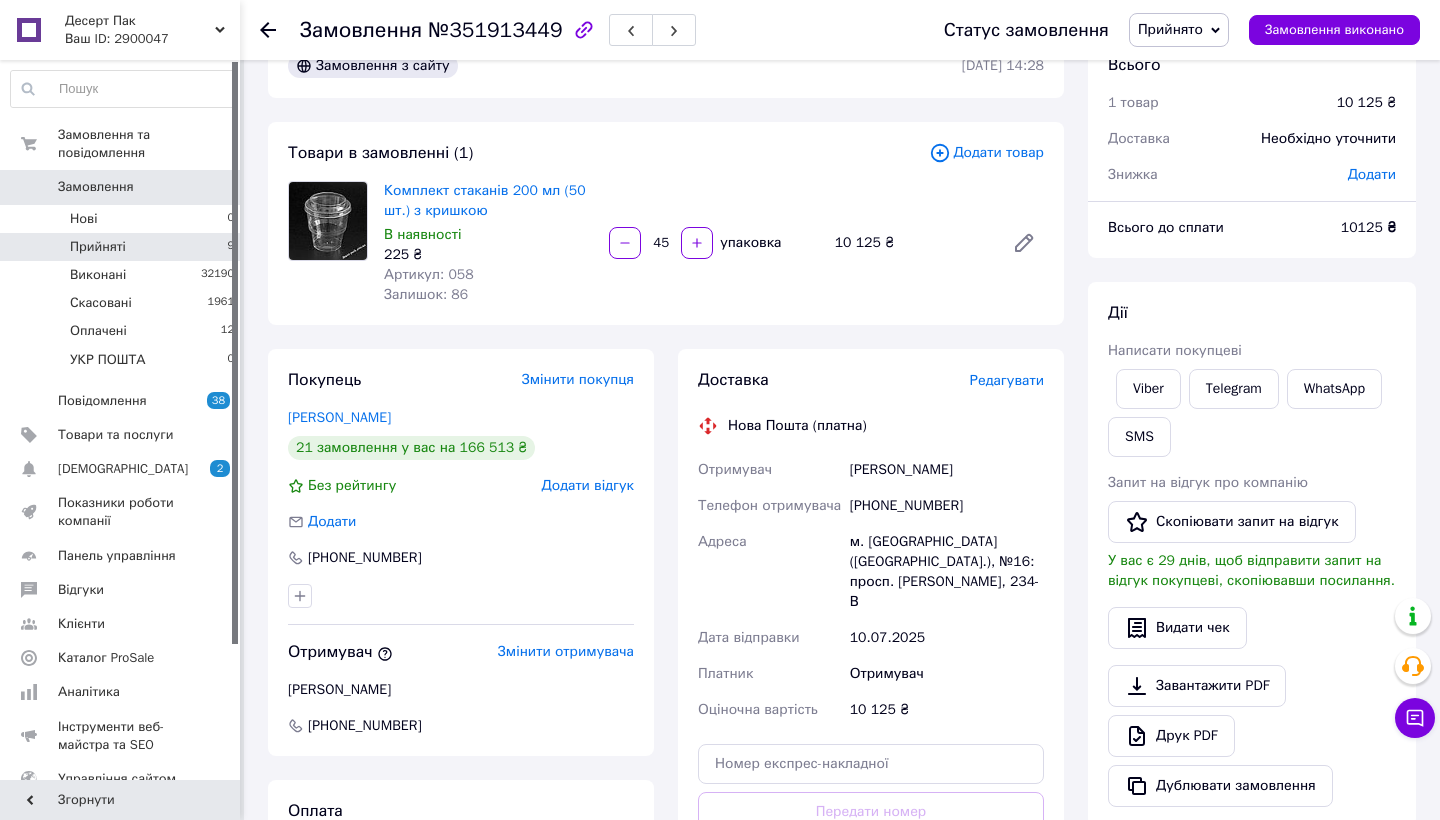 click on "Прийняті 9" at bounding box center [123, 247] 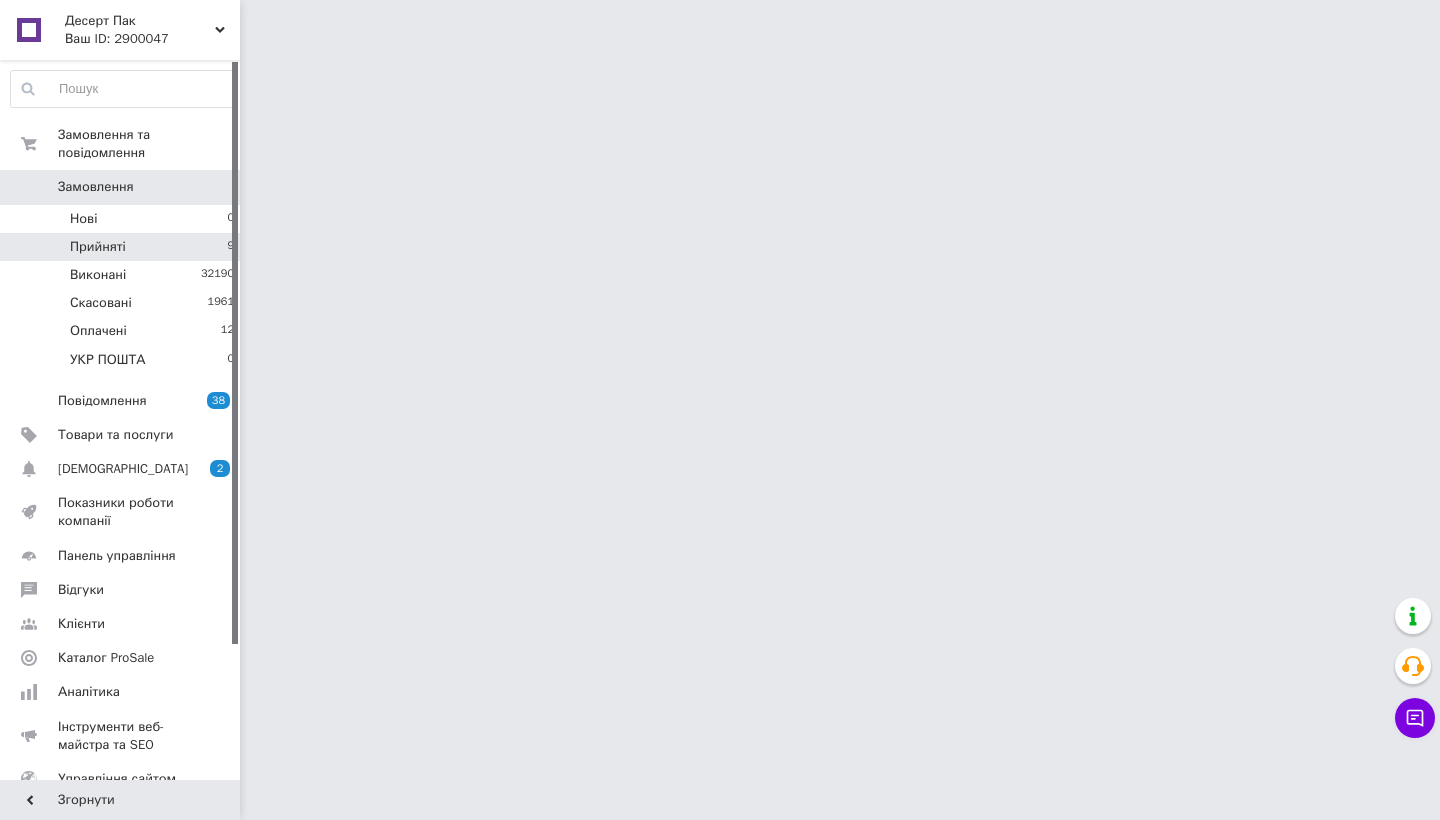 scroll, scrollTop: 0, scrollLeft: 0, axis: both 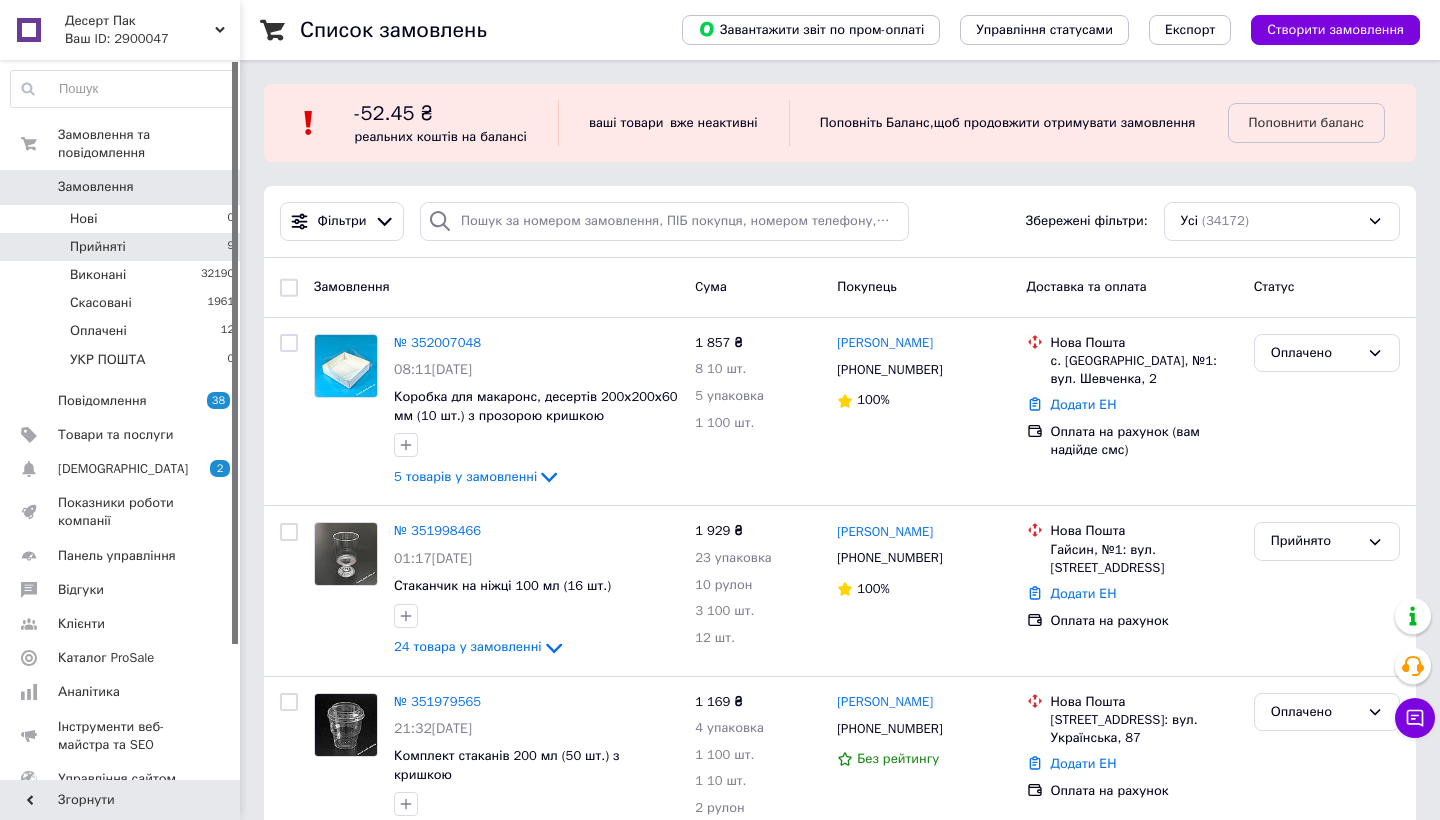 click on "Прийняті 9" at bounding box center [123, 247] 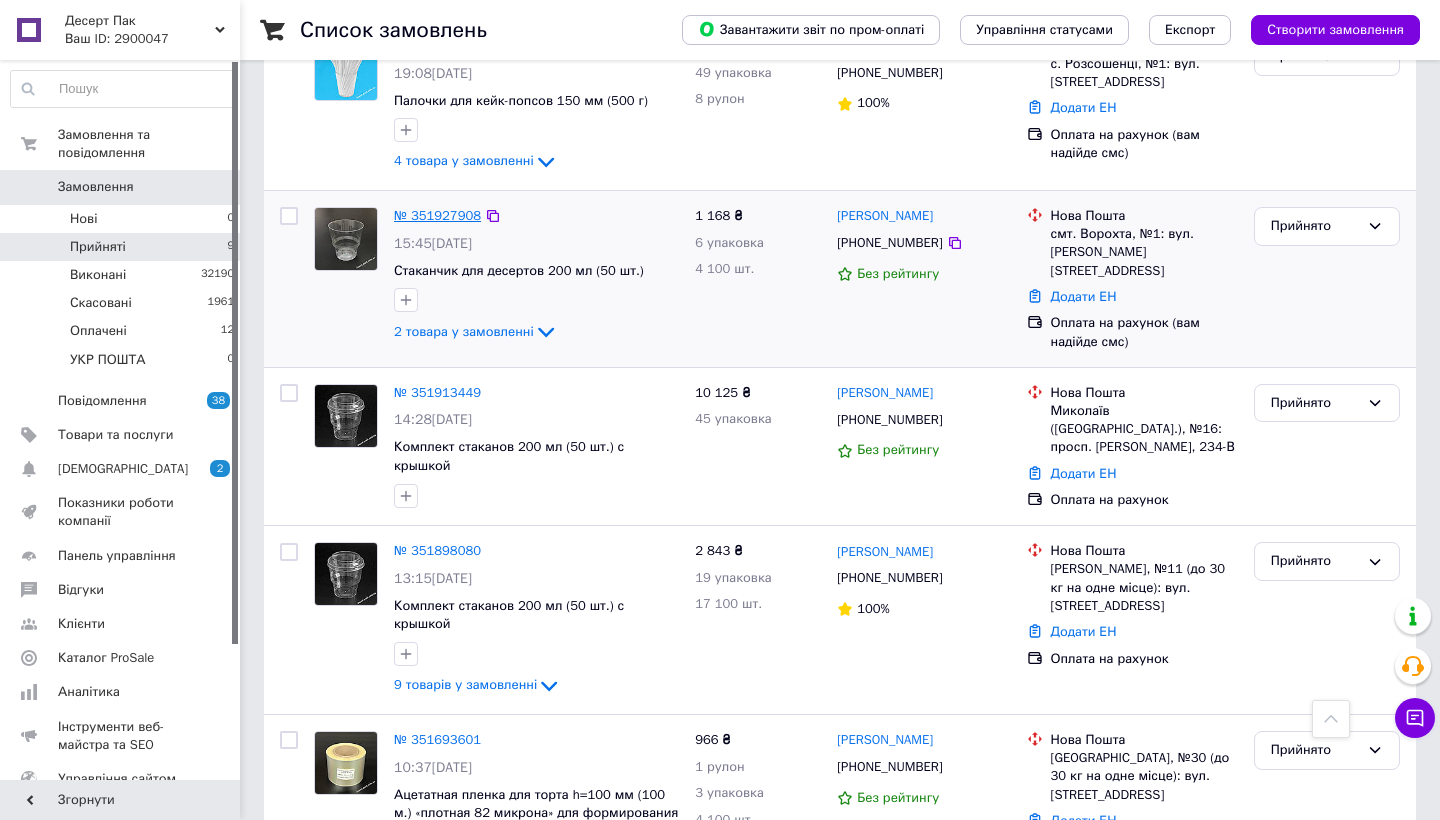 click on "№ 351927908" at bounding box center (437, 215) 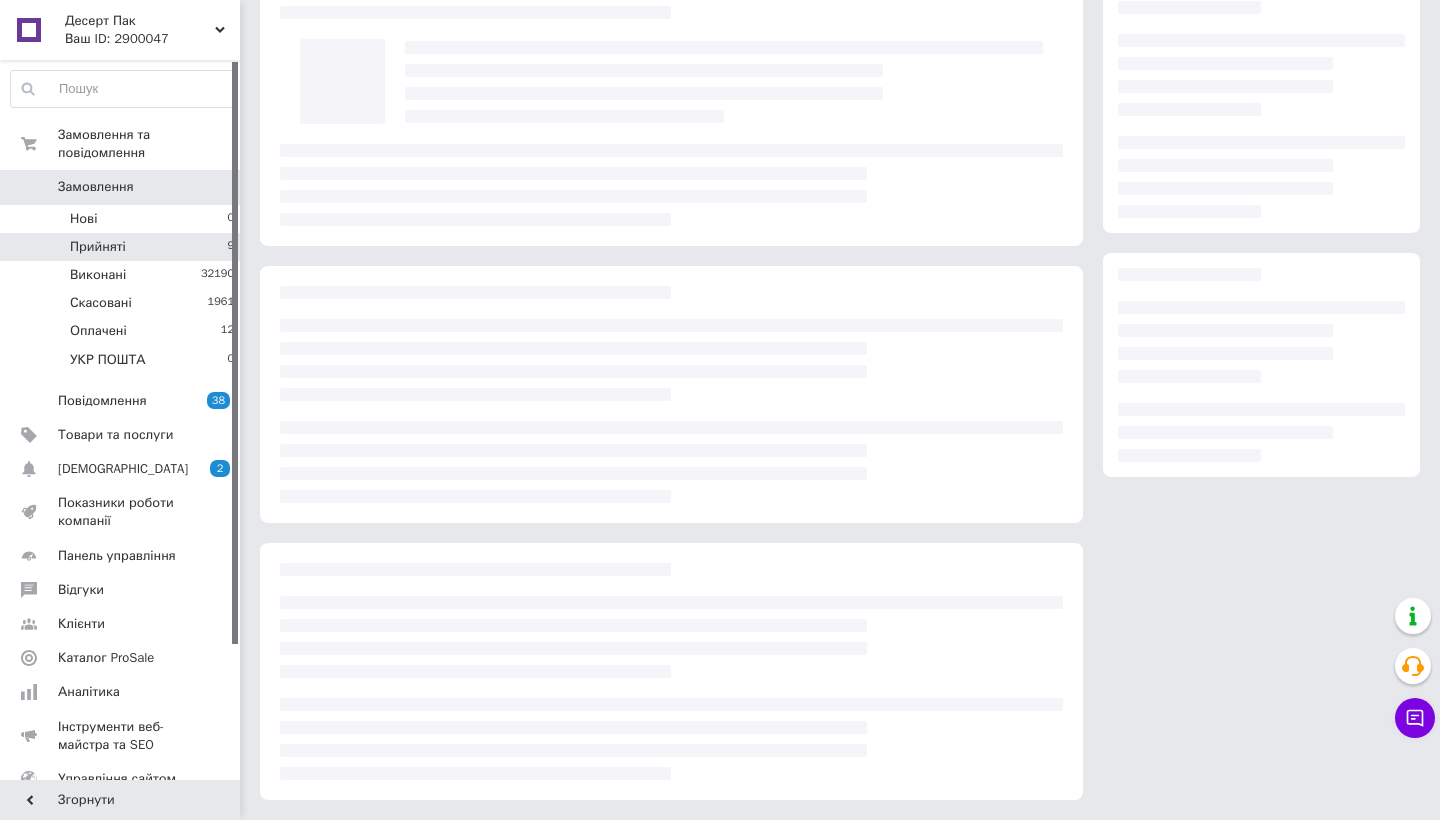 scroll, scrollTop: 94, scrollLeft: 0, axis: vertical 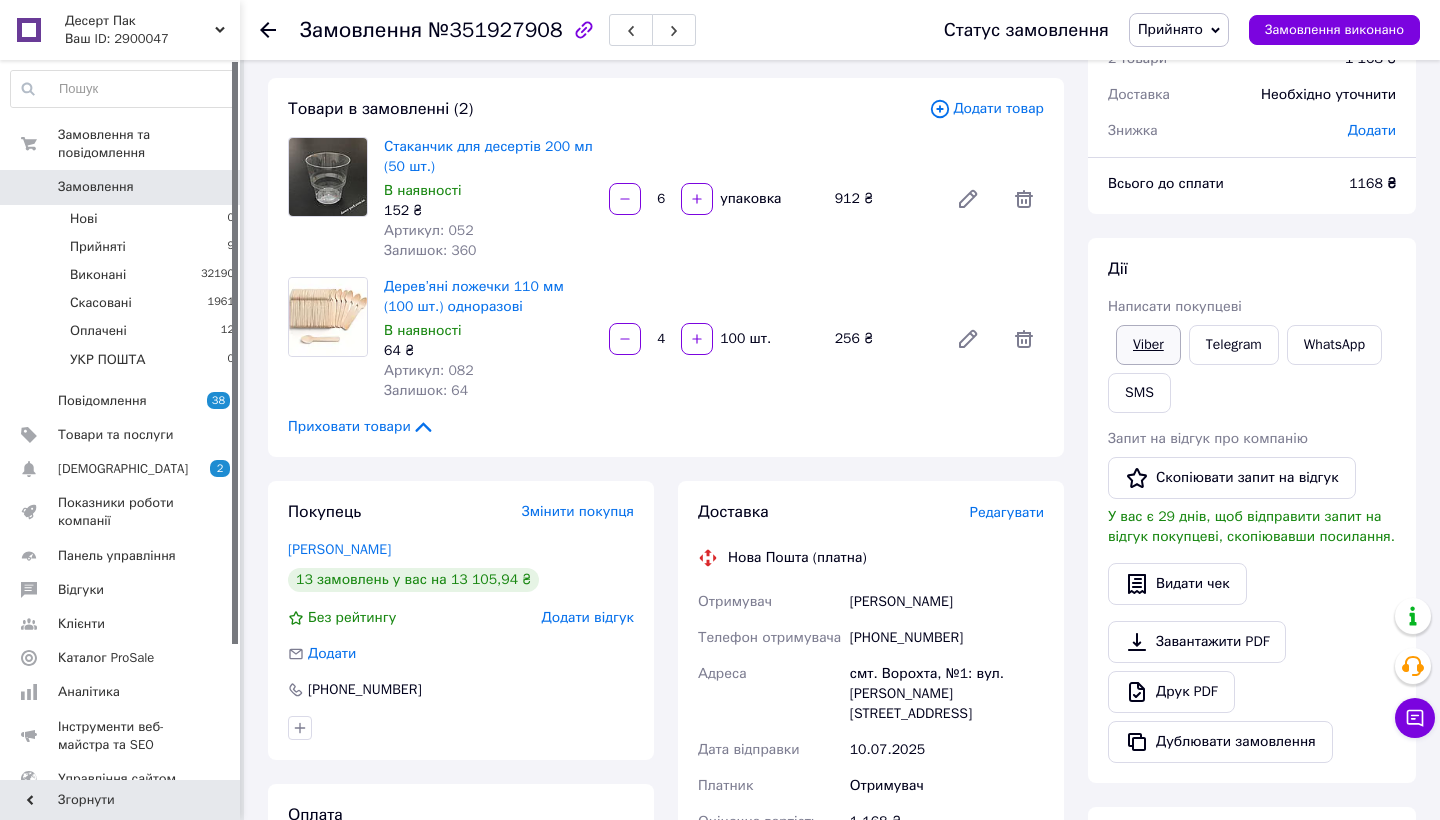 click on "Viber" at bounding box center (1148, 345) 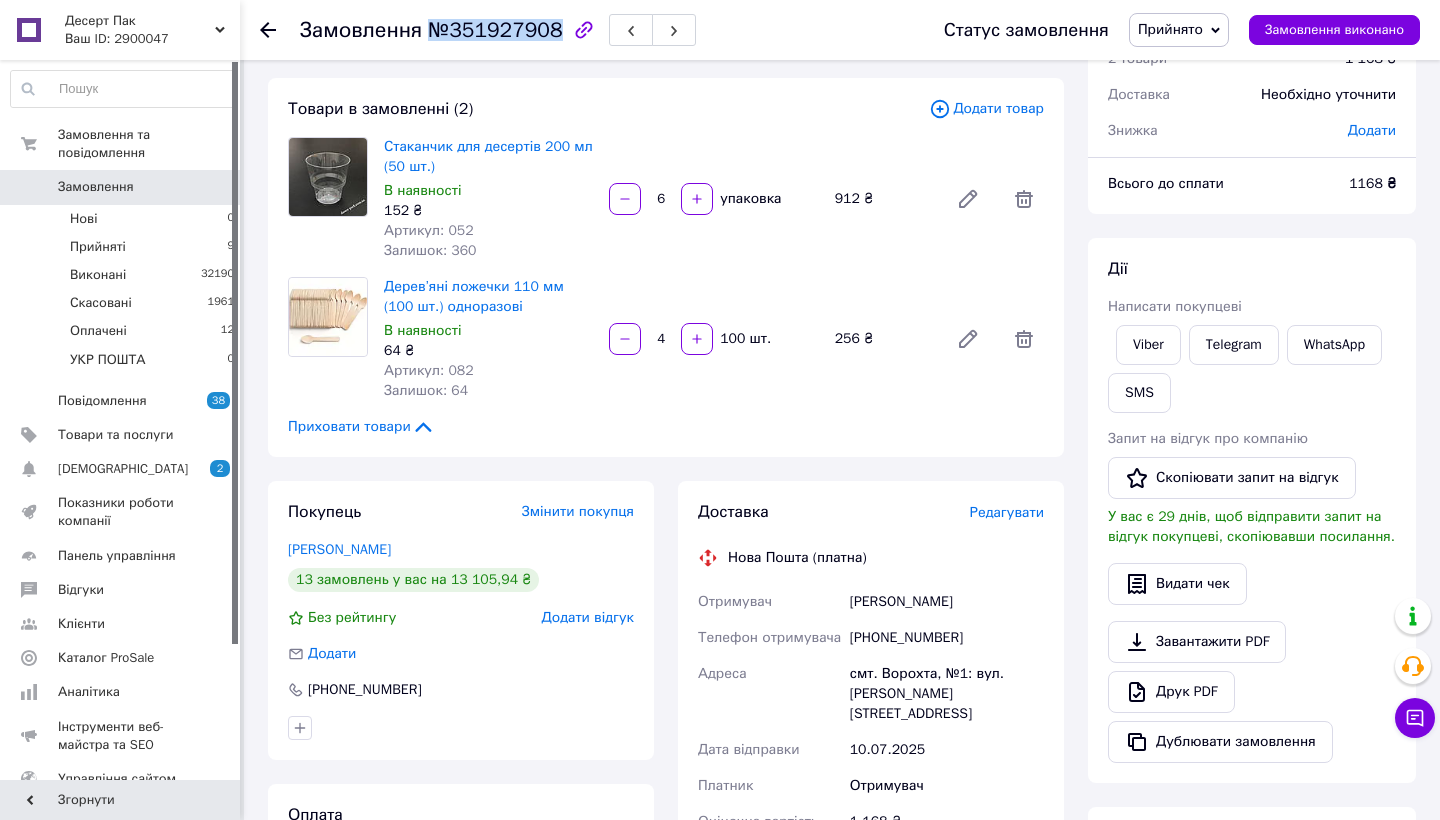 drag, startPoint x: 552, startPoint y: 32, endPoint x: 433, endPoint y: 30, distance: 119.01681 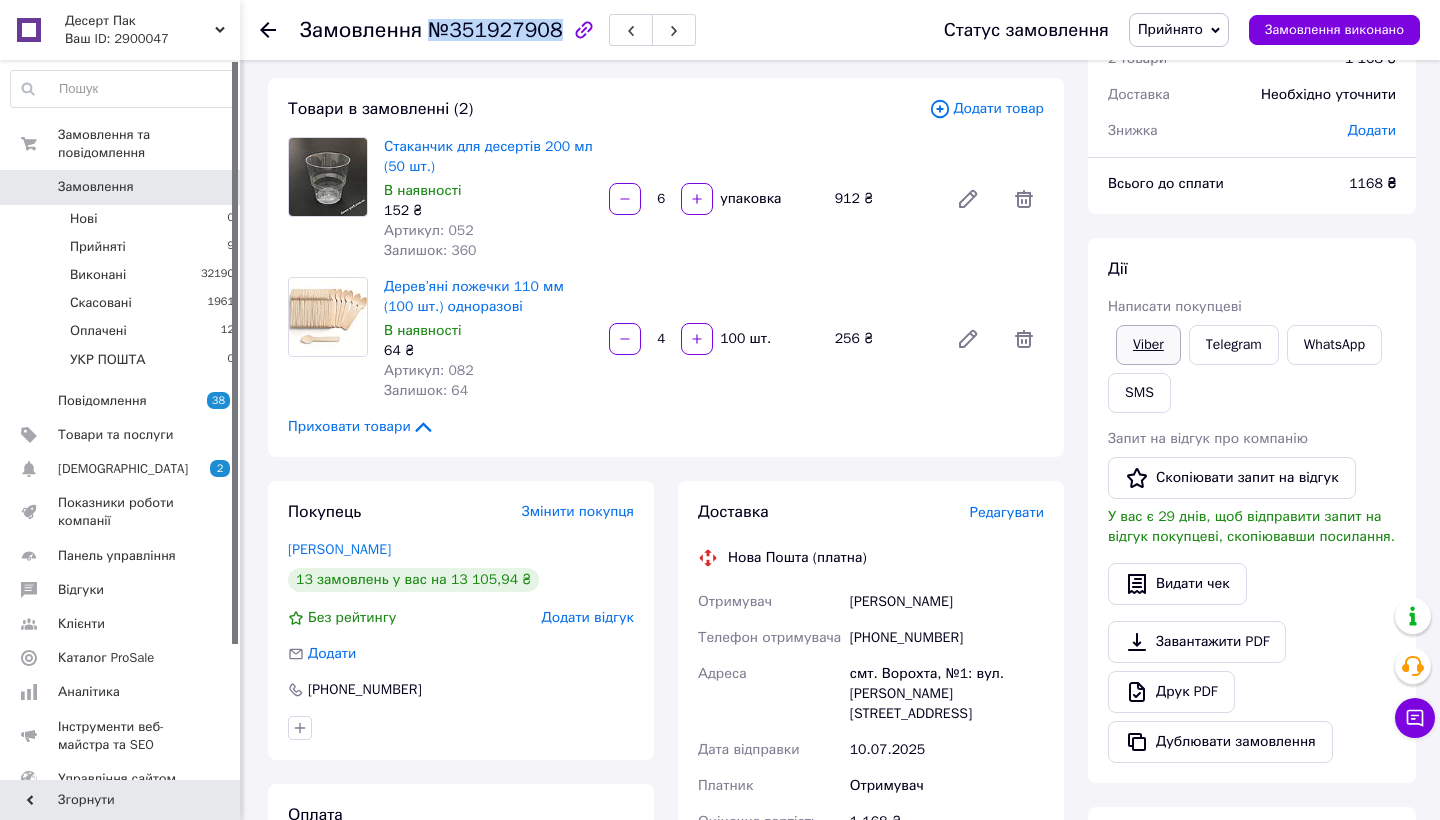 click on "Viber" at bounding box center [1148, 345] 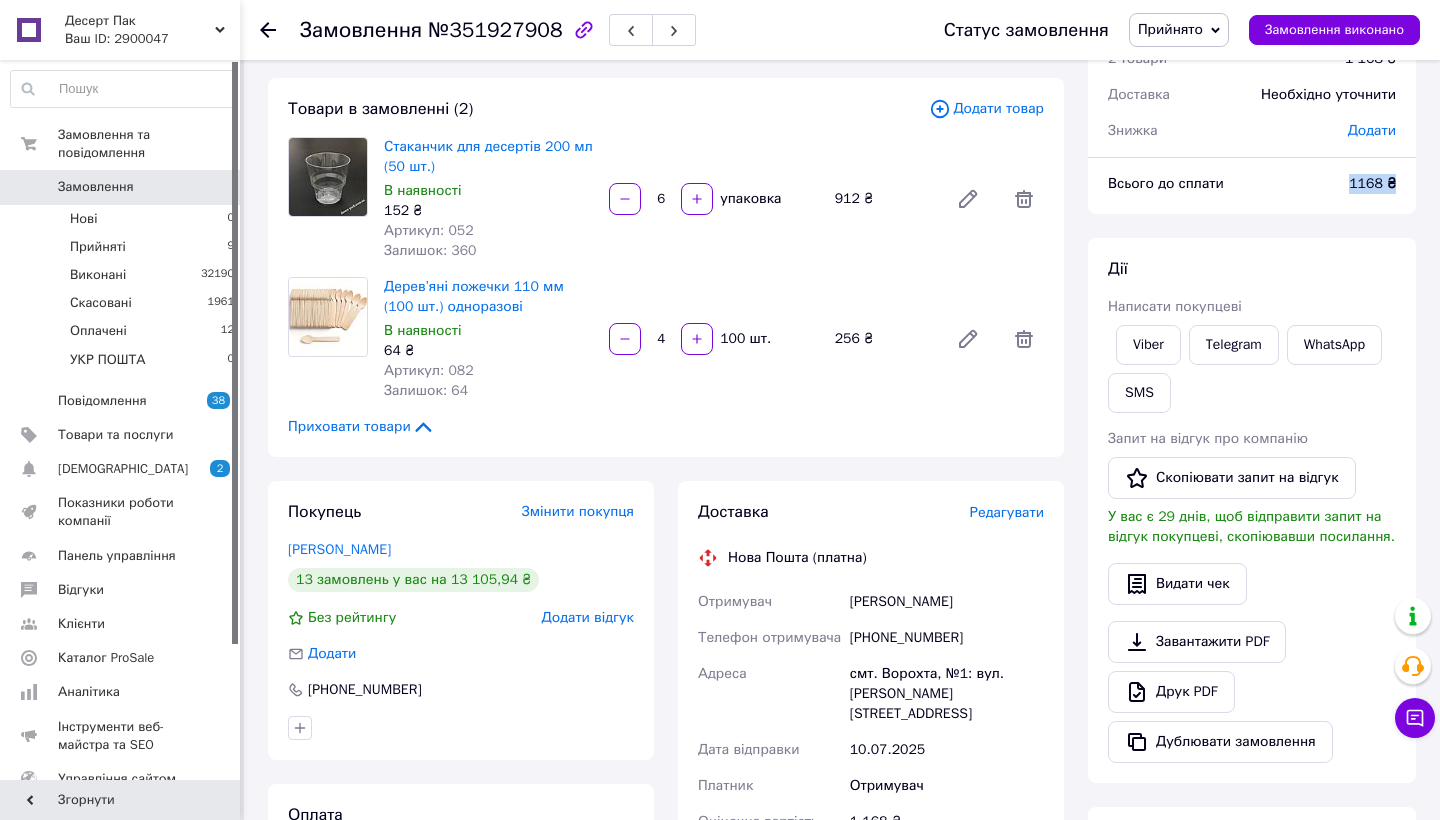 drag, startPoint x: 1350, startPoint y: 189, endPoint x: 1400, endPoint y: 187, distance: 50.039986 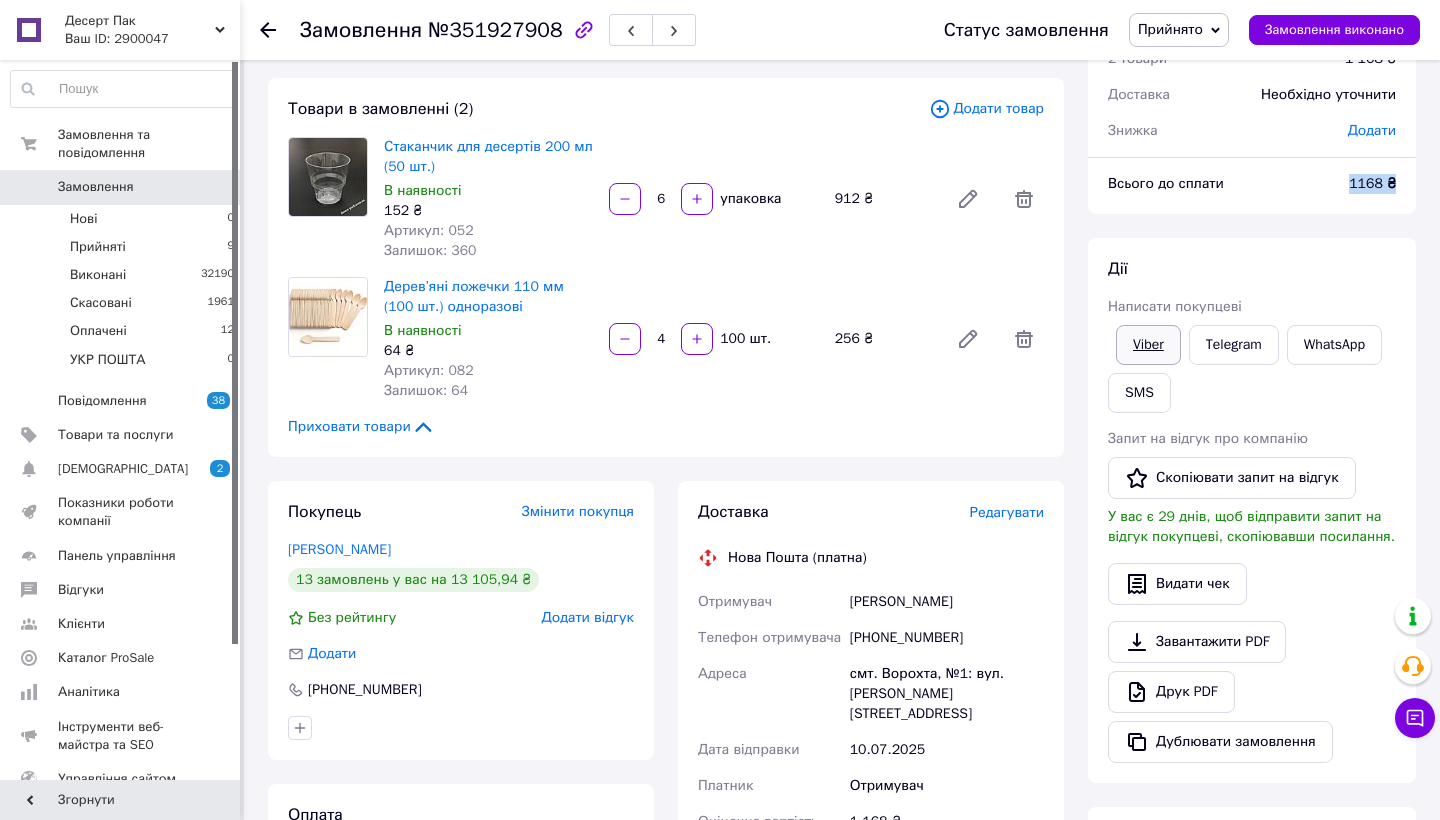 click on "Viber" at bounding box center (1148, 345) 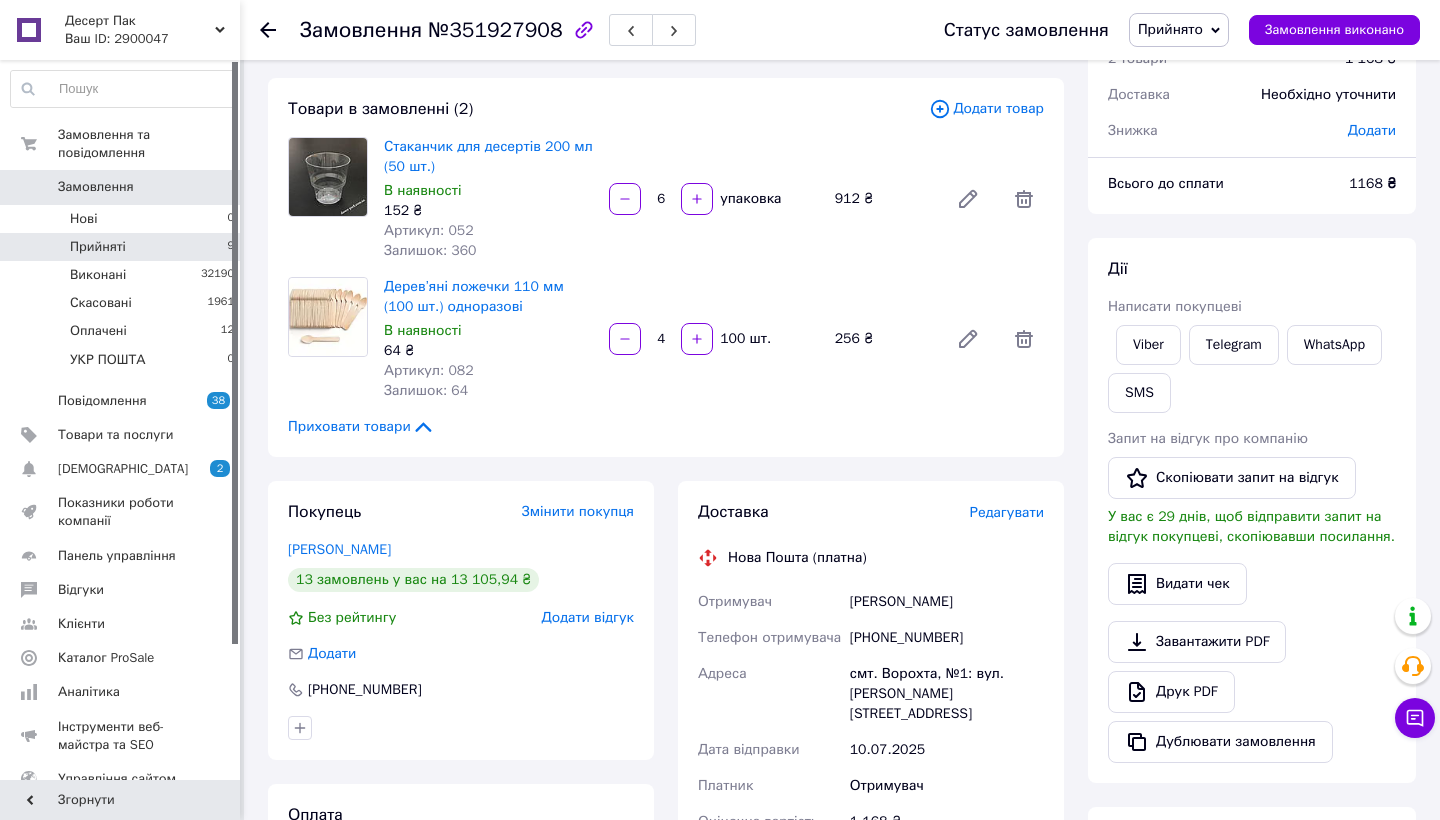 click on "Прийняті 9" at bounding box center (123, 247) 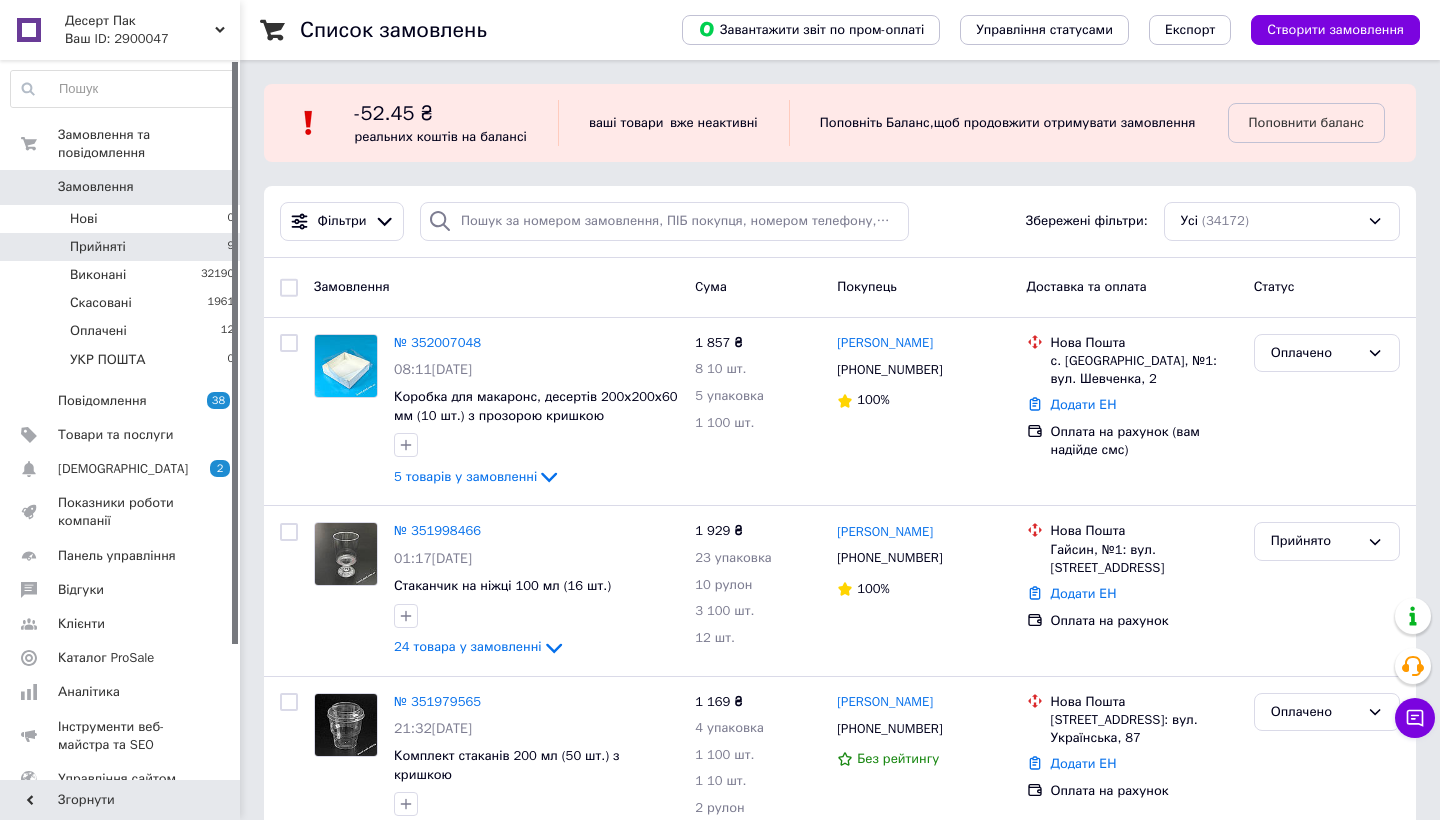 click on "Прийняті 9" at bounding box center (123, 247) 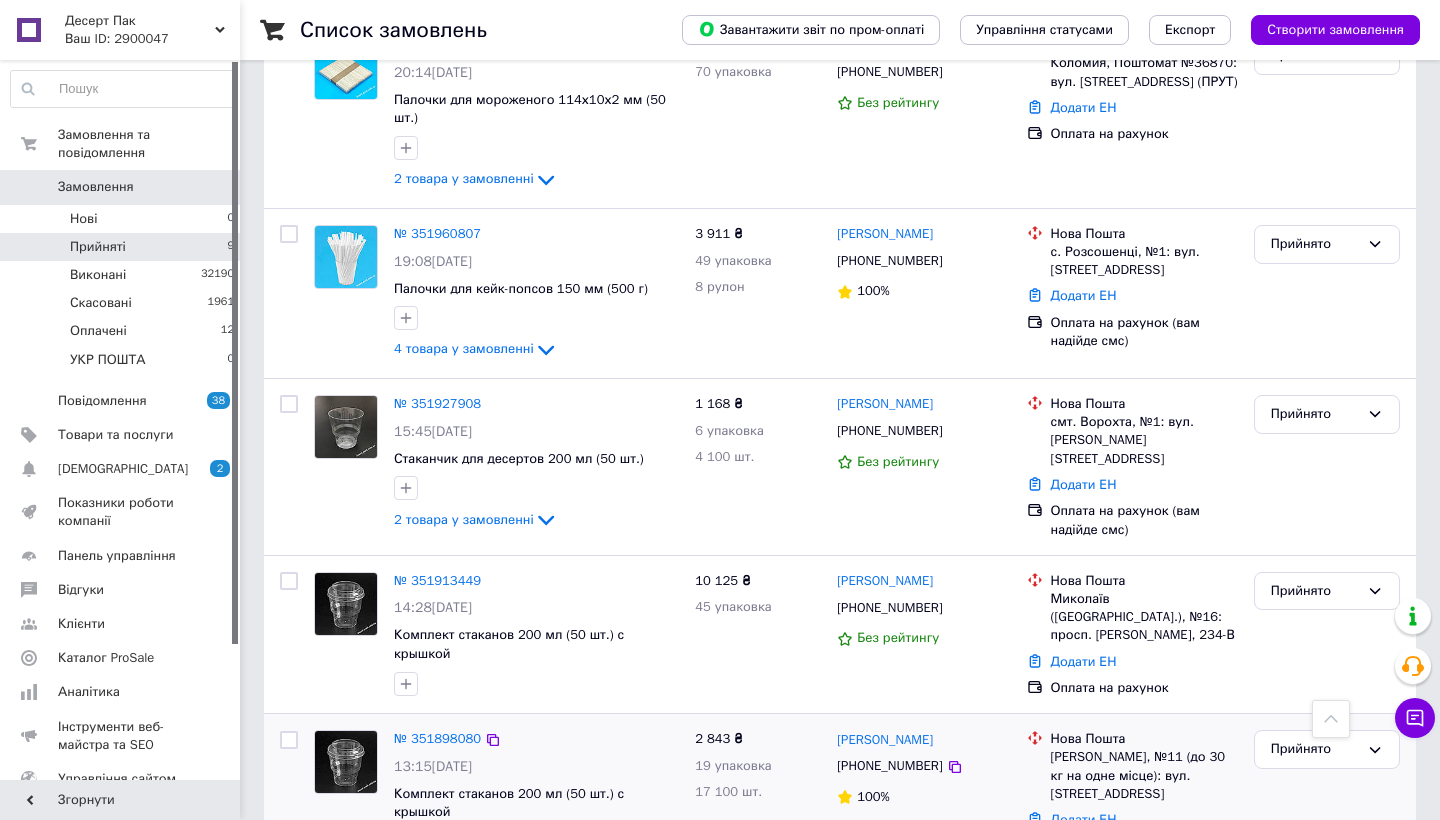 scroll, scrollTop: 706, scrollLeft: 0, axis: vertical 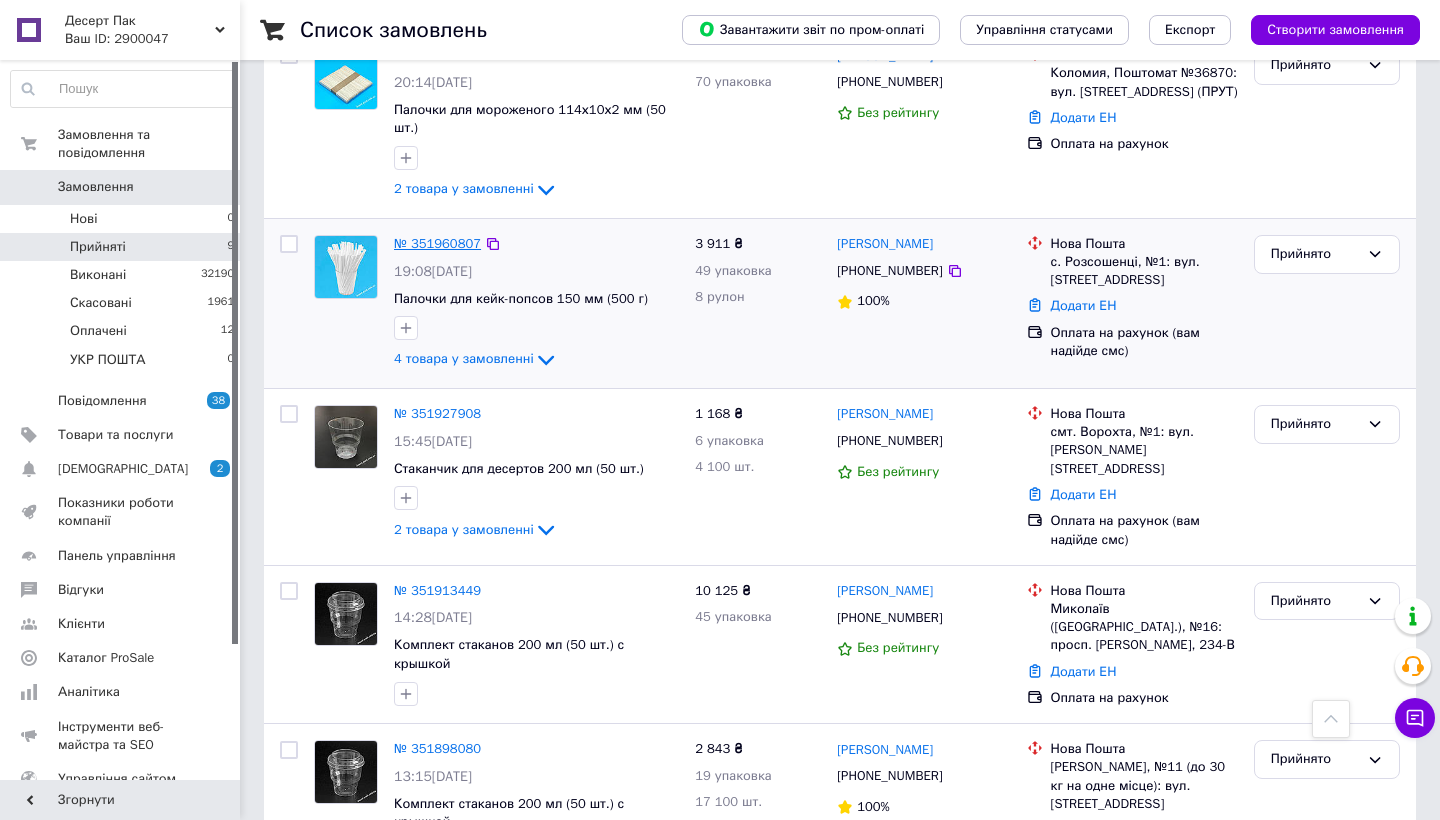 click on "№ 351960807" at bounding box center (437, 243) 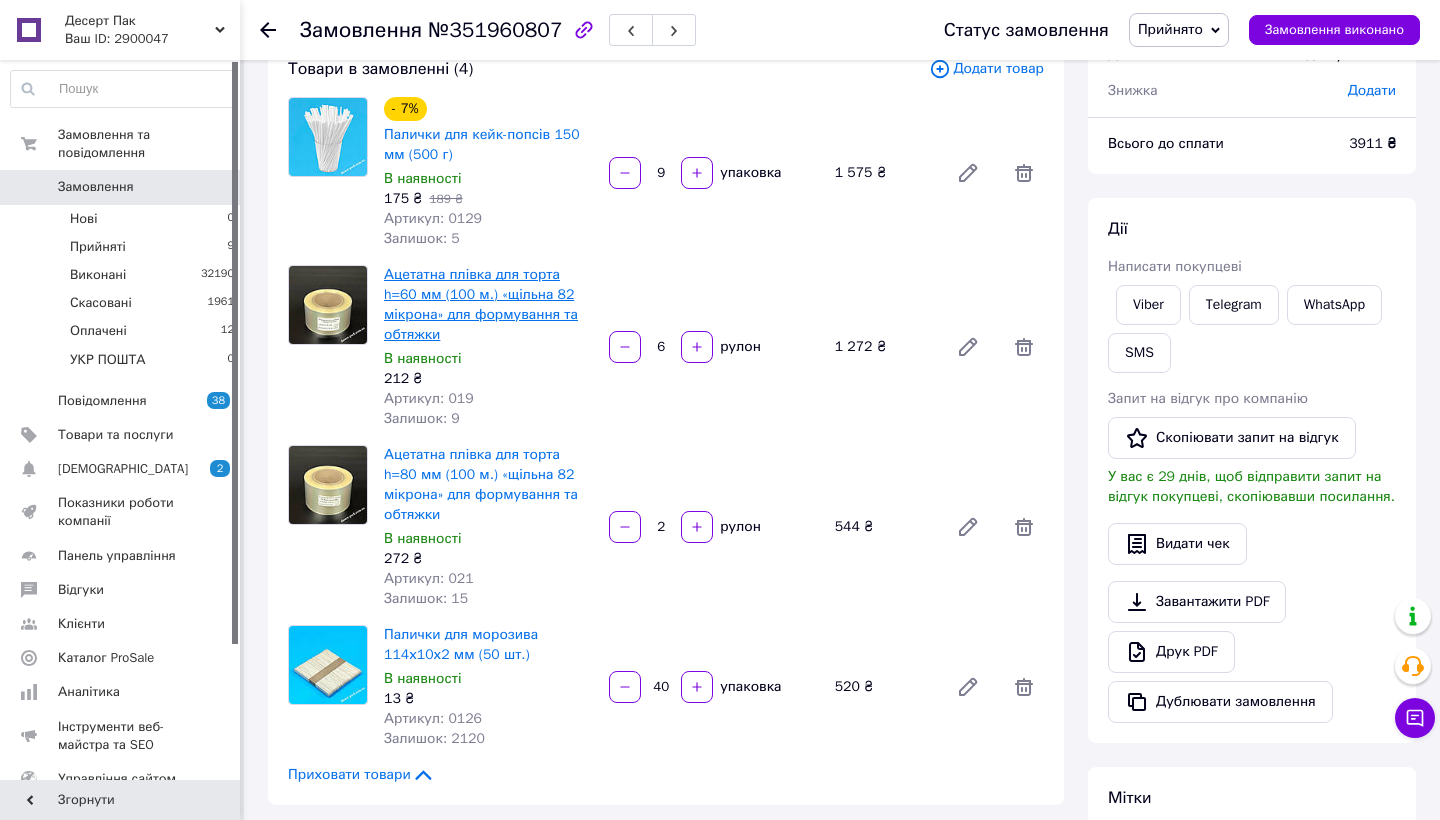 scroll, scrollTop: 133, scrollLeft: 0, axis: vertical 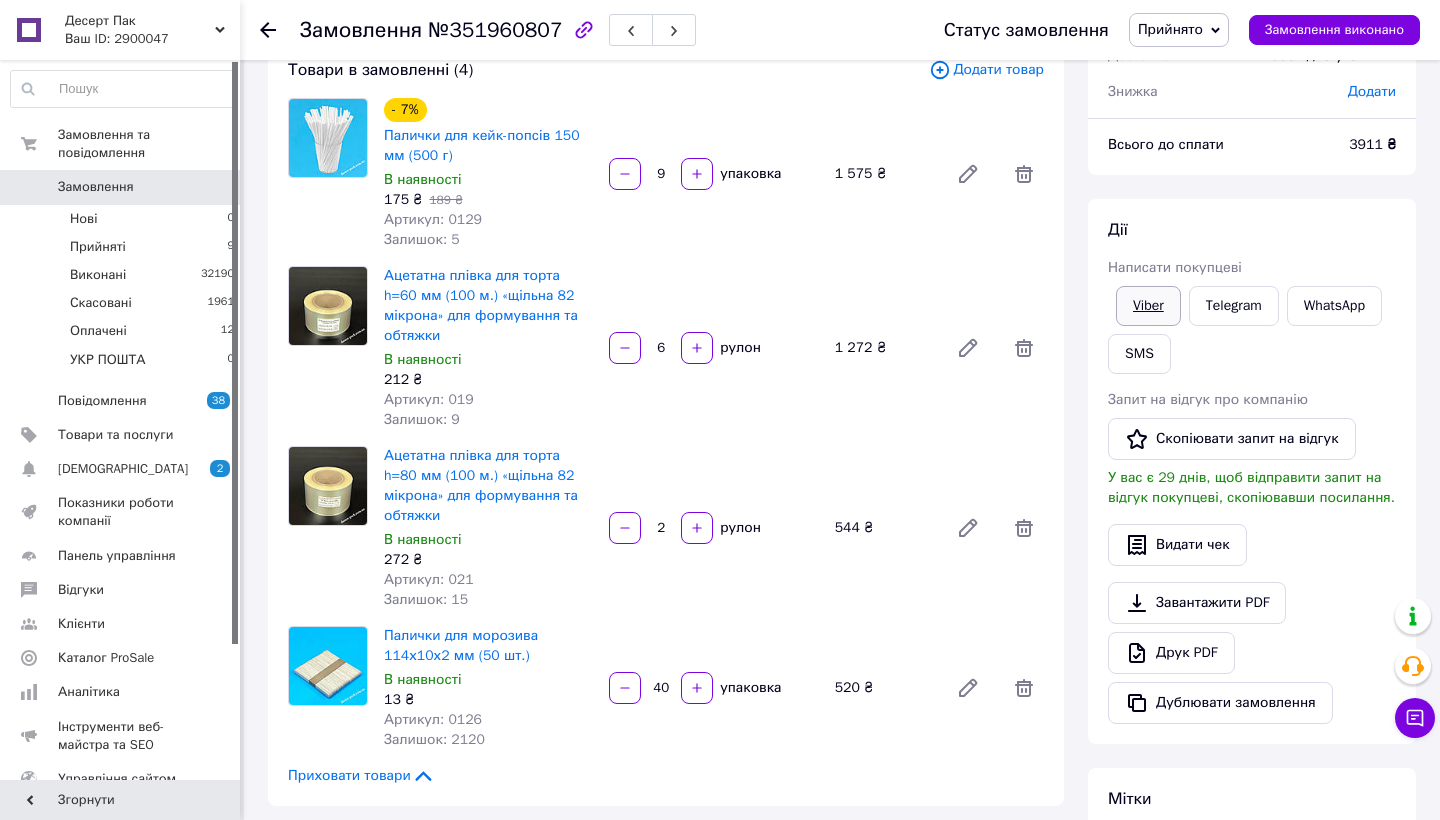 click on "Viber" at bounding box center (1148, 306) 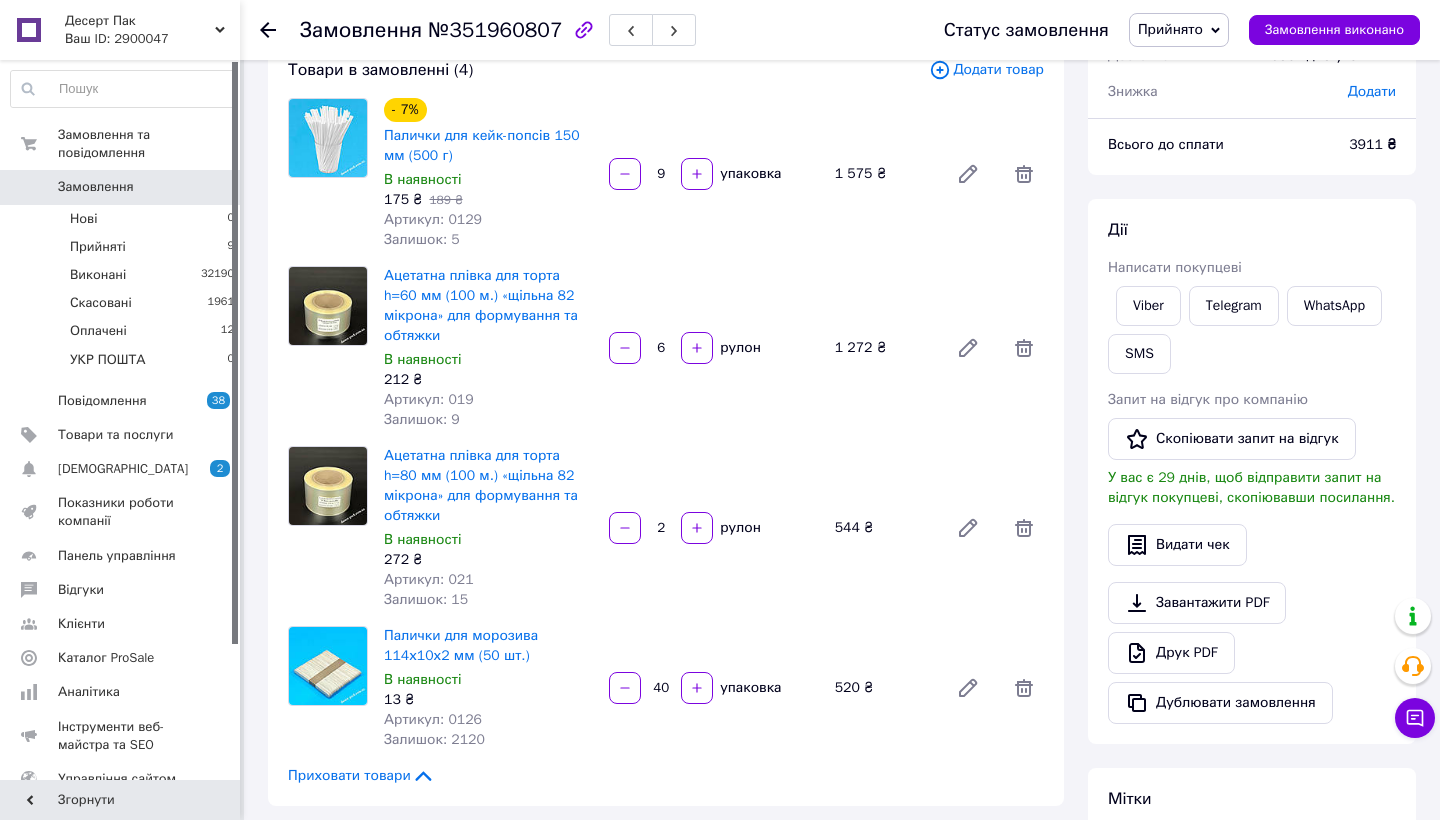 scroll, scrollTop: 573, scrollLeft: 0, axis: vertical 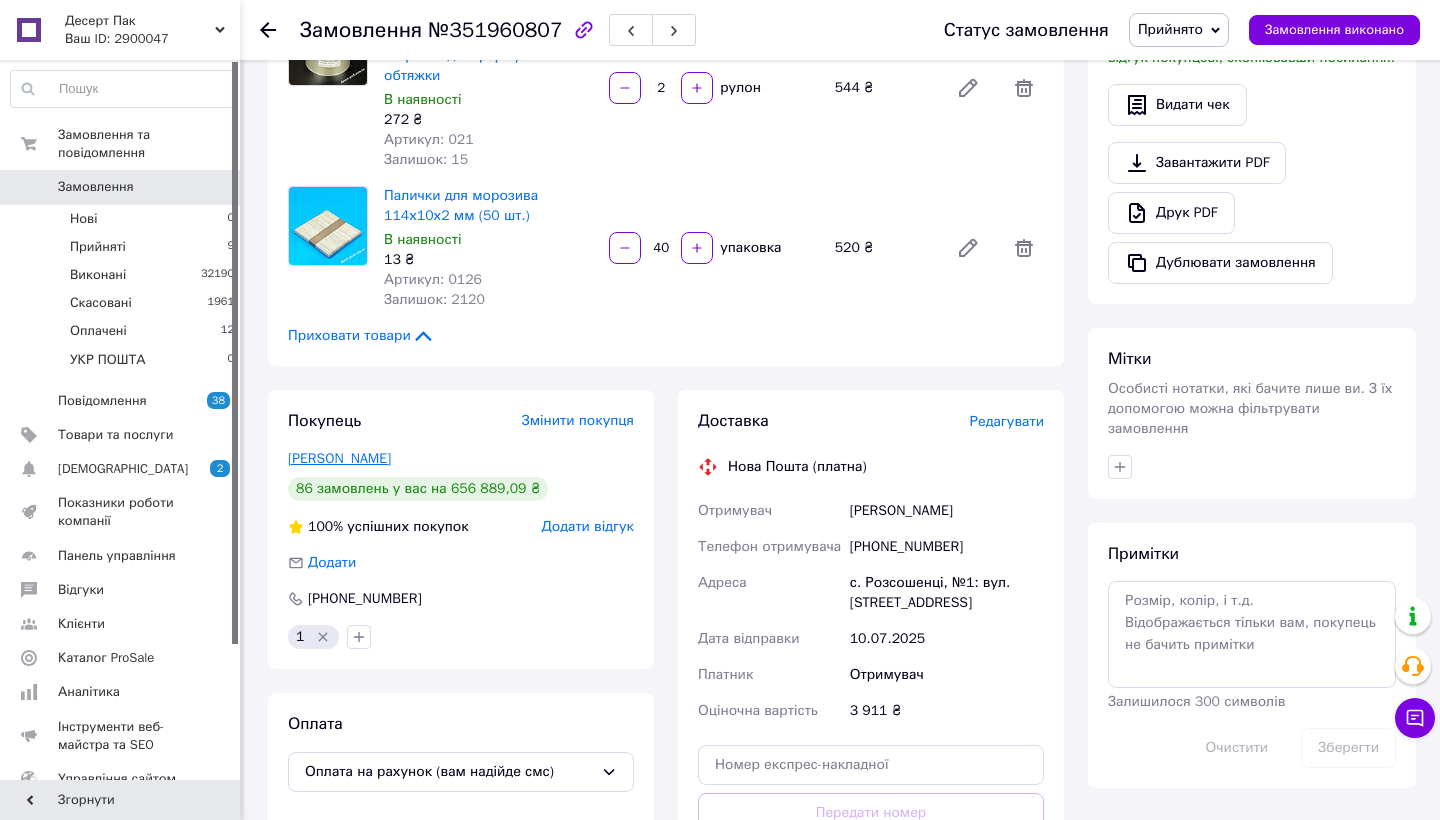 click on "Татомиренко Ярослав" at bounding box center [339, 458] 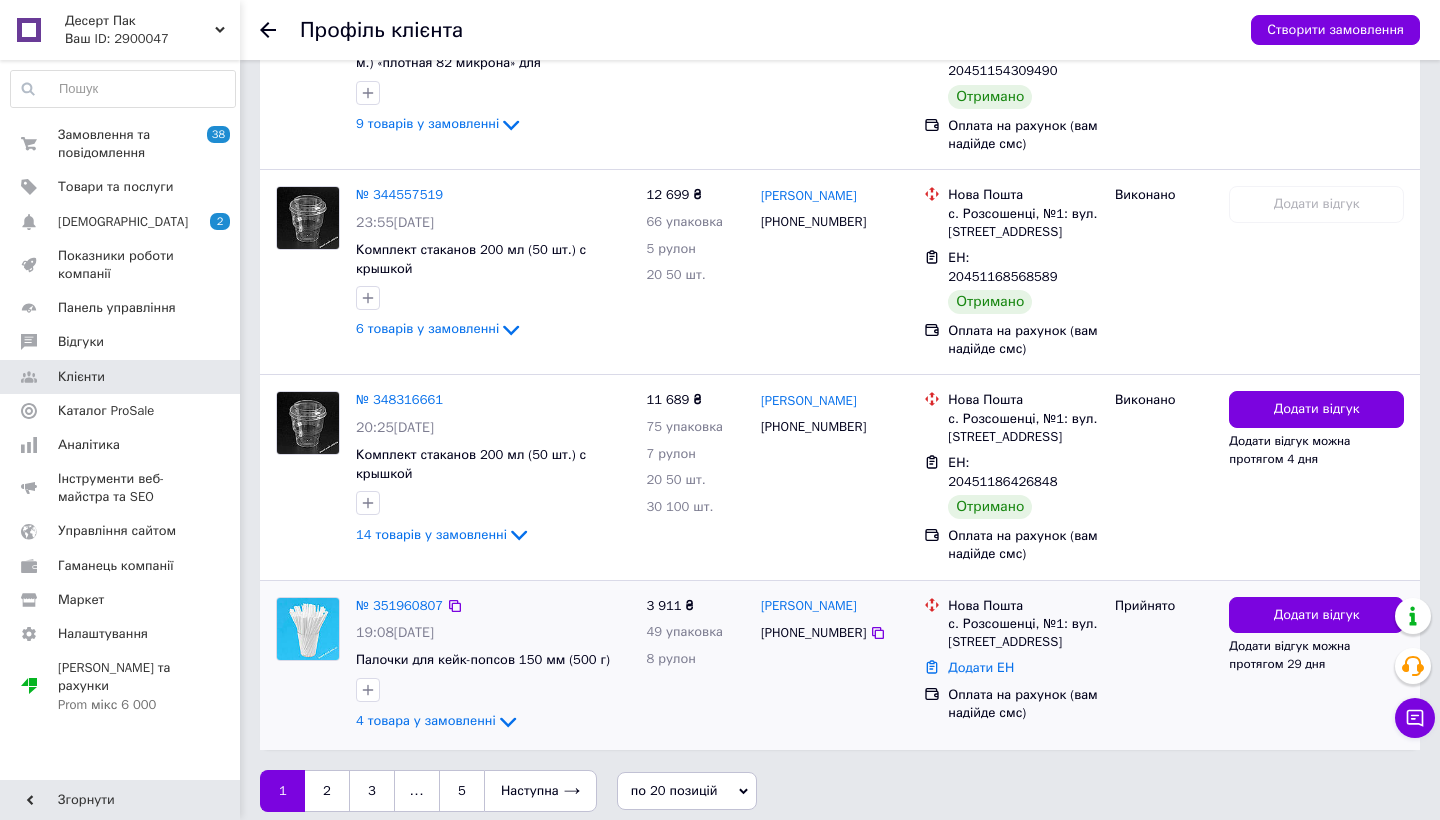 scroll, scrollTop: 4016, scrollLeft: 0, axis: vertical 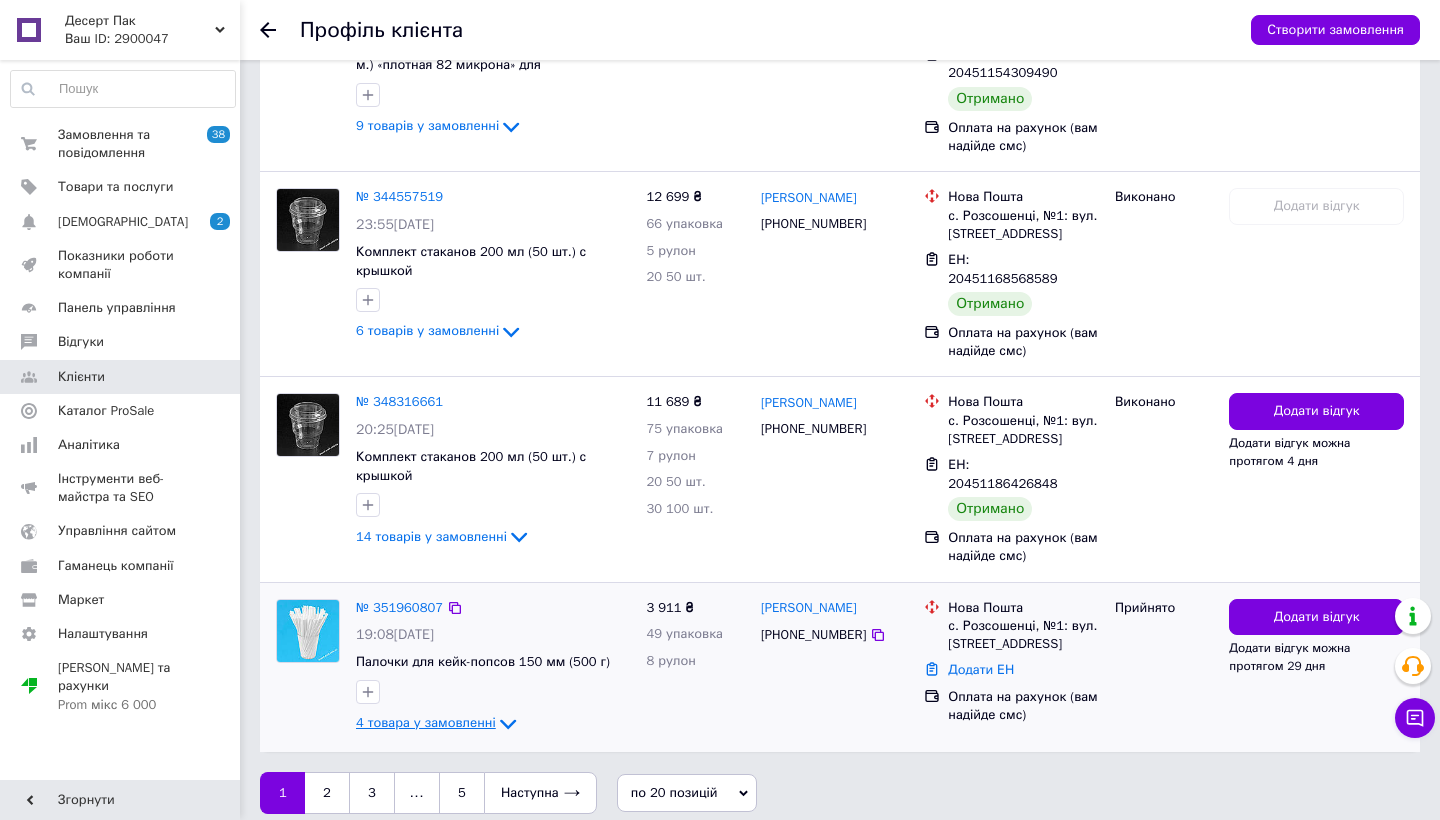 click on "4 товара у замовленні" at bounding box center (426, 722) 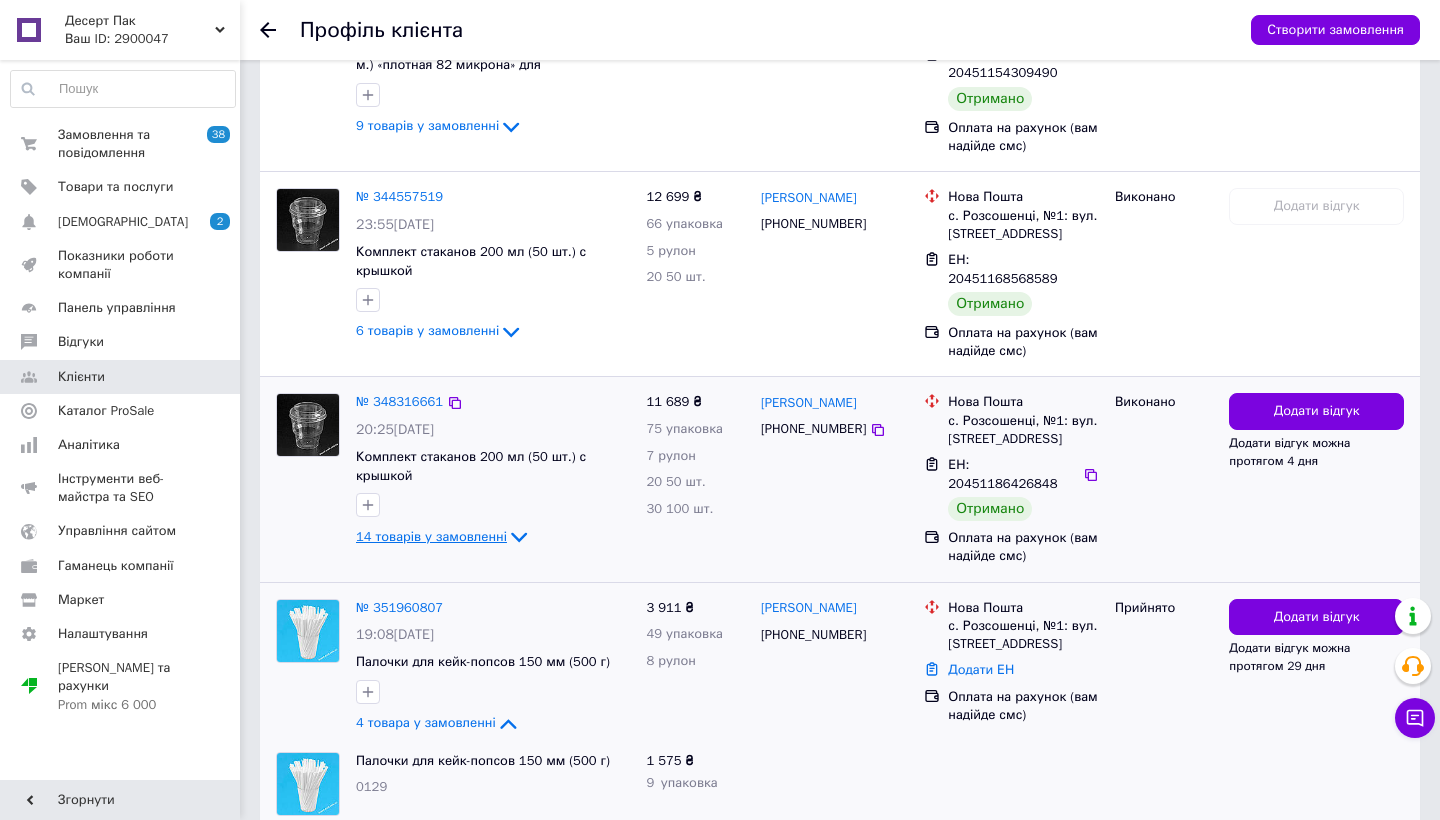 click on "14 товарів у замовленні" at bounding box center [431, 536] 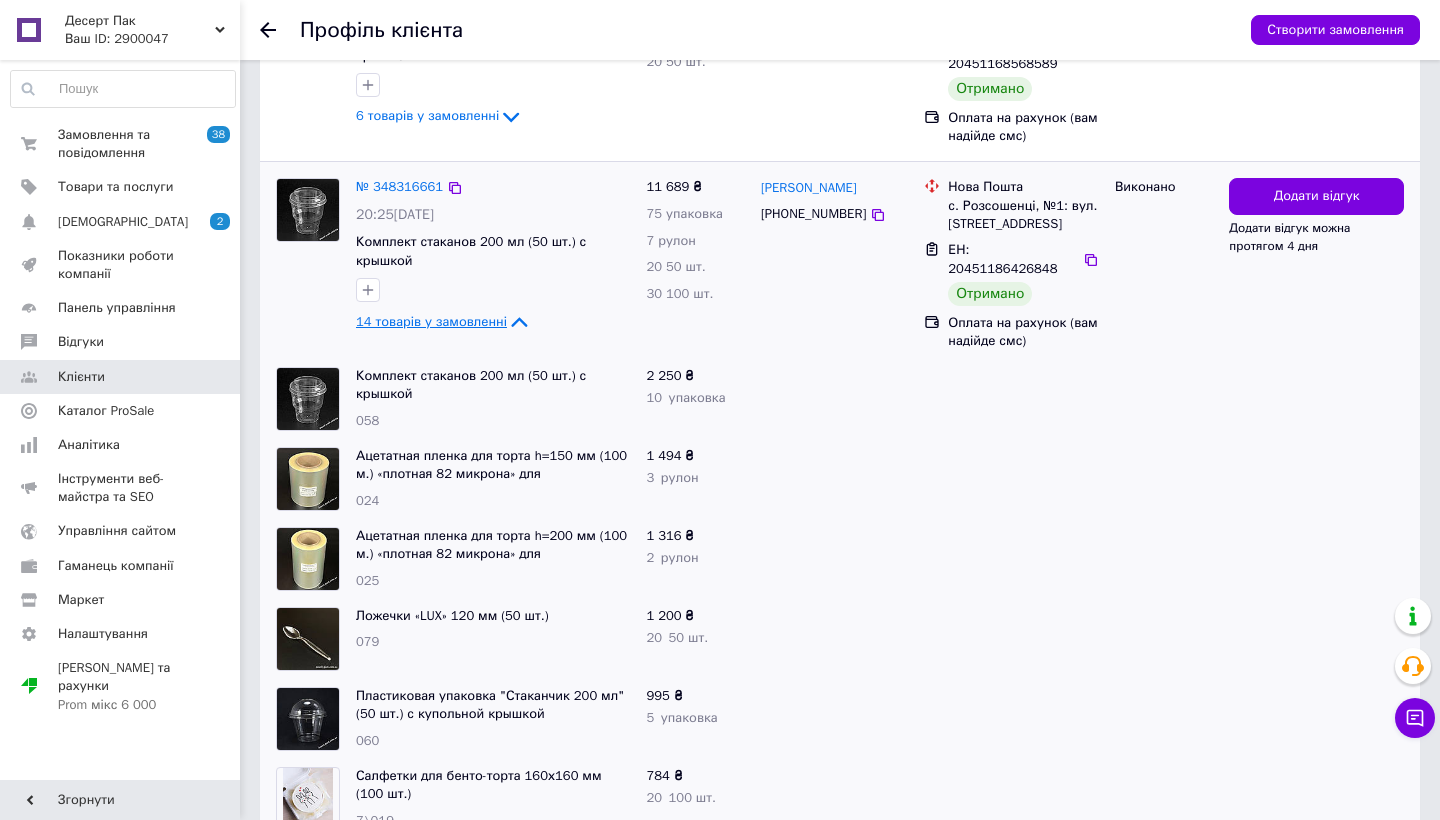 scroll, scrollTop: 4232, scrollLeft: 0, axis: vertical 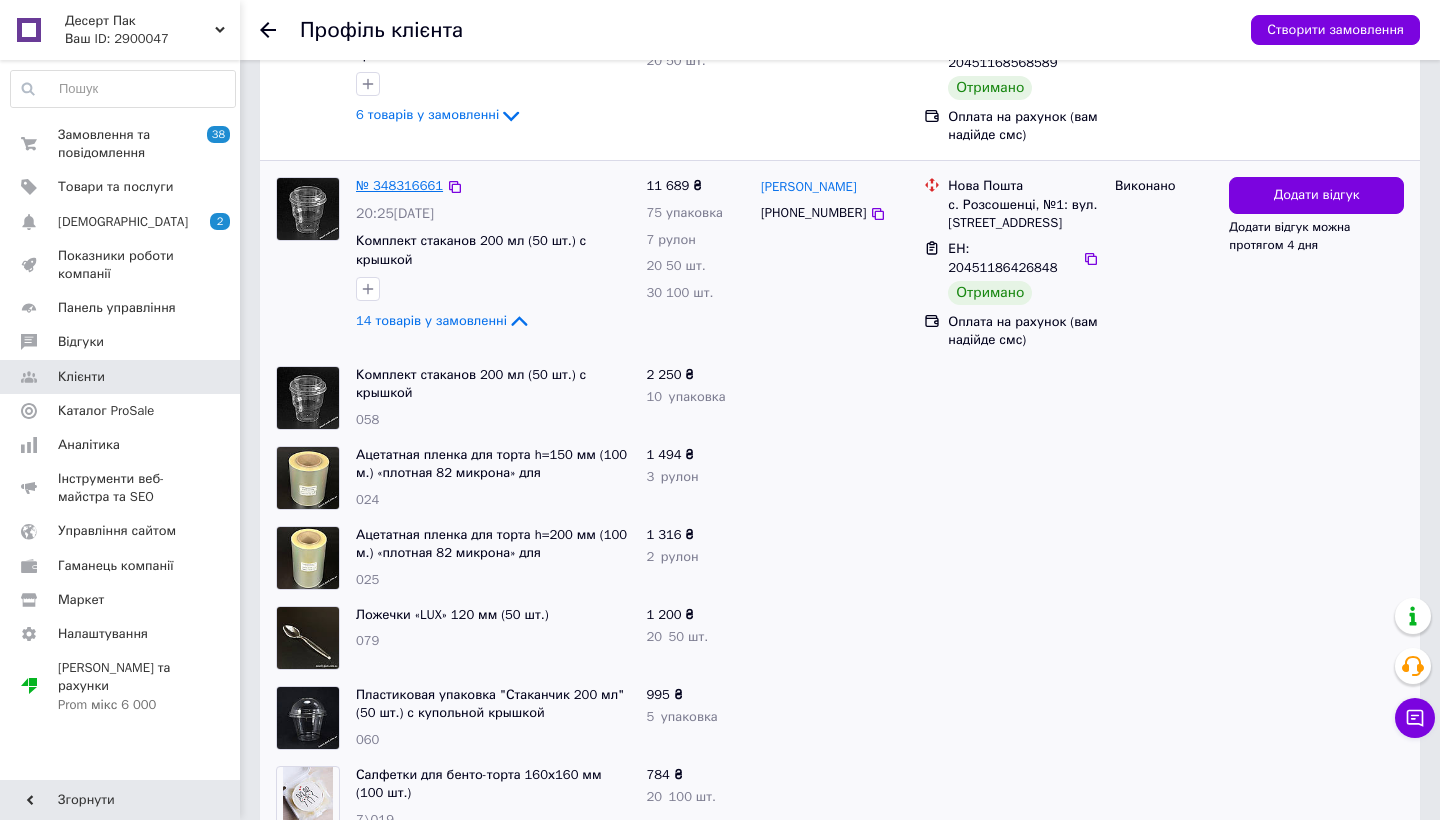 click on "№ 348316661" at bounding box center [399, 185] 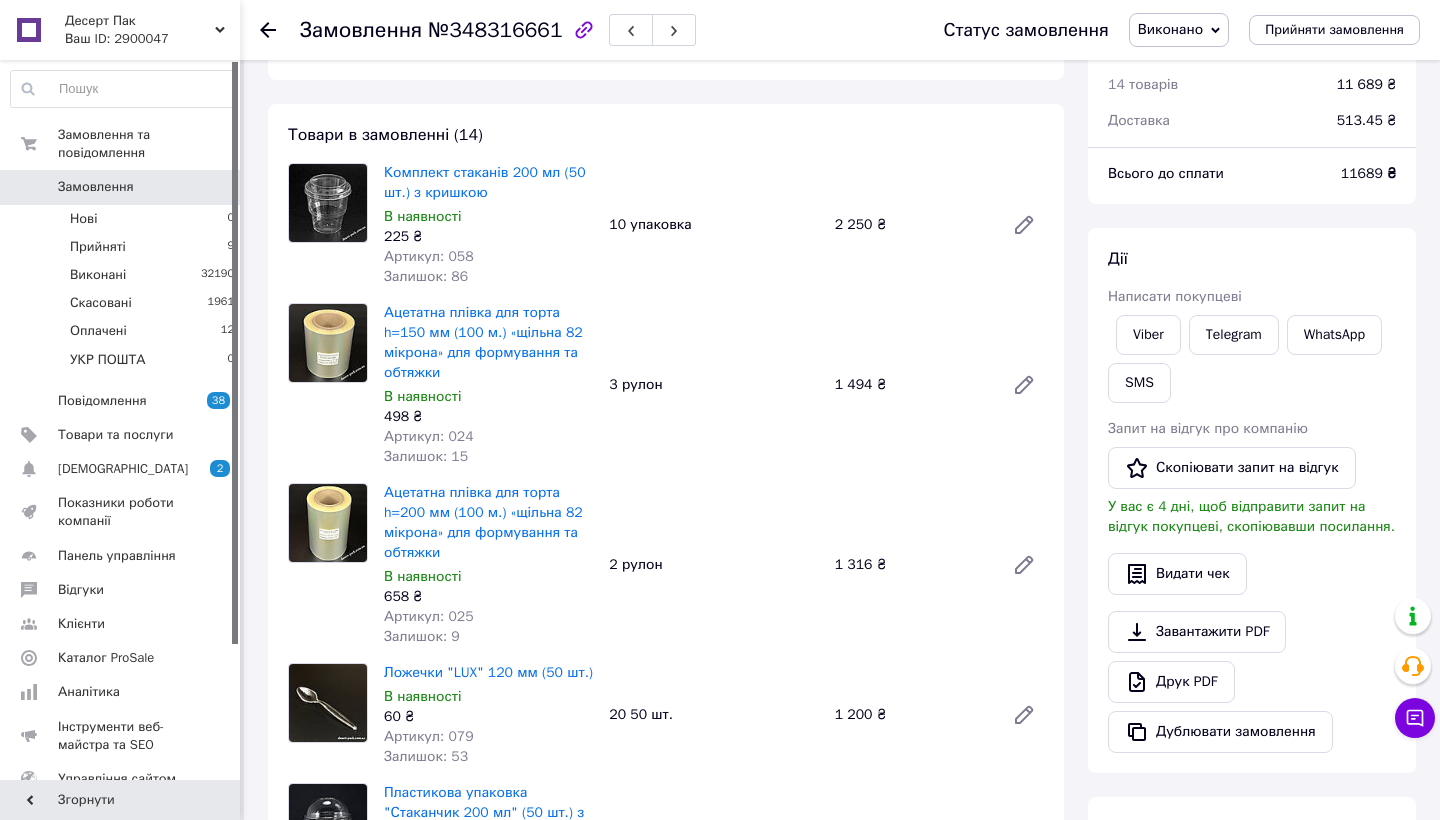 scroll, scrollTop: 162, scrollLeft: 0, axis: vertical 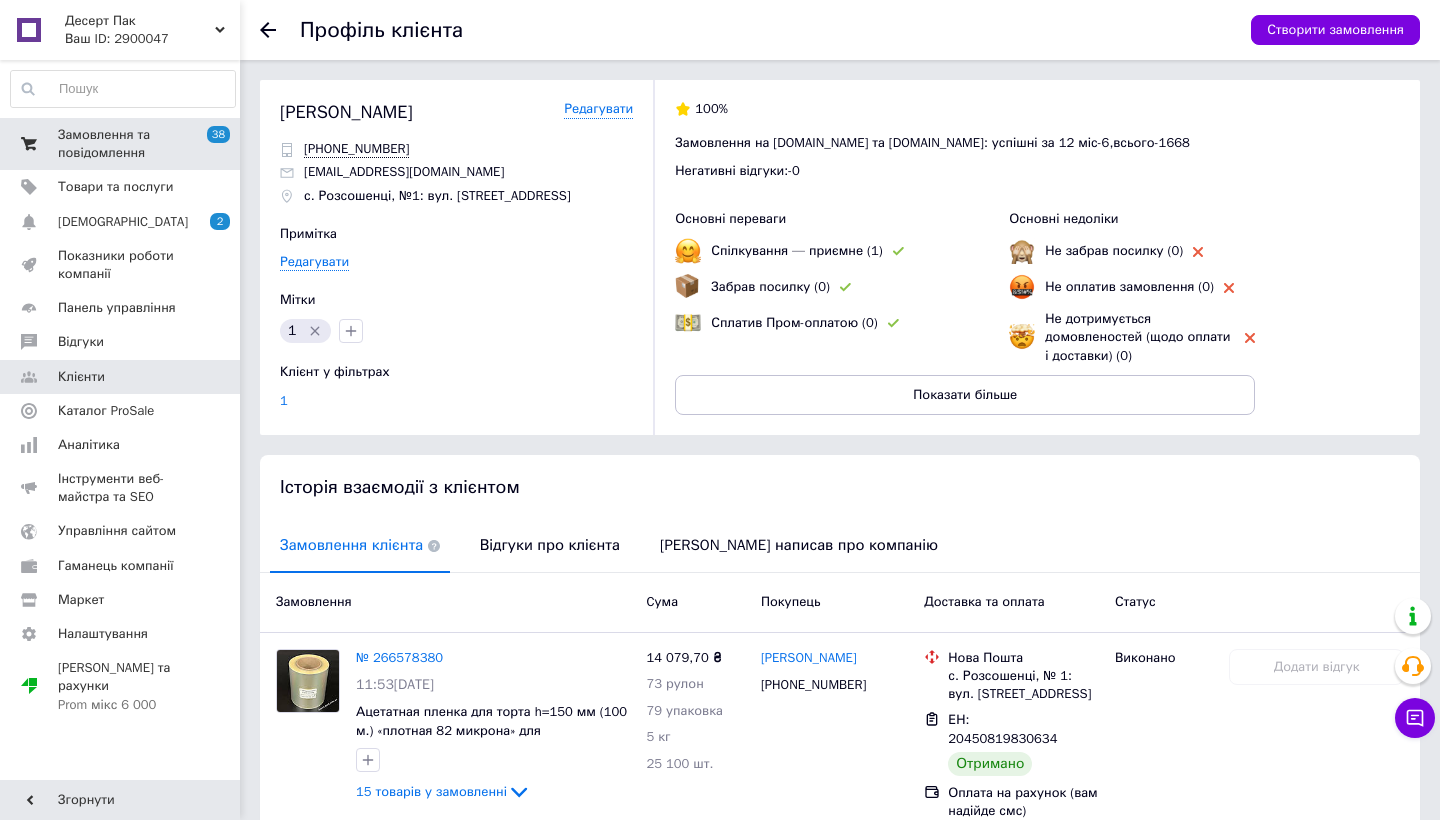 click on "Замовлення та повідомлення" at bounding box center (121, 144) 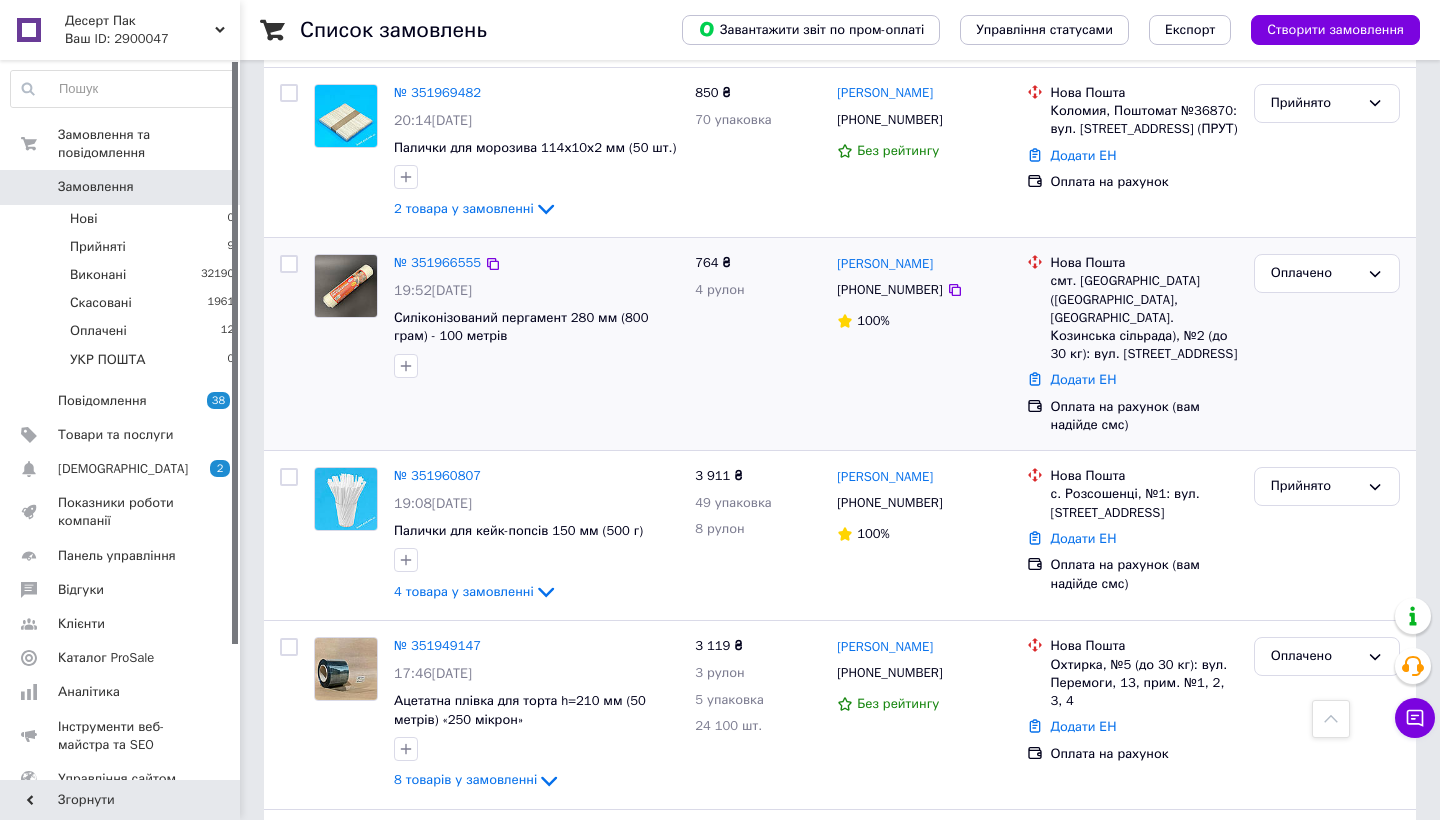 scroll, scrollTop: 976, scrollLeft: 0, axis: vertical 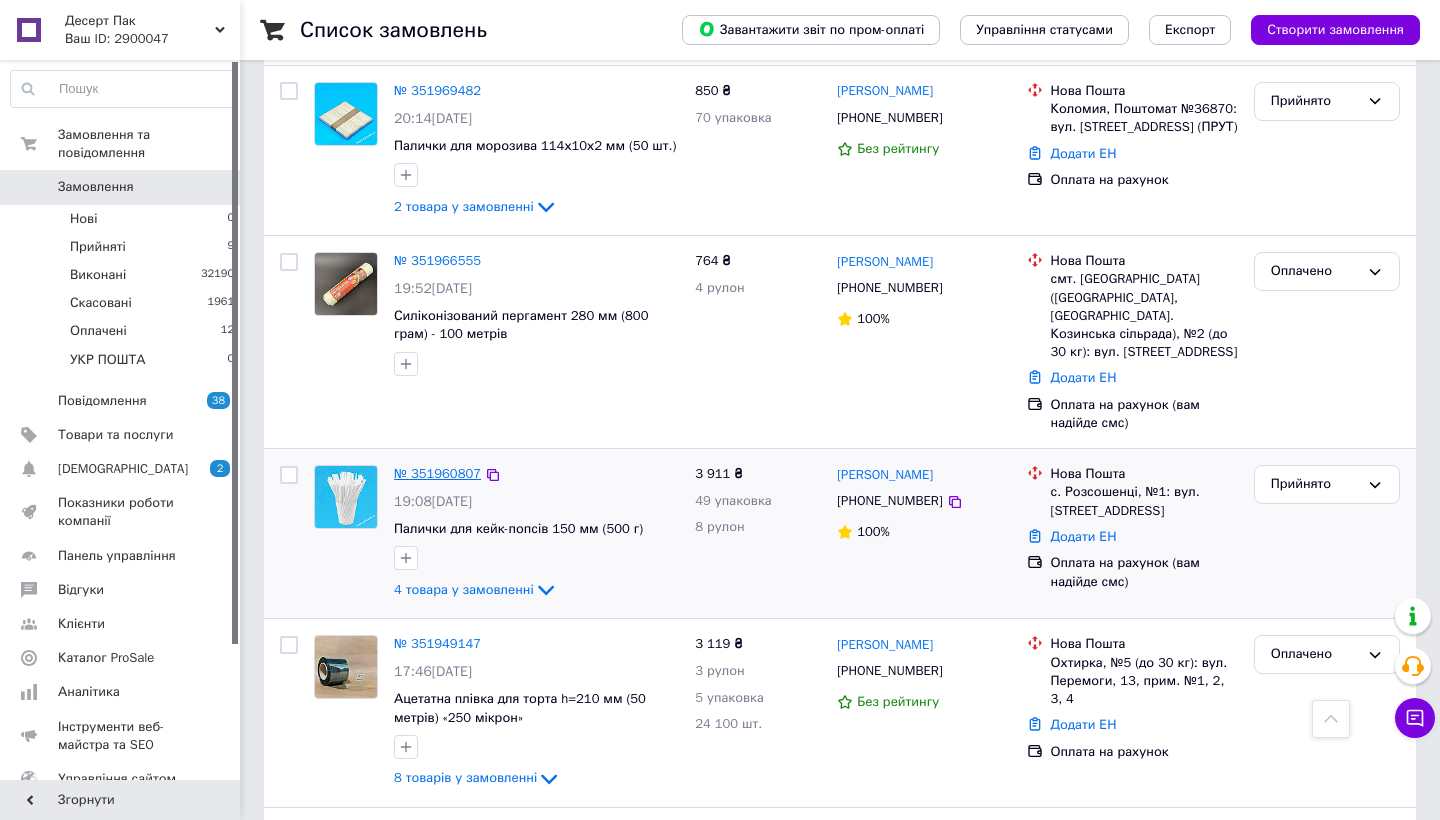 click on "№ 351960807" at bounding box center (437, 473) 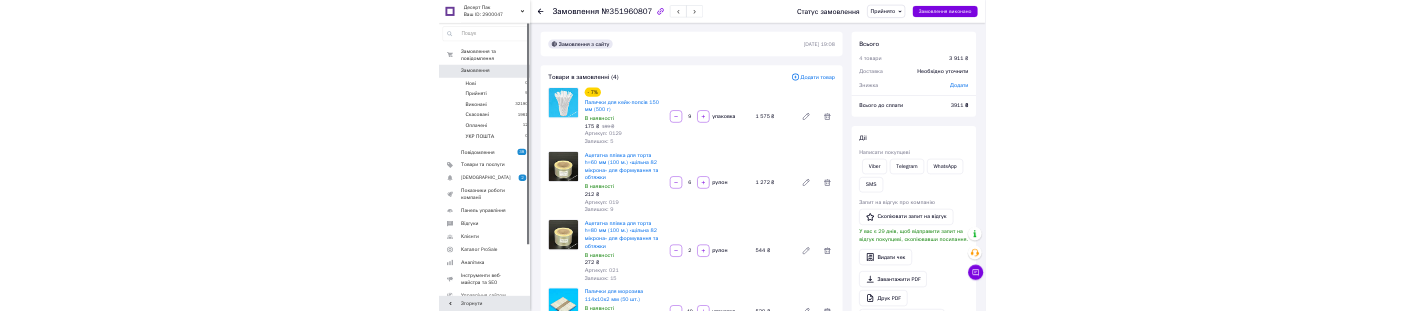 scroll, scrollTop: 0, scrollLeft: 0, axis: both 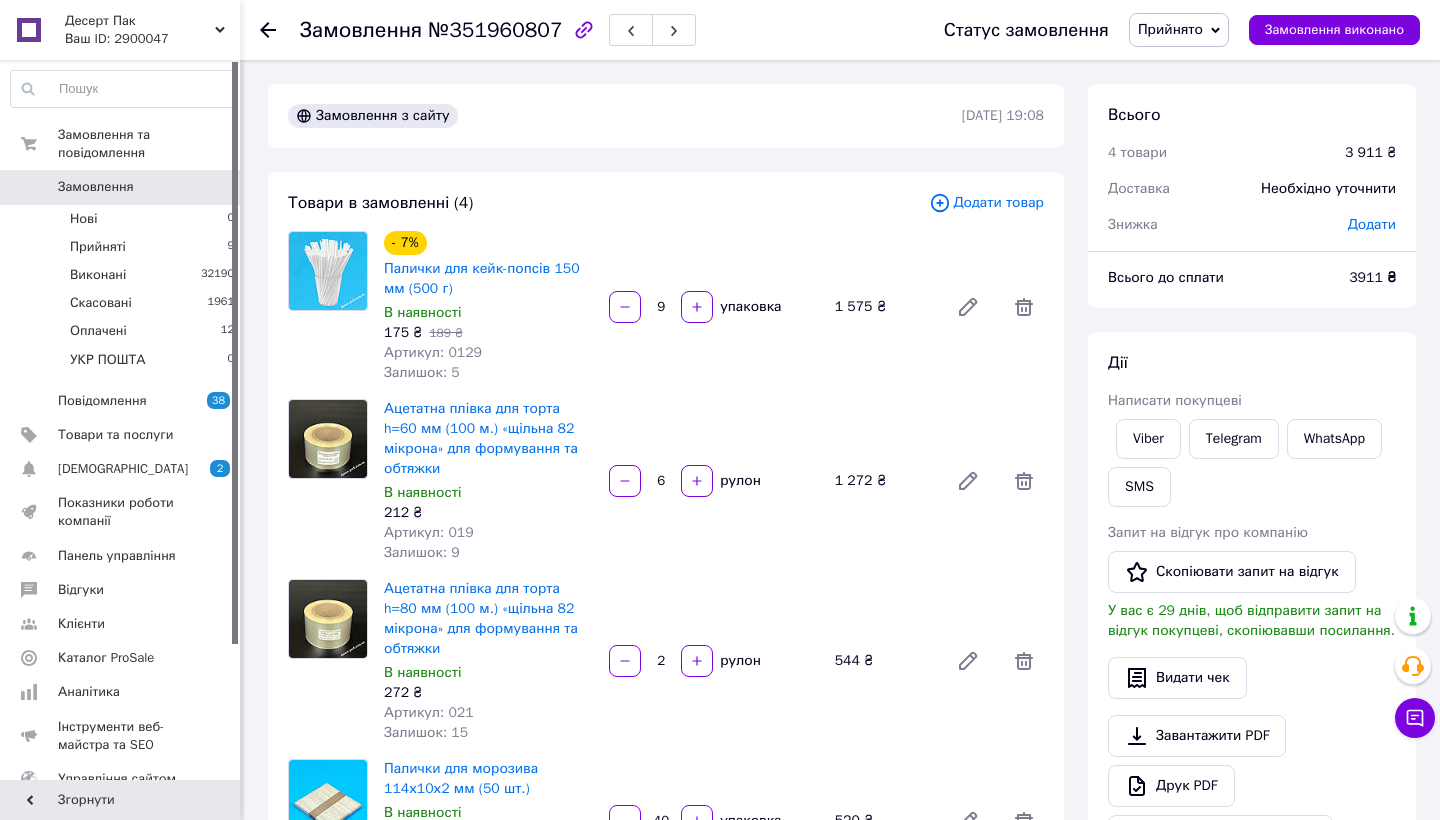 click on "Додати" at bounding box center (1372, 224) 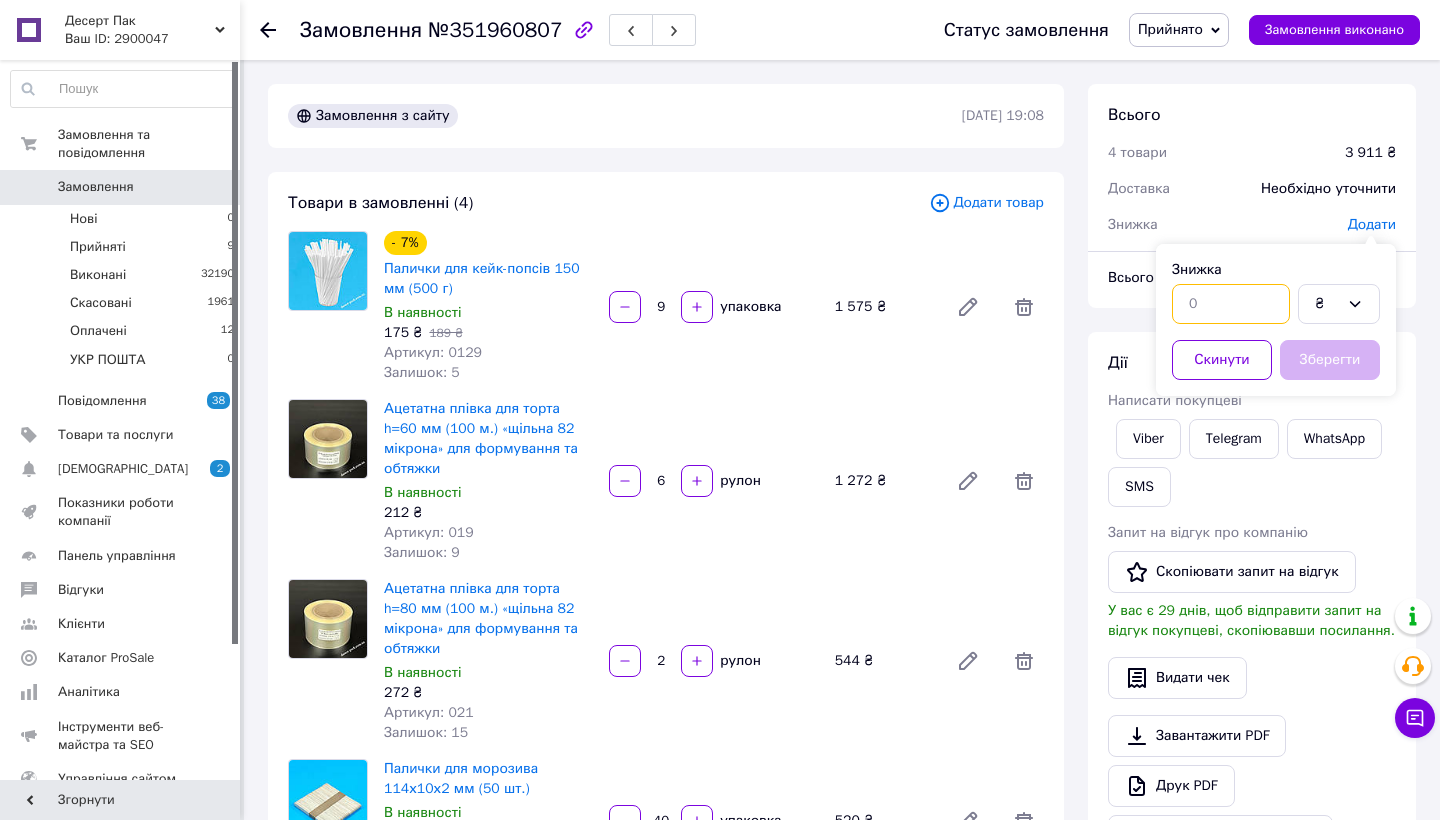 click at bounding box center [1231, 304] 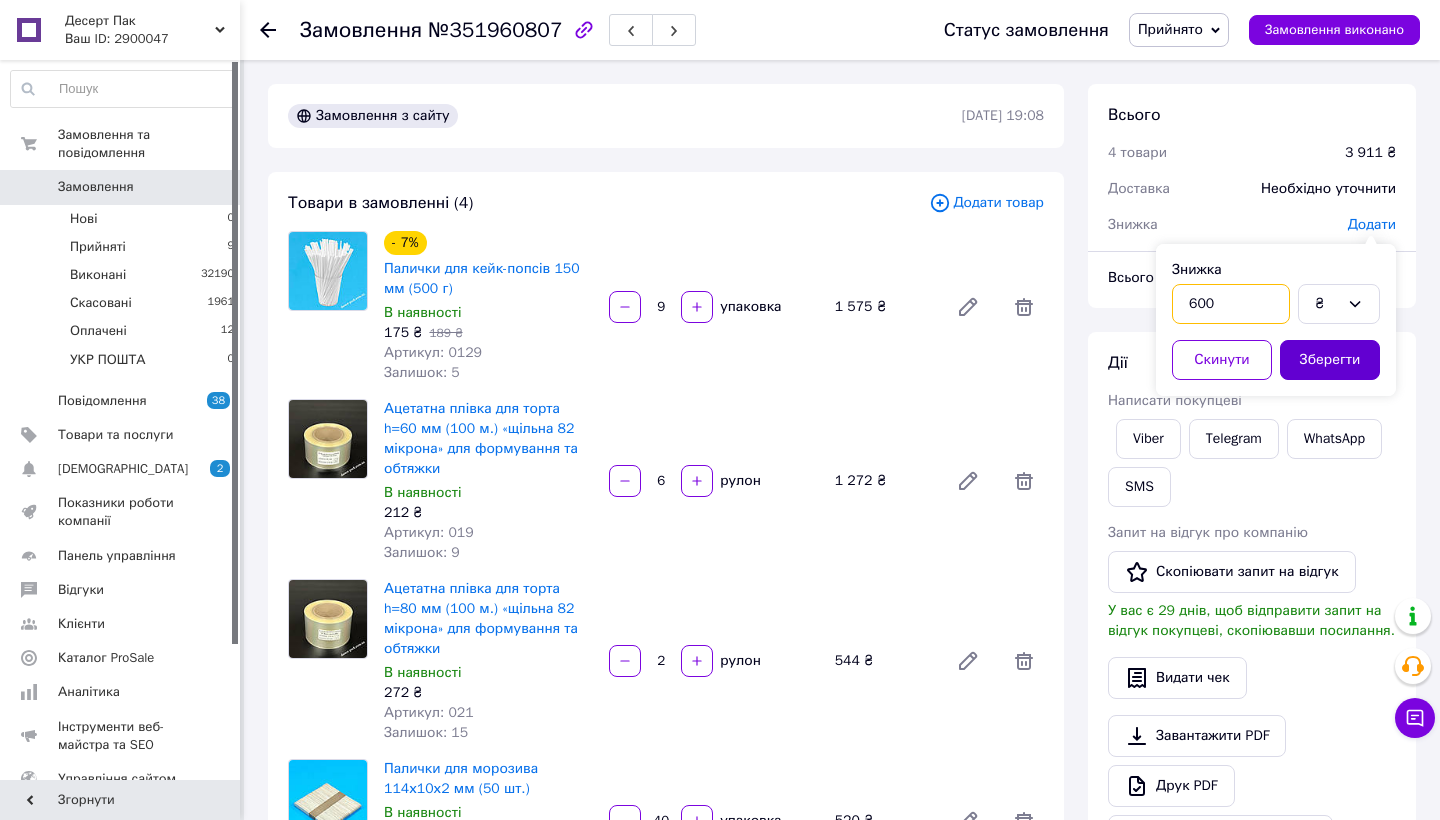 type on "600" 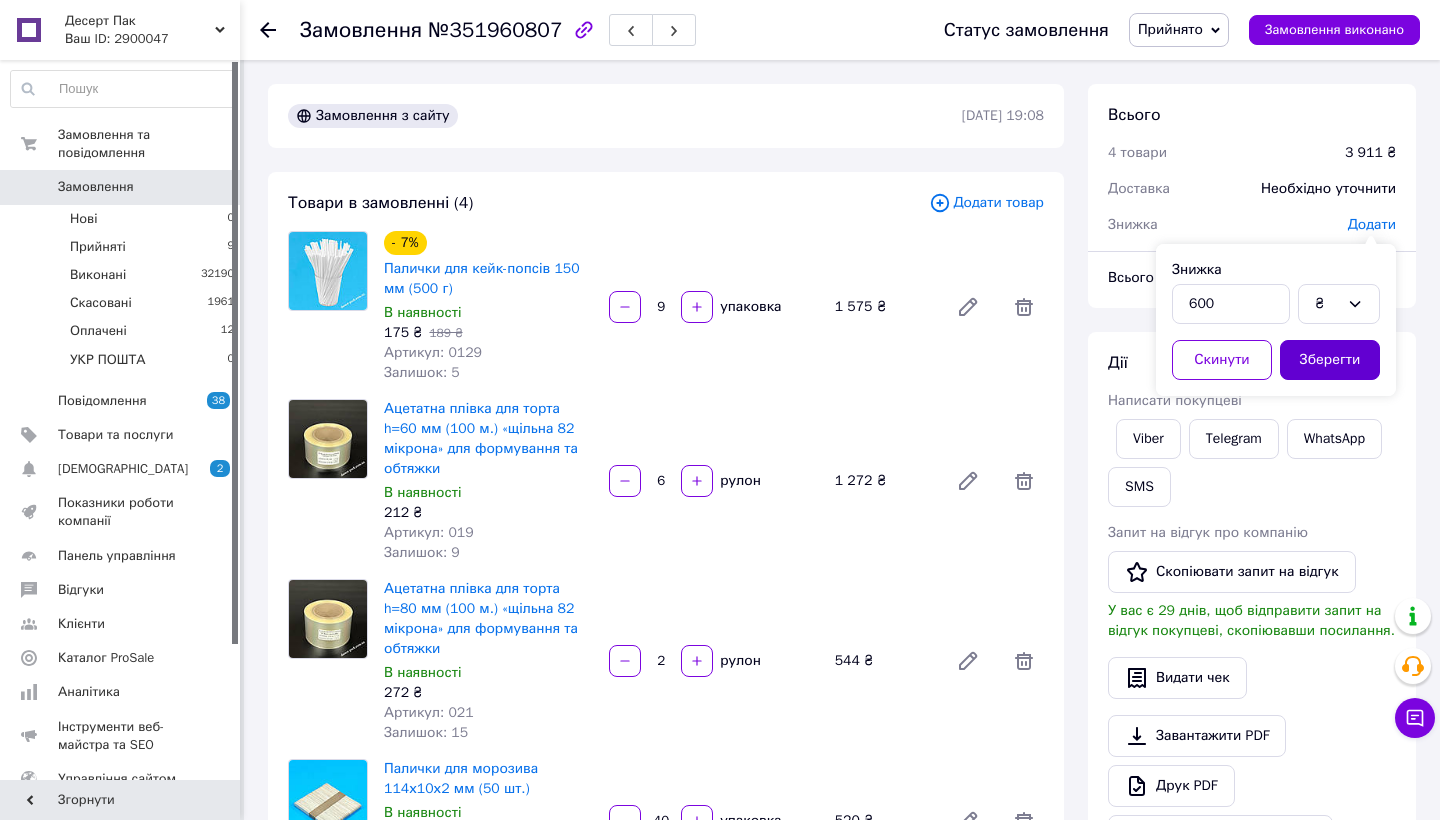 click on "Зберегти" at bounding box center (1330, 360) 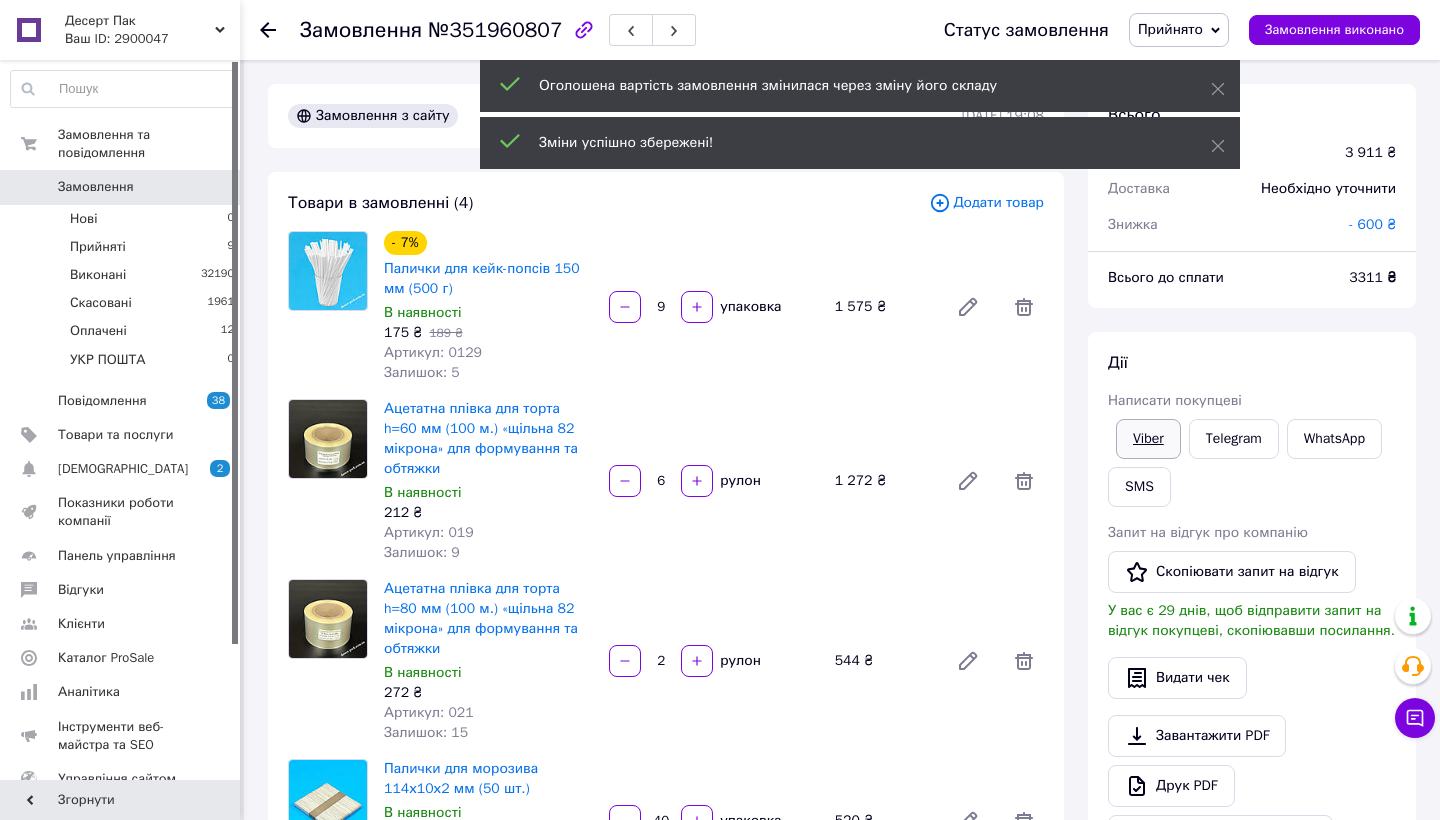 click on "Viber" at bounding box center [1148, 439] 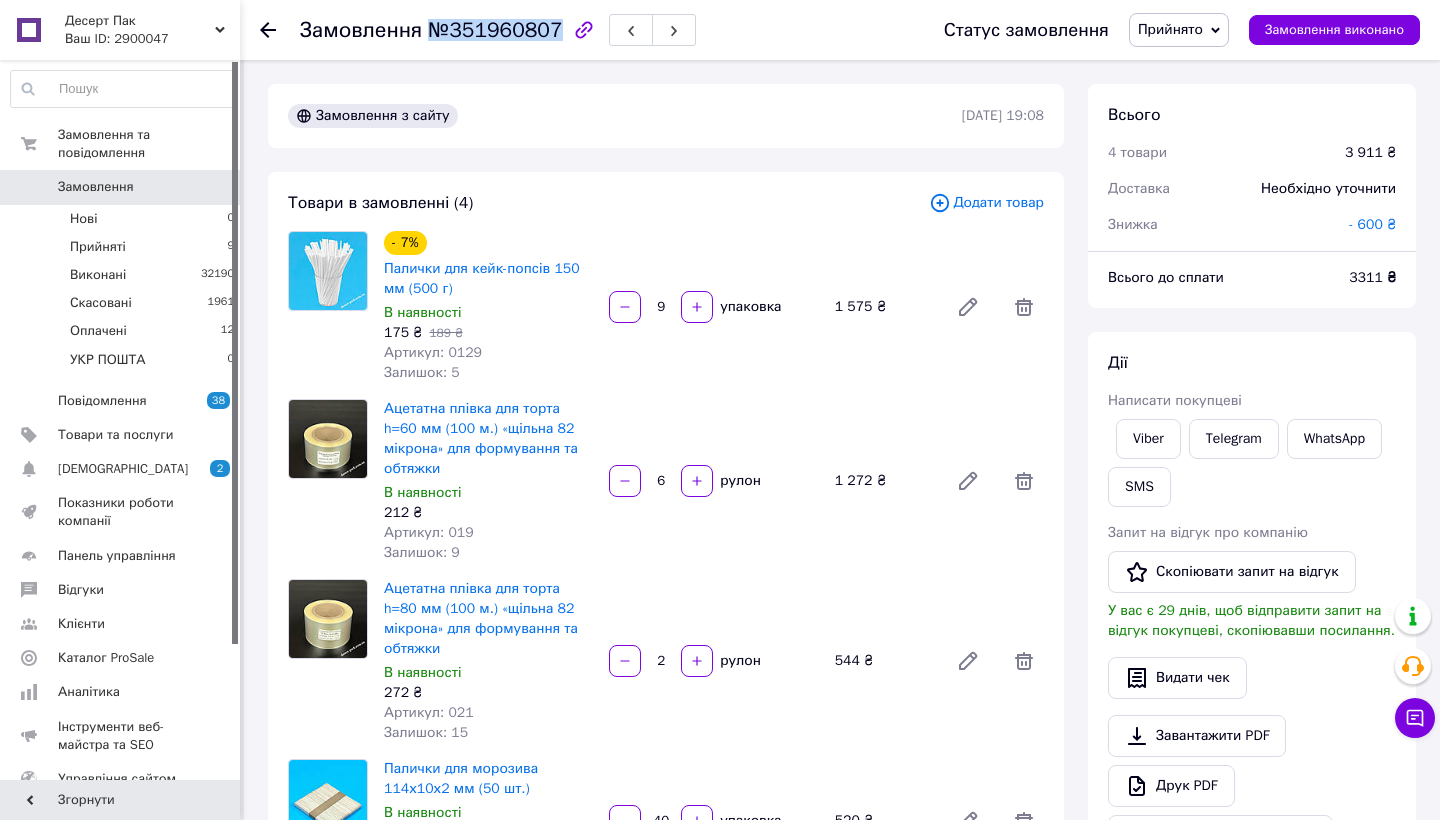 drag, startPoint x: 555, startPoint y: 25, endPoint x: 434, endPoint y: 24, distance: 121.004135 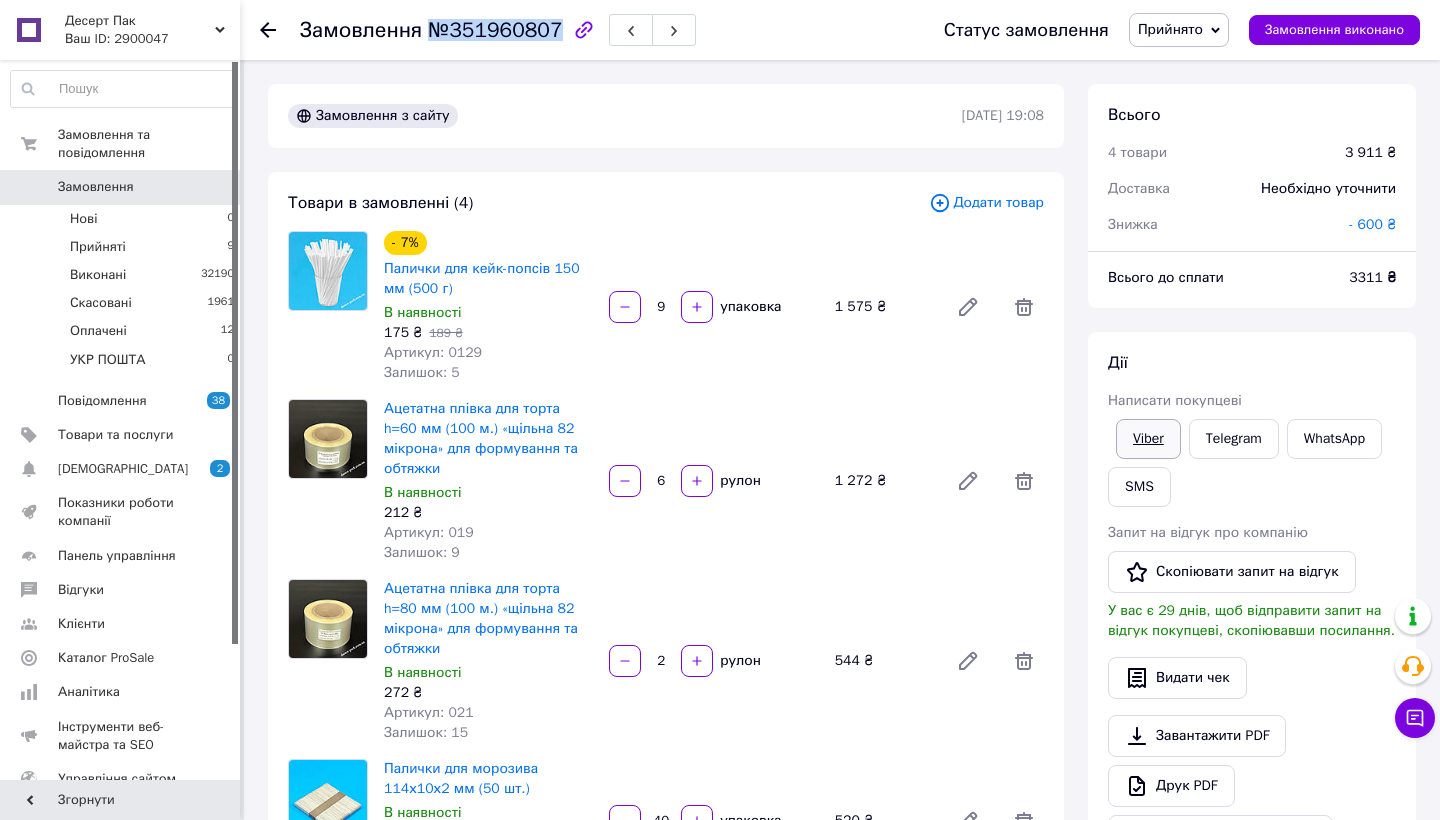 click on "Viber" at bounding box center (1148, 439) 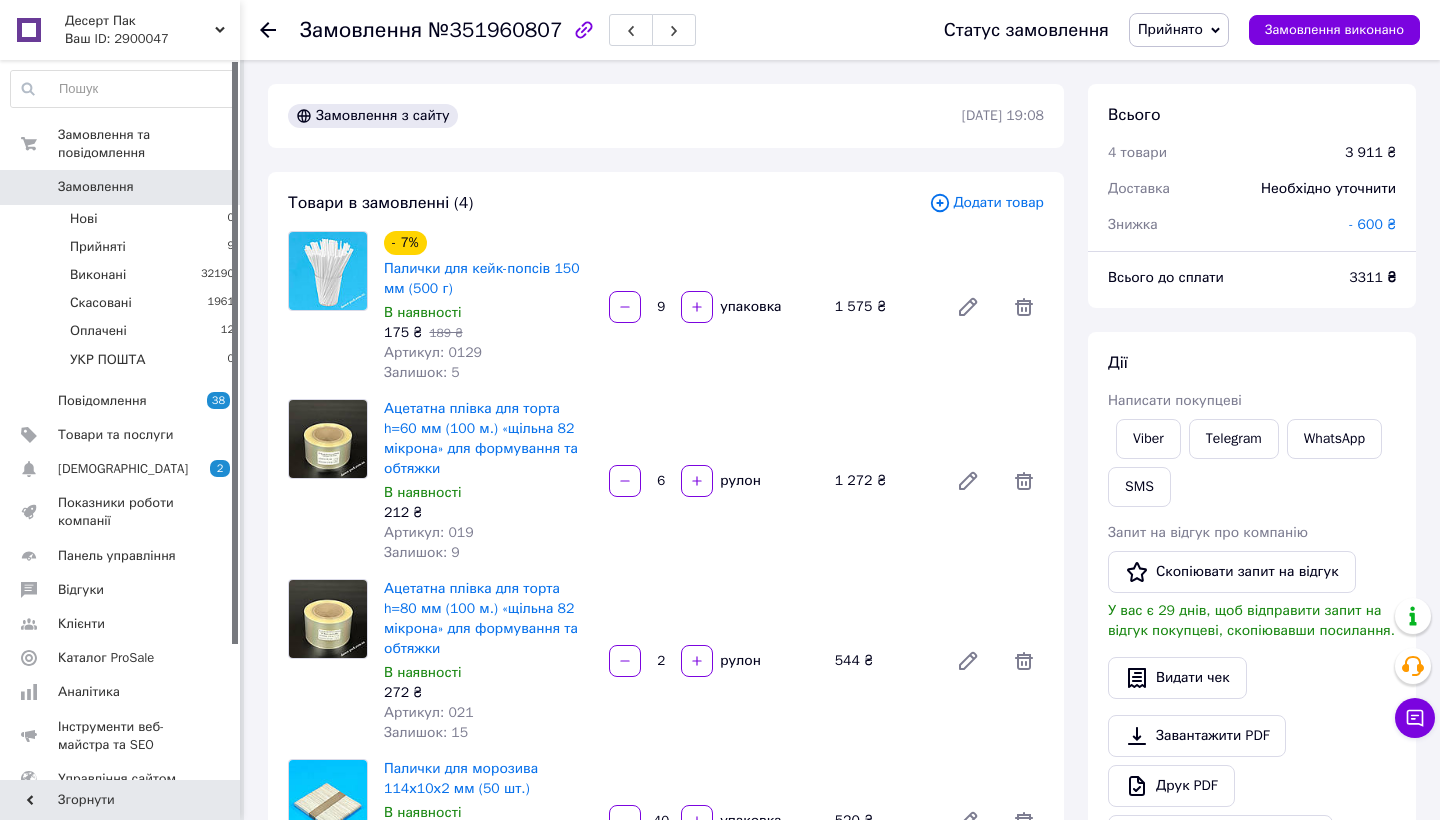 click on "3311 ₴" at bounding box center [1372, 277] 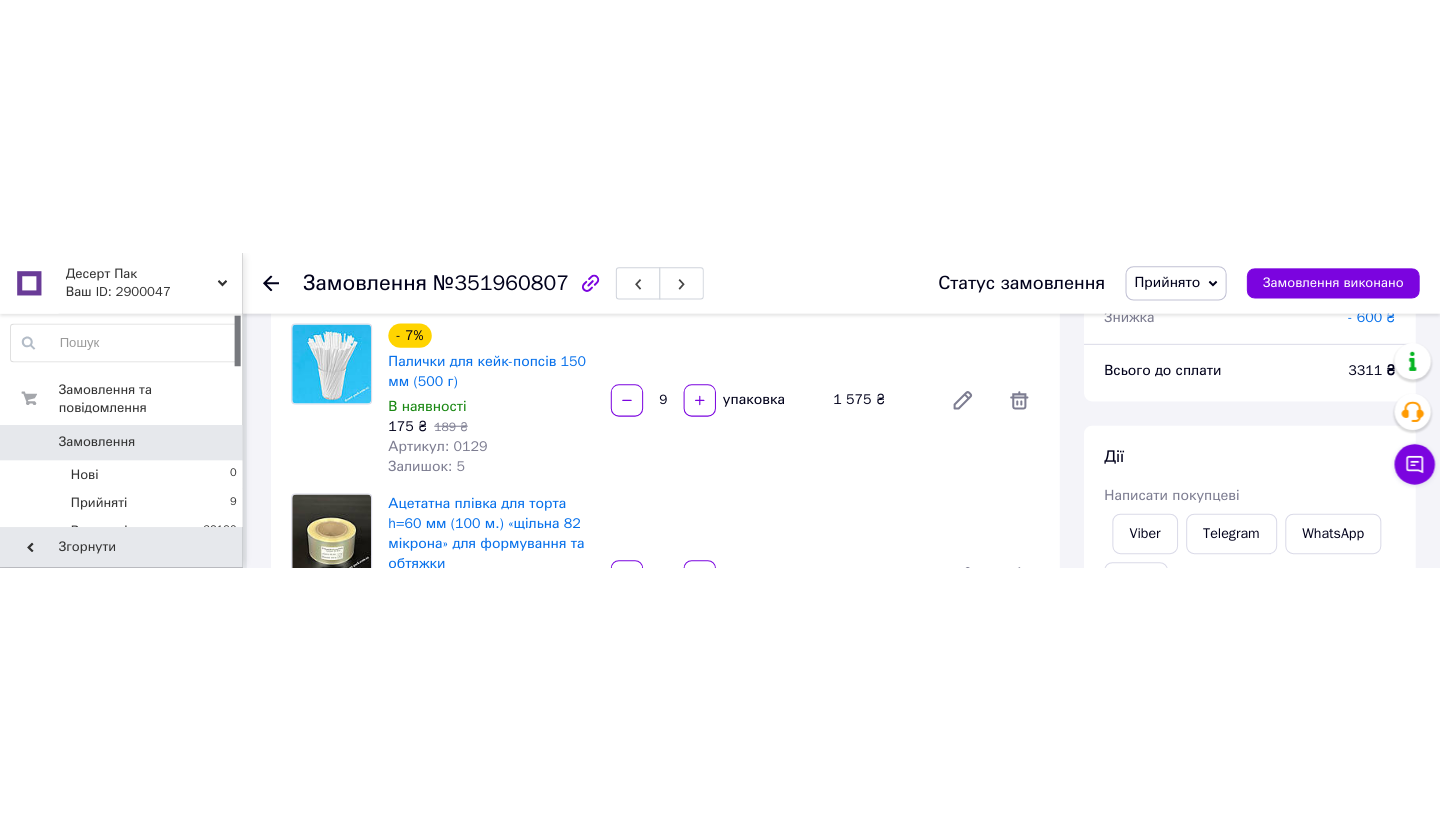scroll, scrollTop: 162, scrollLeft: 0, axis: vertical 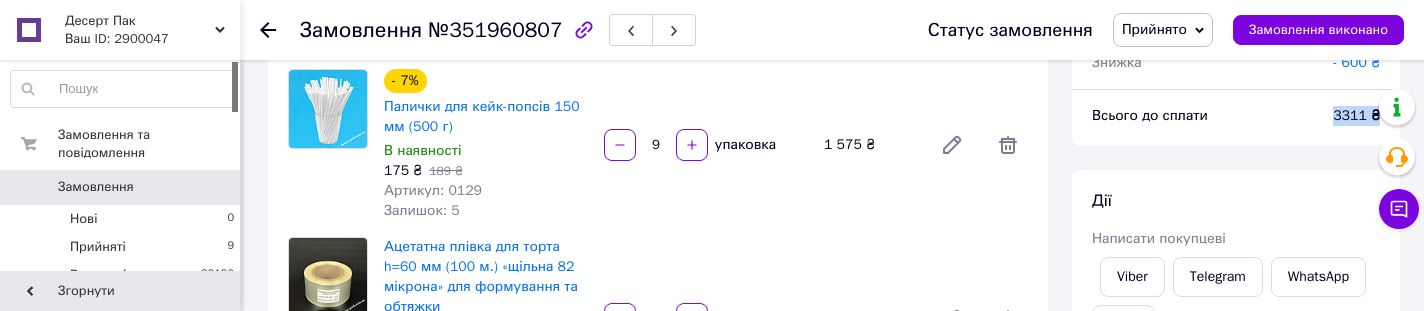 drag, startPoint x: 1307, startPoint y: 114, endPoint x: 1377, endPoint y: 116, distance: 70.028564 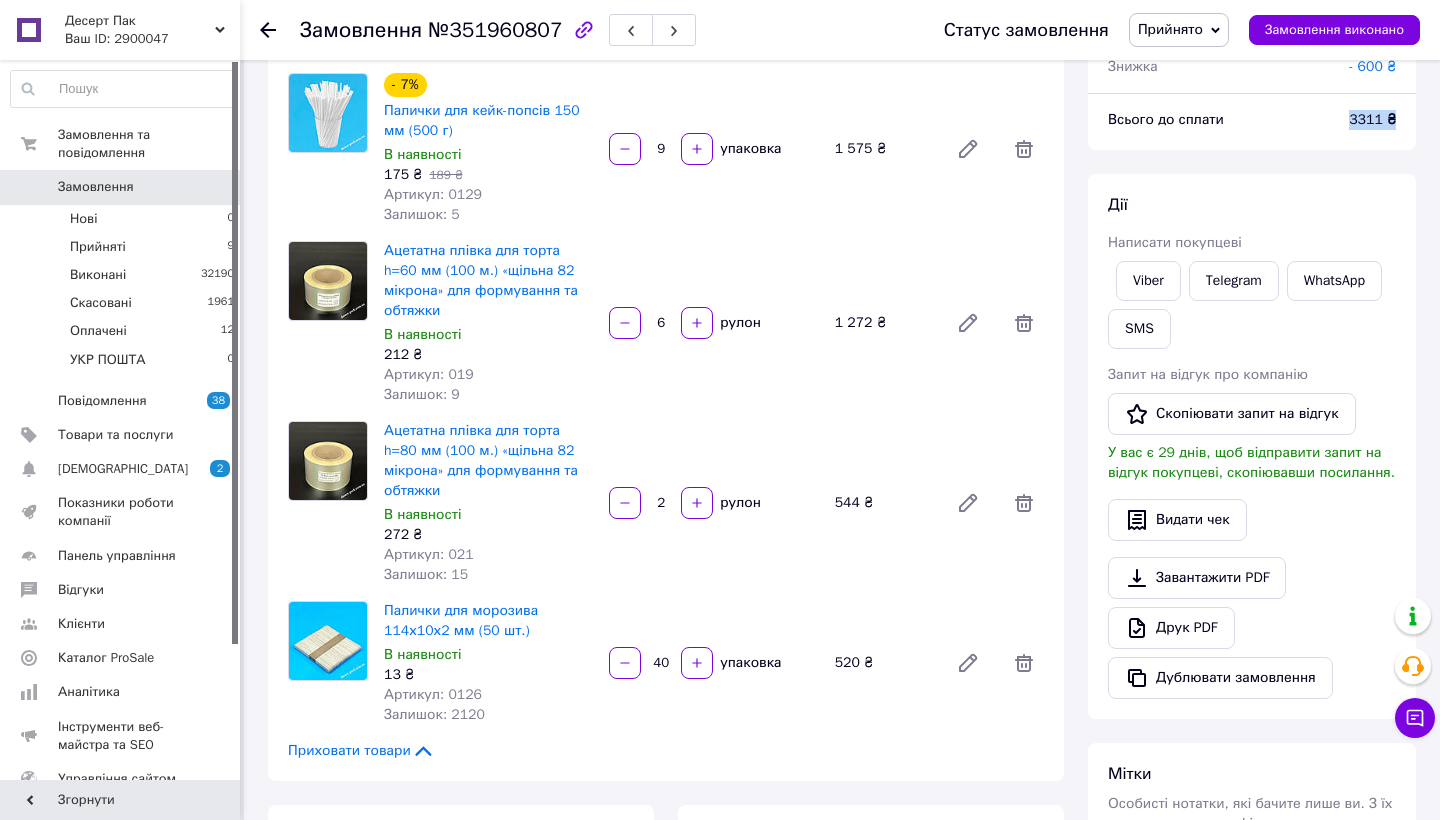 scroll, scrollTop: 138, scrollLeft: 0, axis: vertical 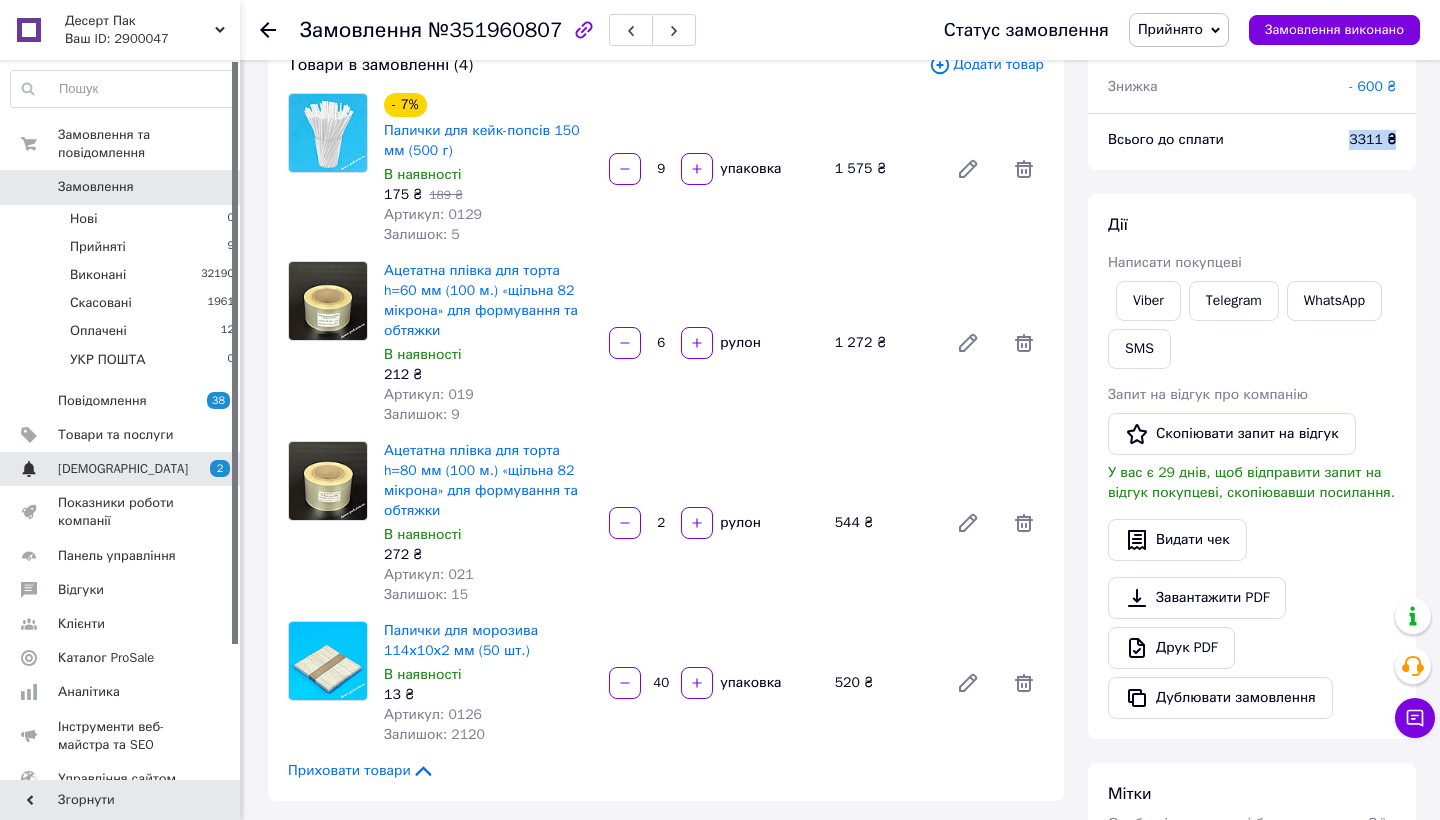 click on "[DEMOGRAPHIC_DATA]" at bounding box center (123, 469) 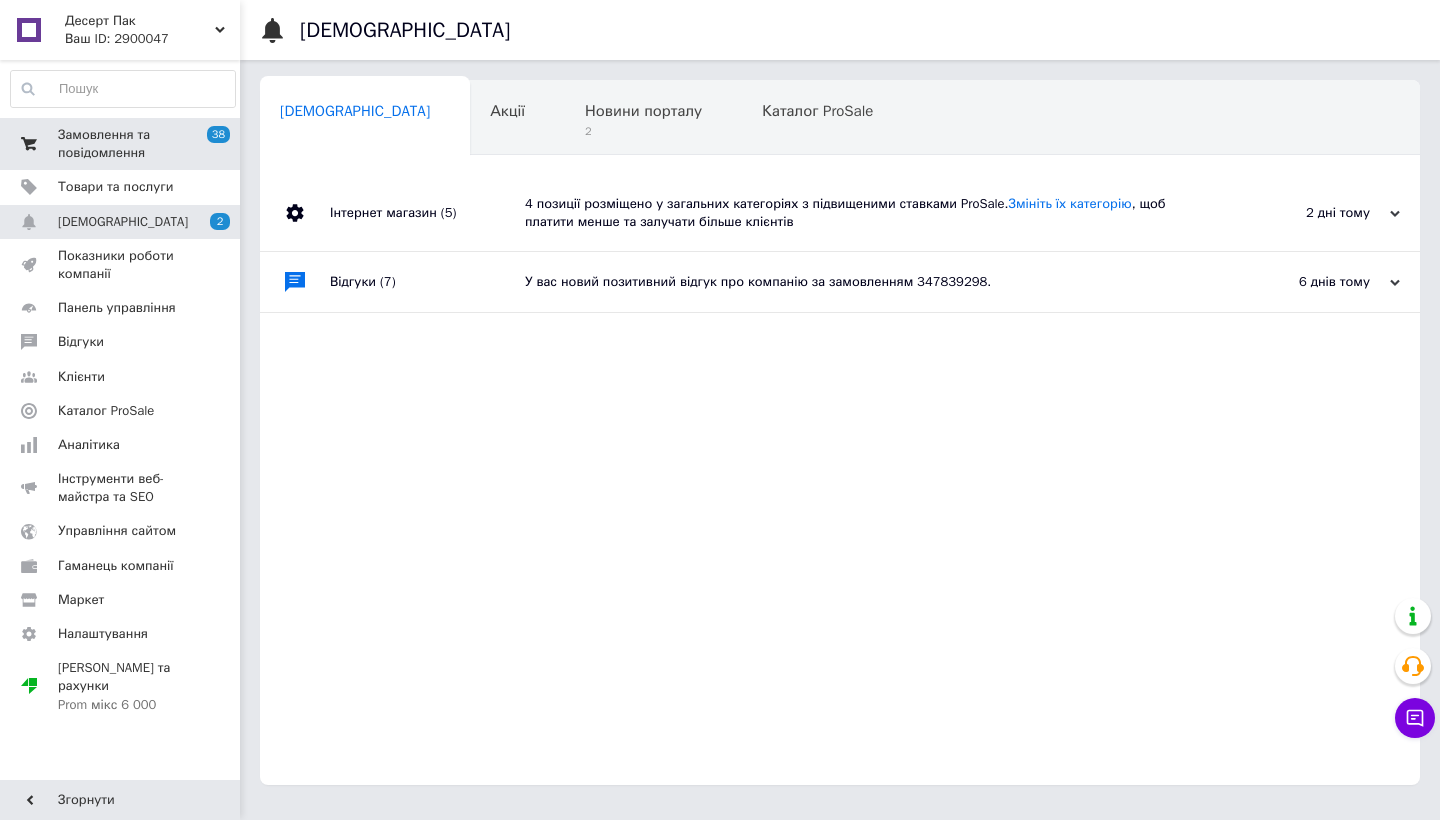 click on "Замовлення та повідомлення" at bounding box center (121, 144) 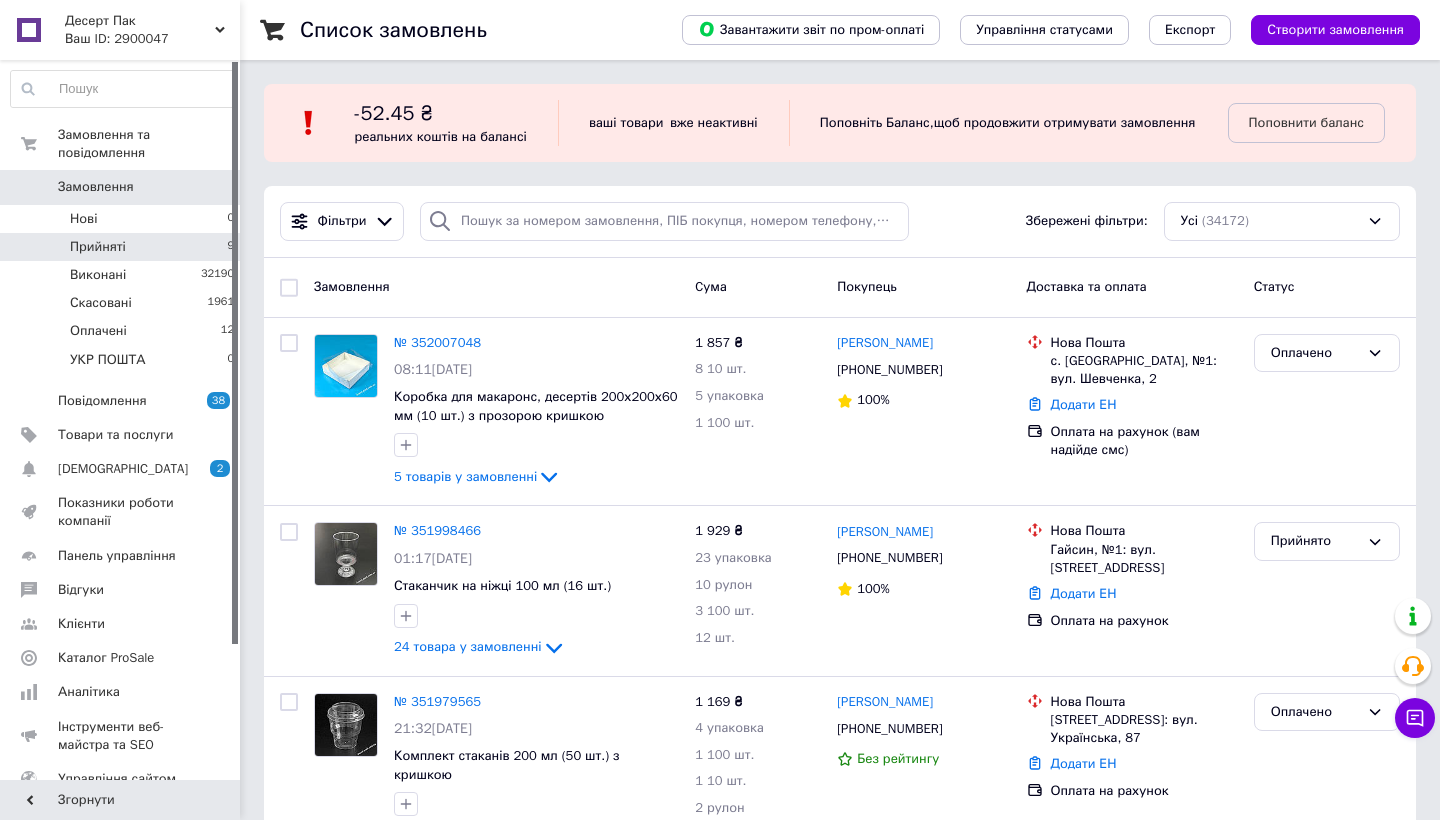 click on "Прийняті 9" at bounding box center (123, 247) 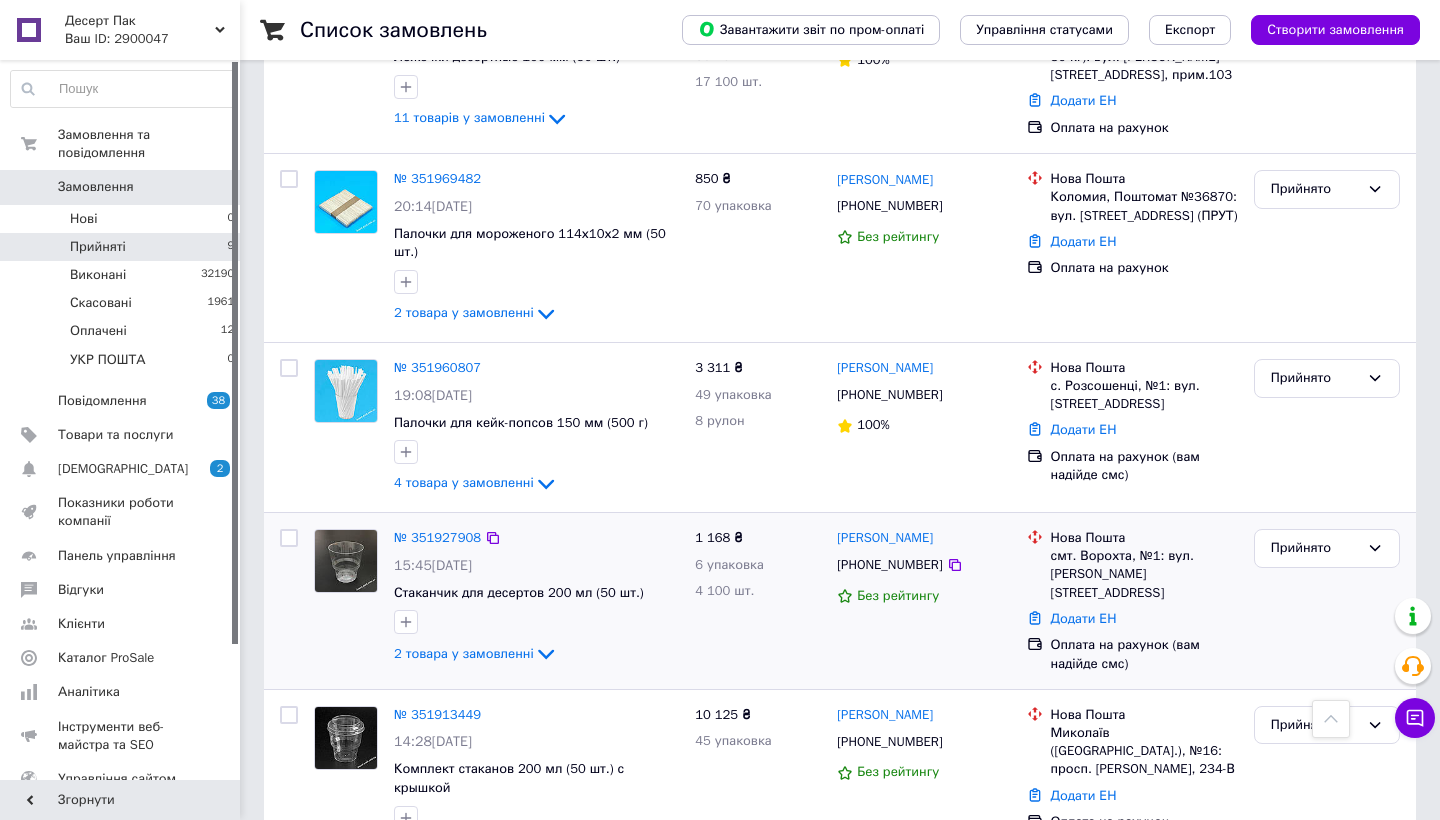scroll, scrollTop: 581, scrollLeft: 0, axis: vertical 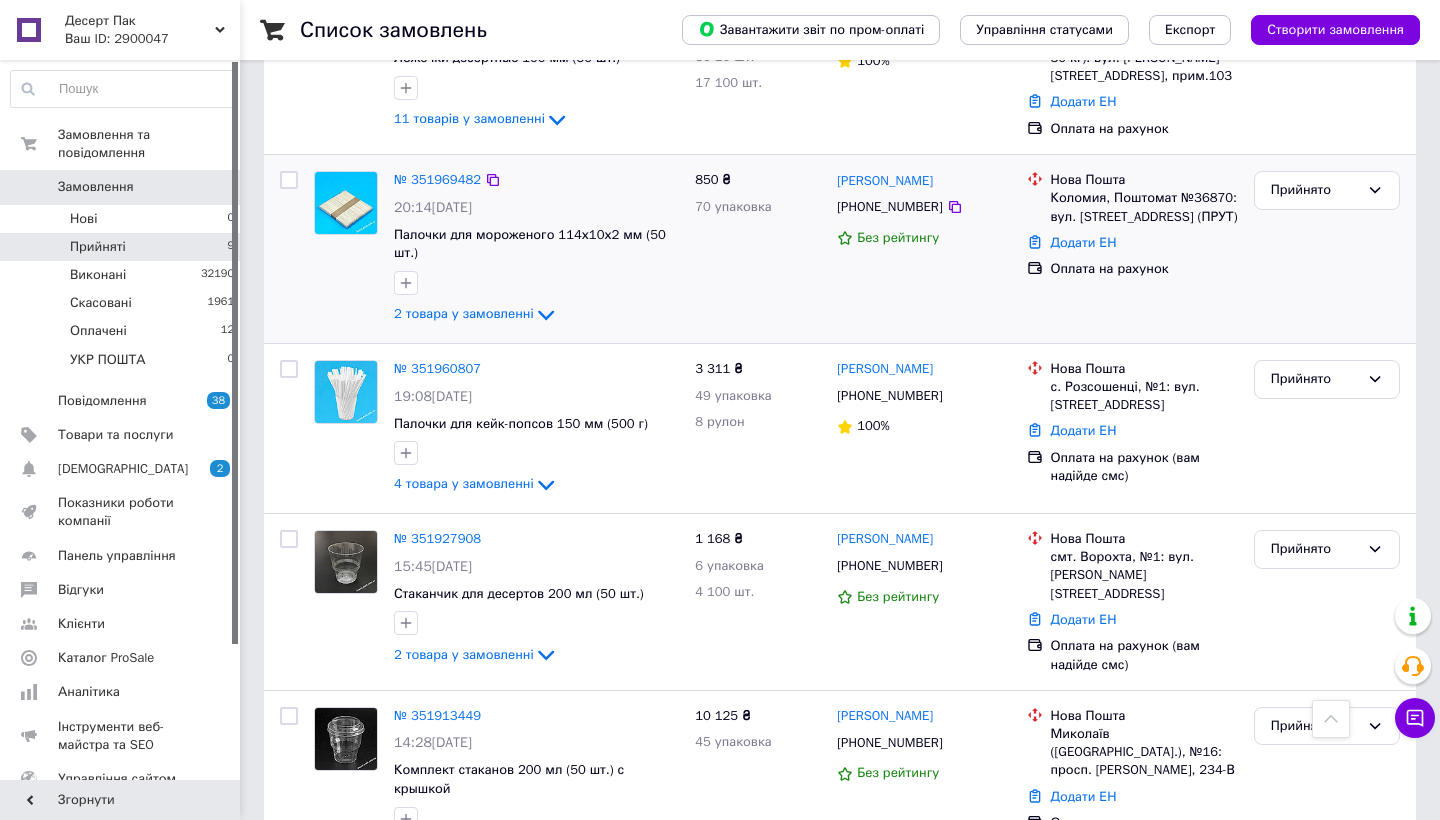 click on "№ 351969482 20:14, 09.07.2025 Палочки для мороженого 114х10х2 мм (50 шт.) 2 товара у замовленні 850 ₴ 70 упаковка Альона Каразія +380992343097 Без рейтингу Нова Пошта Коломия, Поштомат №36870: вул. Валова, 48 (ПРУТ) Додати ЕН Оплата на рахунок Прийнято" at bounding box center (840, 249) 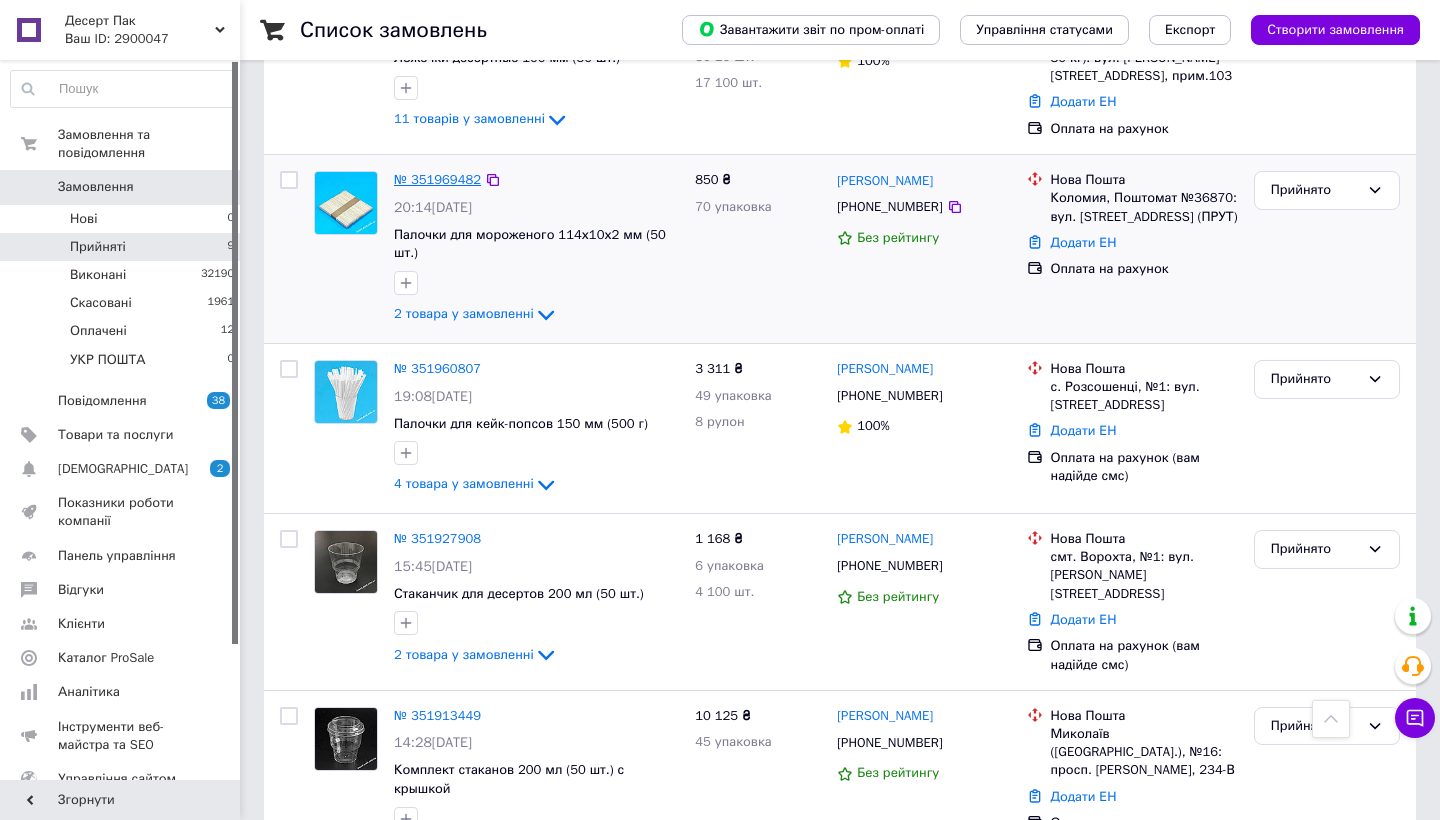 click on "№ 351969482" at bounding box center [437, 179] 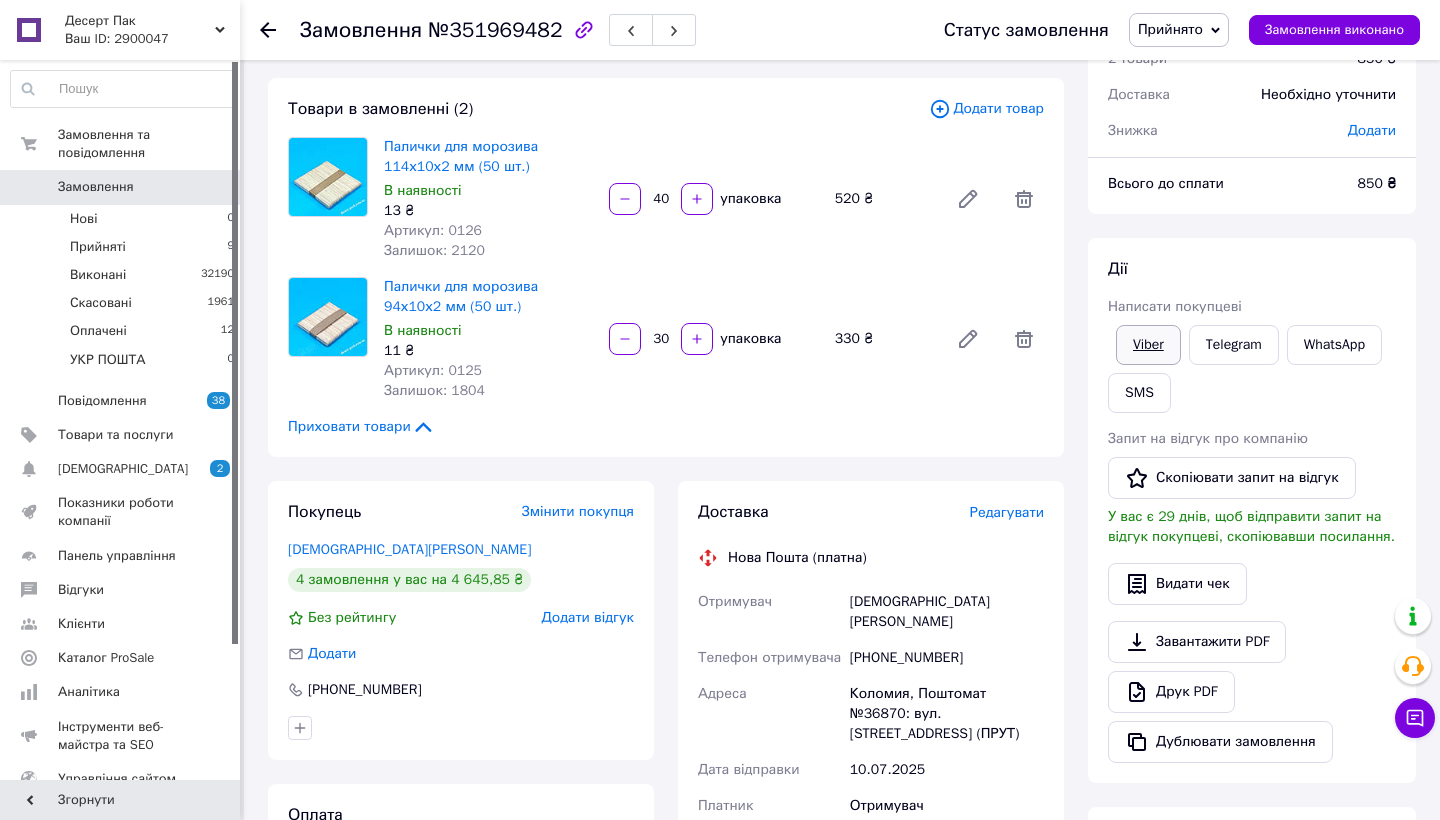 click on "Viber" at bounding box center [1148, 345] 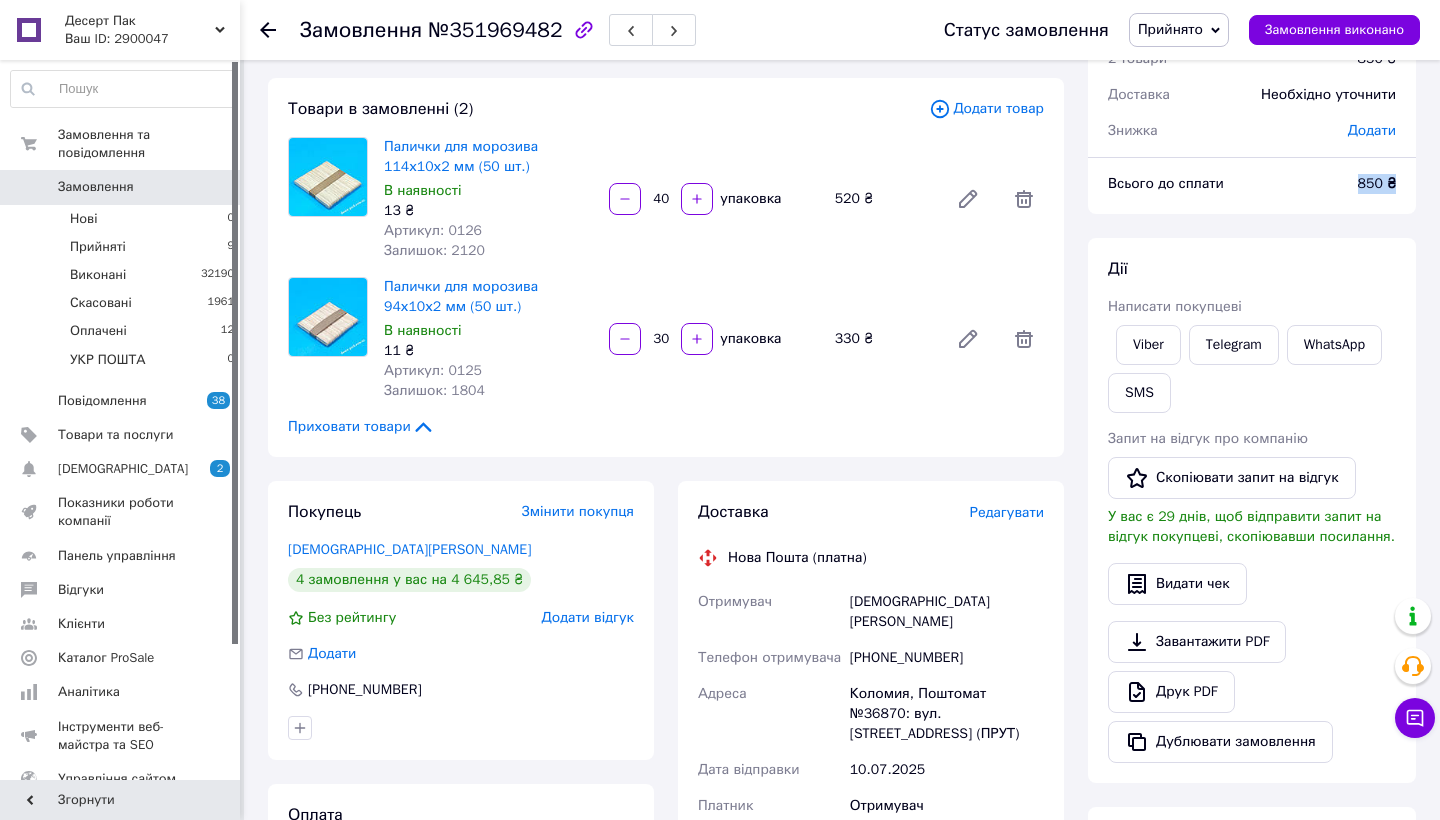 drag, startPoint x: 1353, startPoint y: 181, endPoint x: 1413, endPoint y: 179, distance: 60.033325 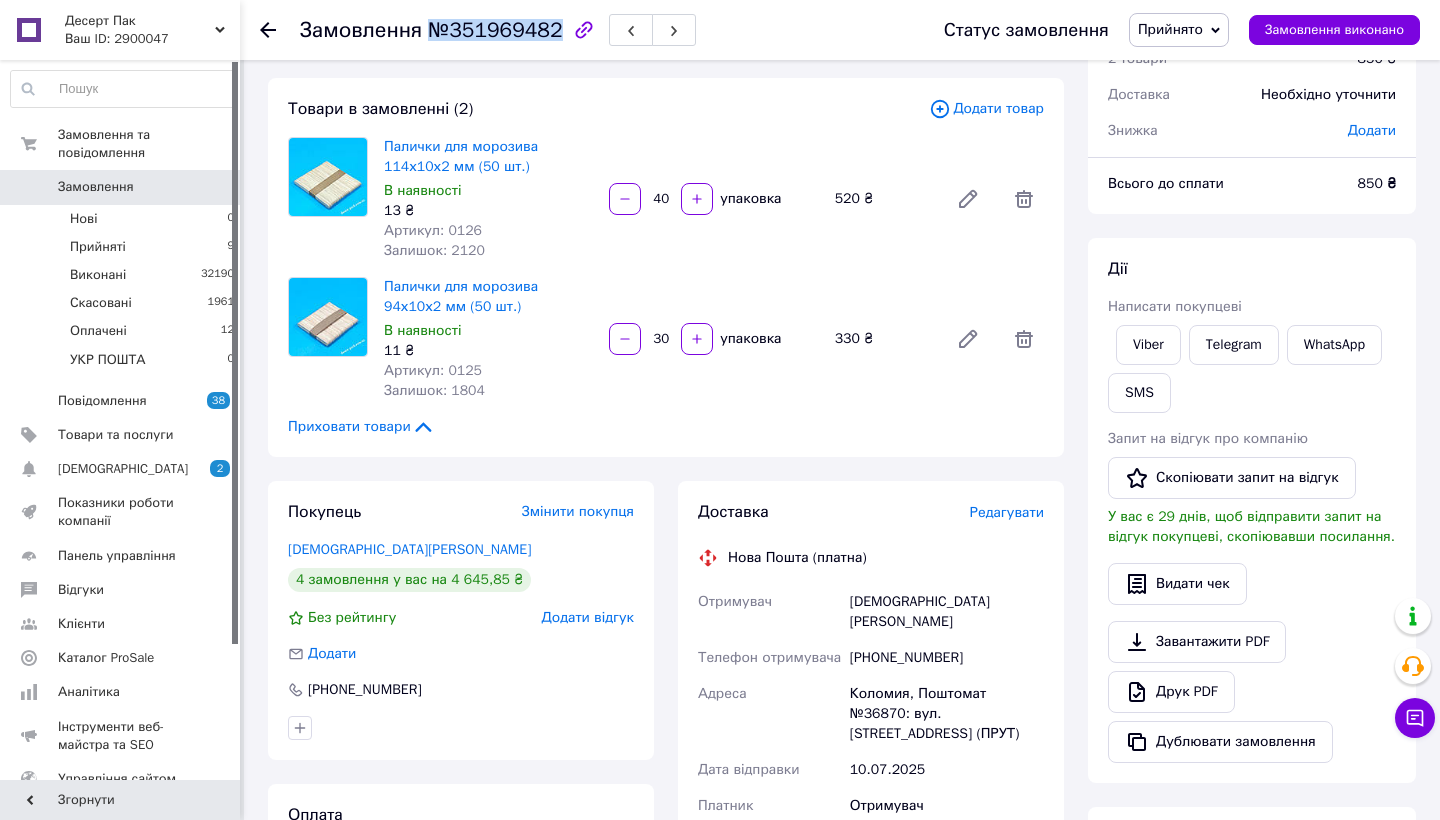 drag, startPoint x: 554, startPoint y: 30, endPoint x: 431, endPoint y: 22, distance: 123.25989 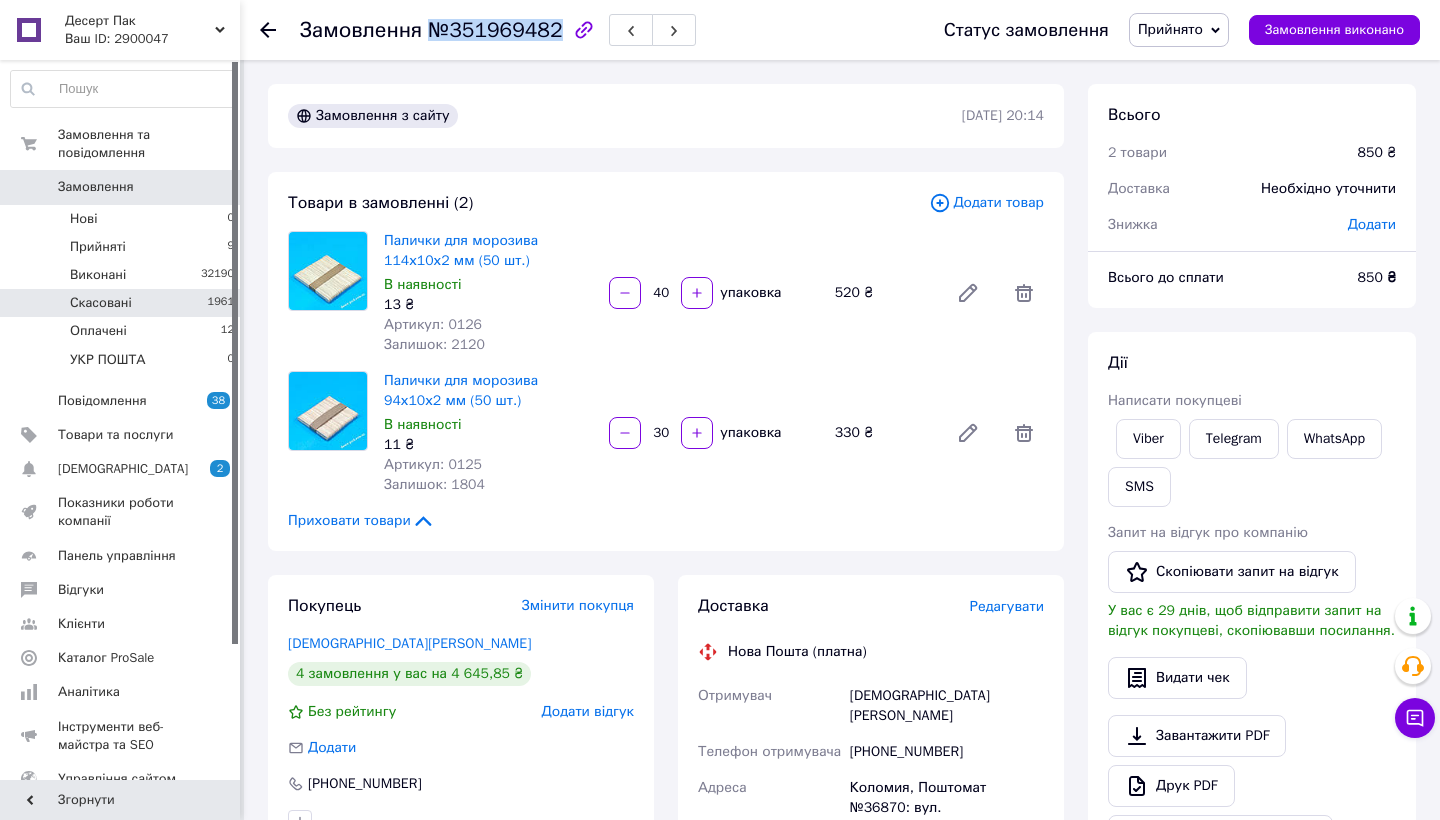 scroll, scrollTop: 0, scrollLeft: 0, axis: both 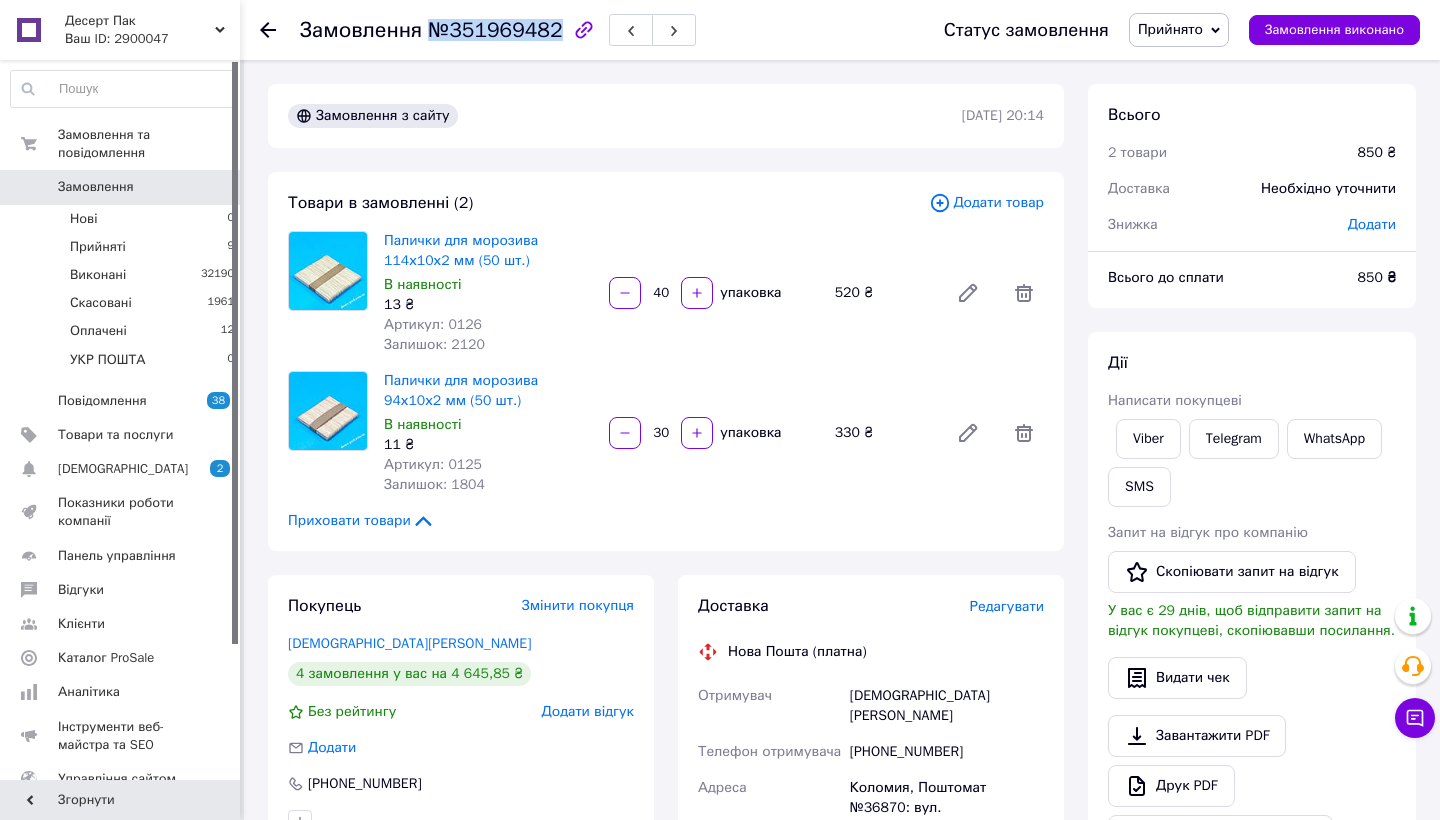 click on "Замовлення" at bounding box center [96, 187] 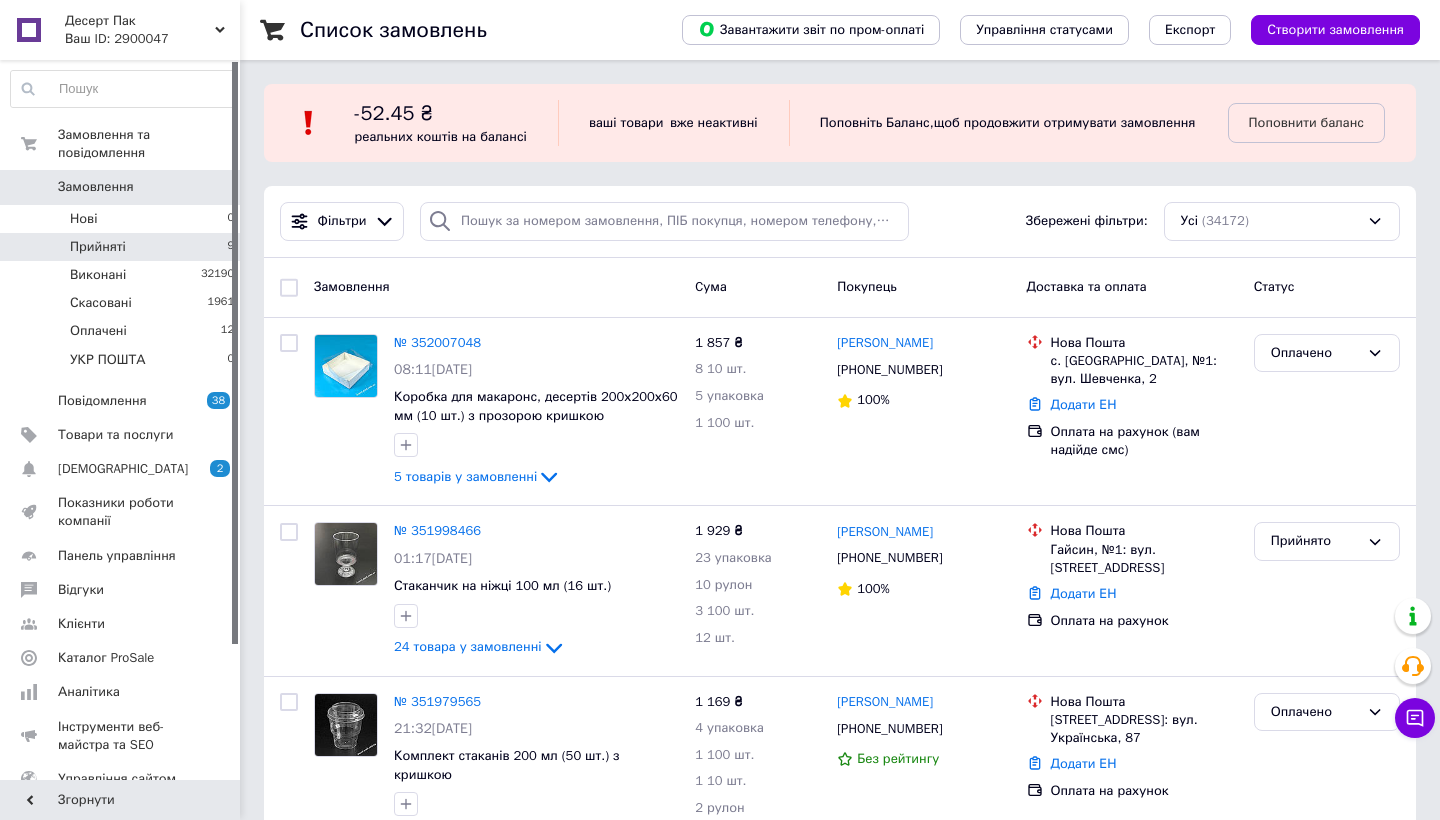 click on "Прийняті 9" at bounding box center (123, 247) 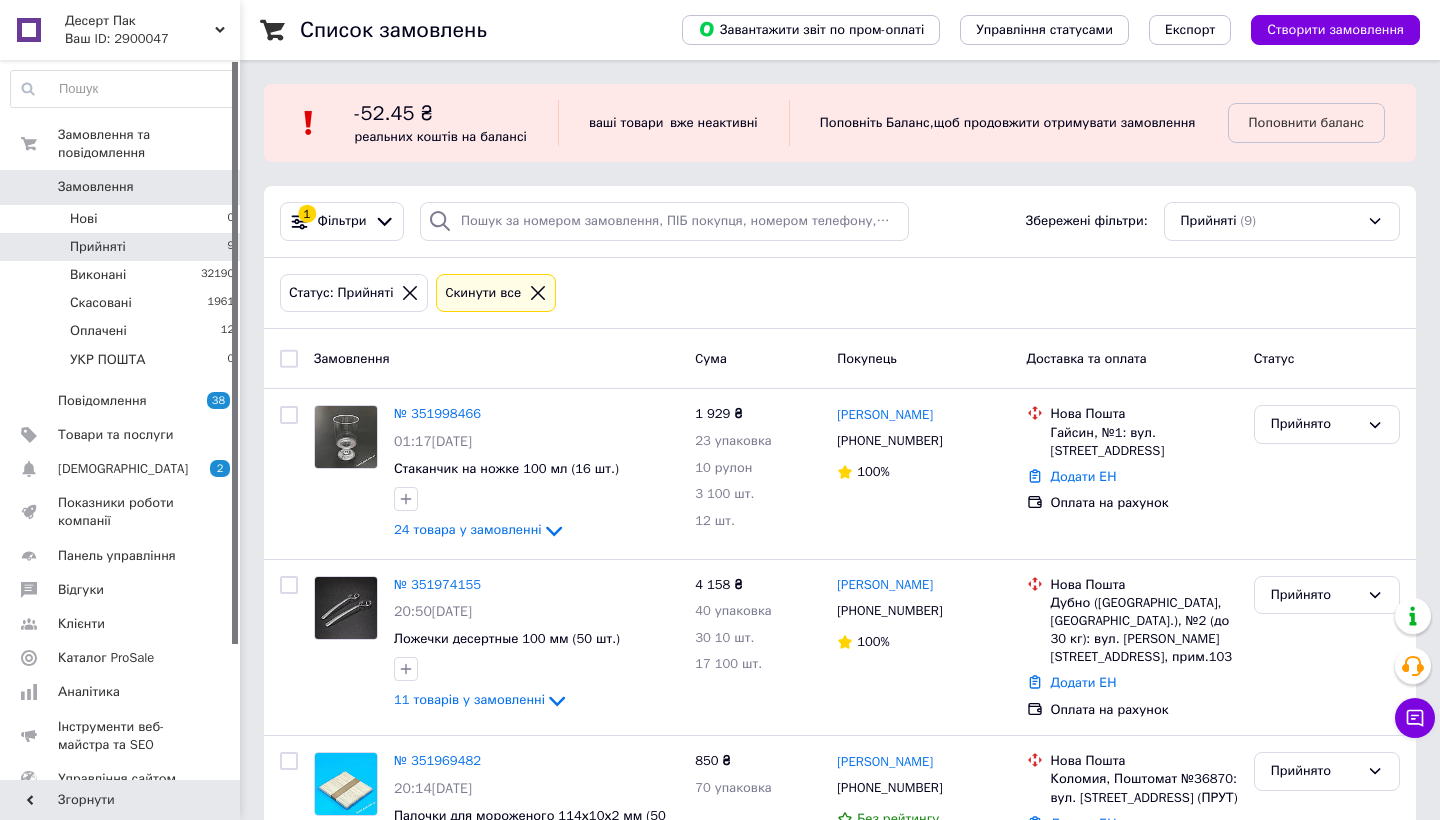 click on "Замовлення" at bounding box center (96, 187) 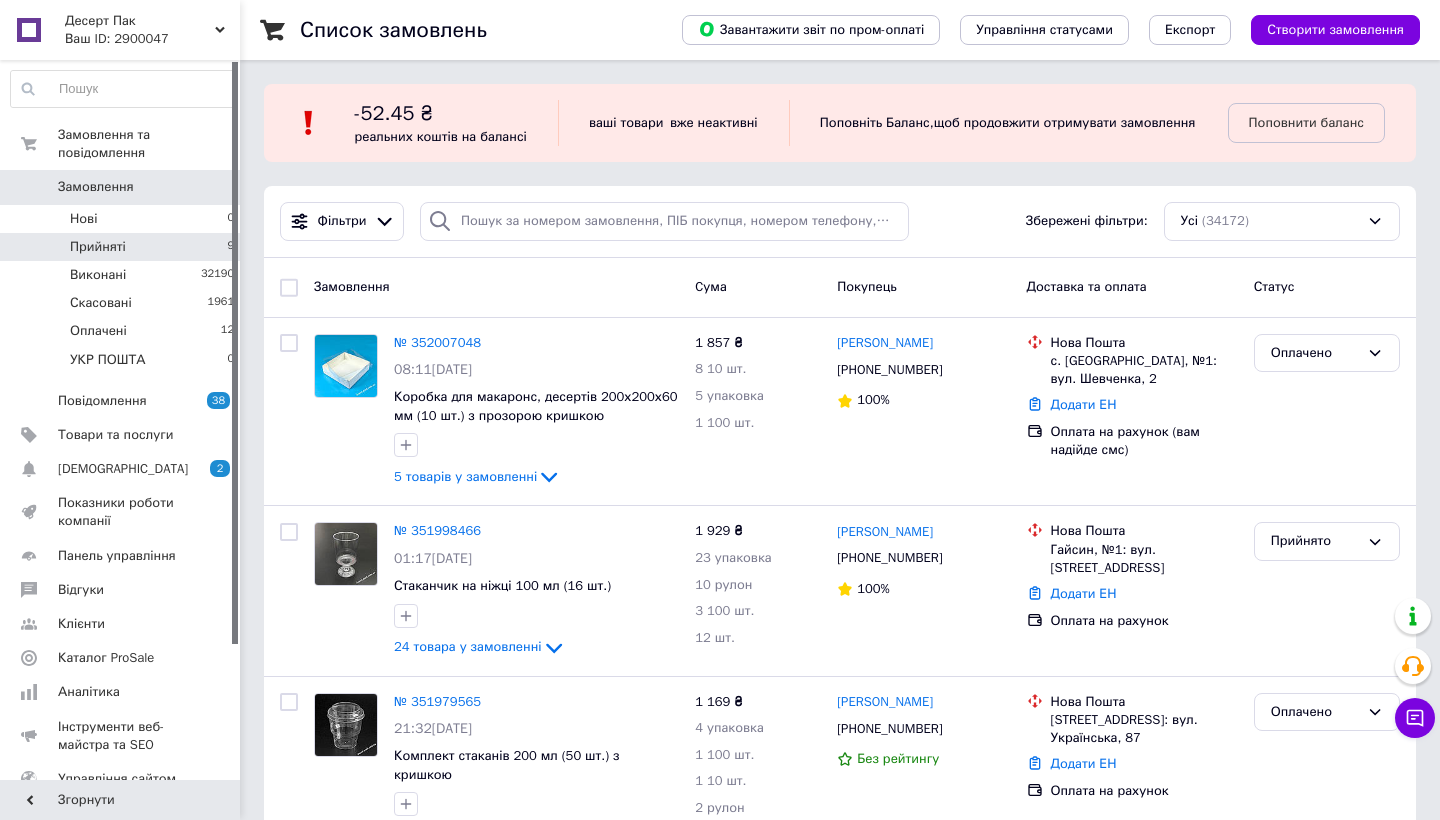 click on "Прийняті 9" at bounding box center [123, 247] 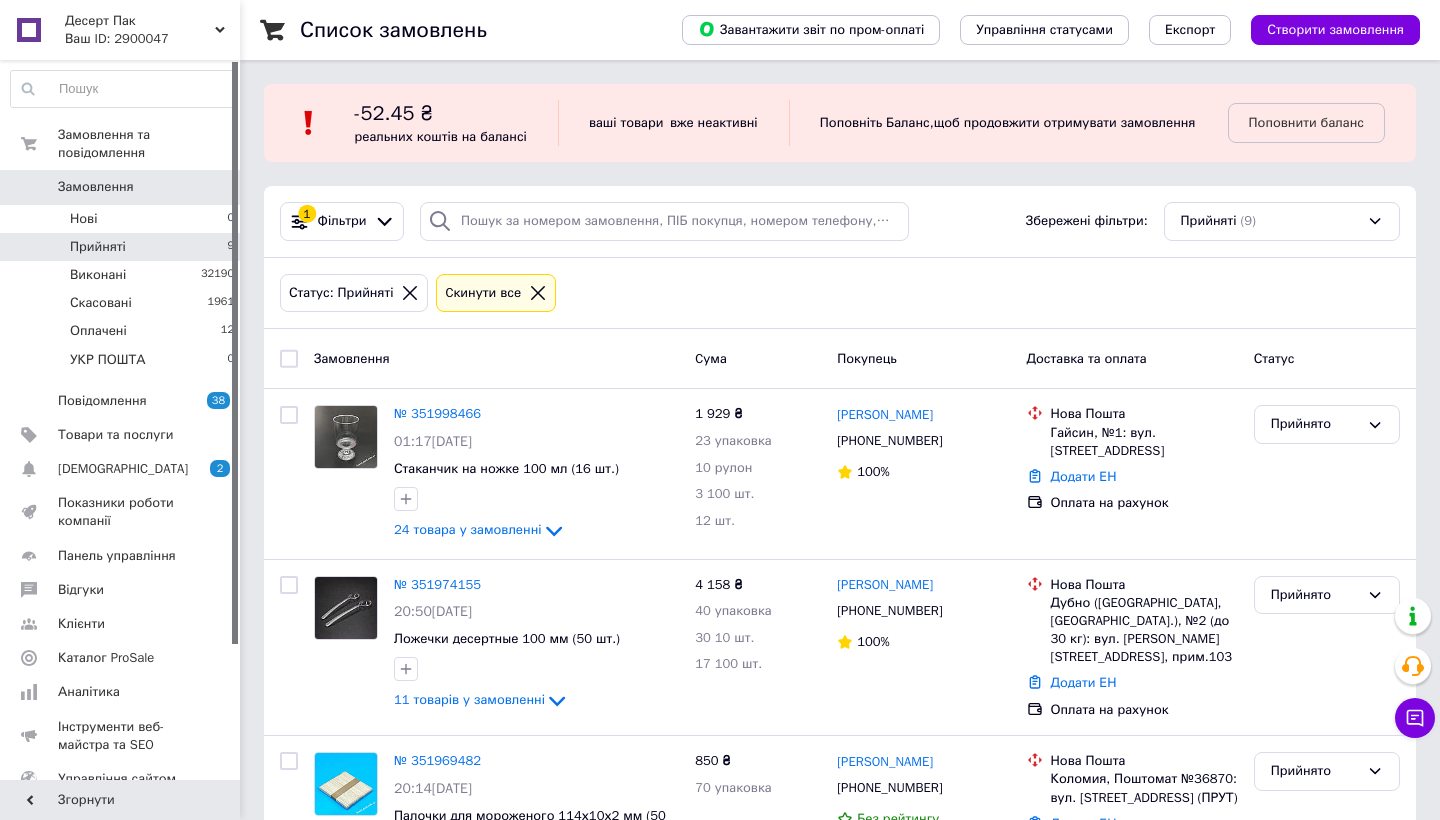 click on "Прийняті 9" at bounding box center (123, 247) 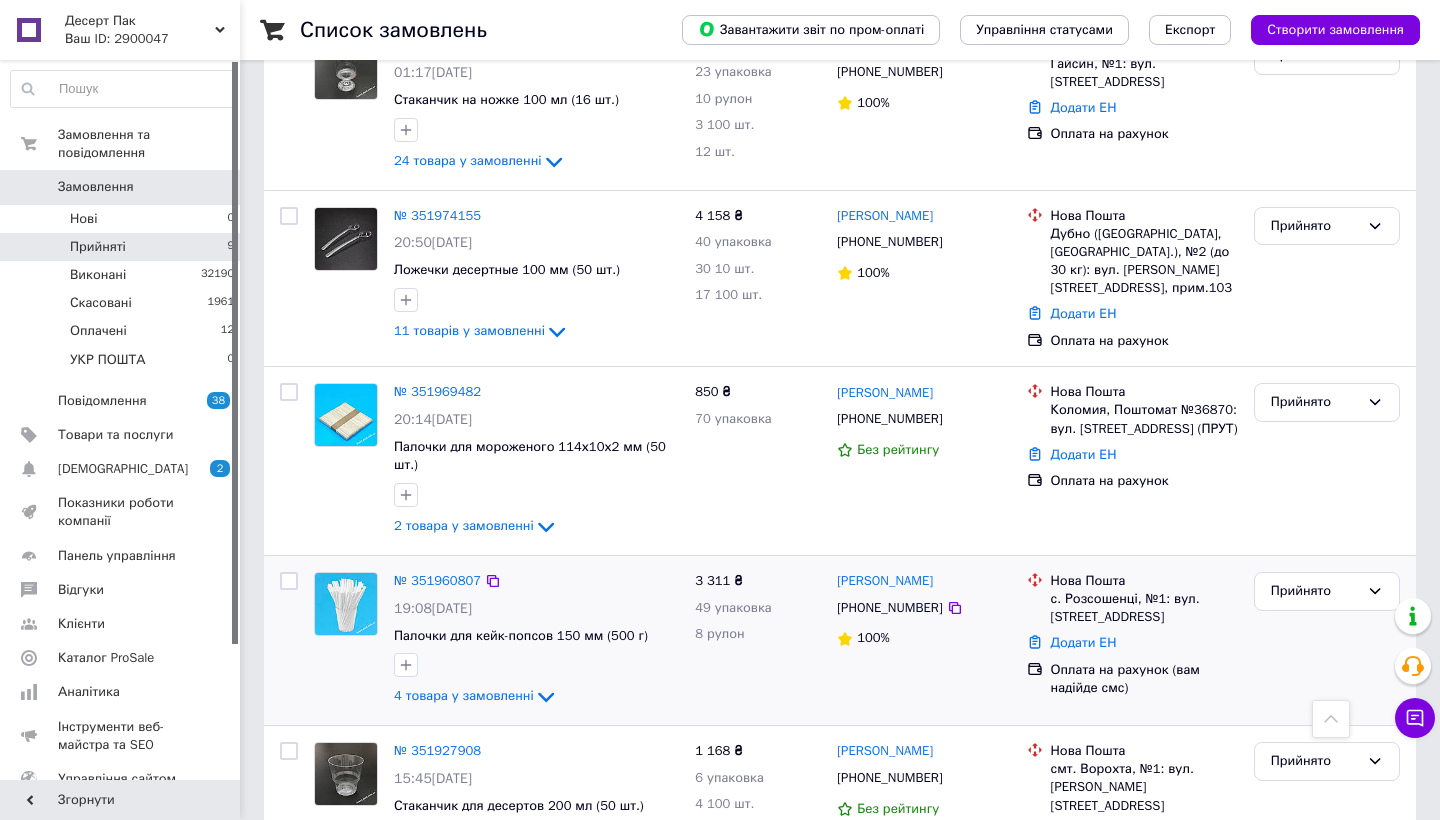 scroll, scrollTop: 356, scrollLeft: 0, axis: vertical 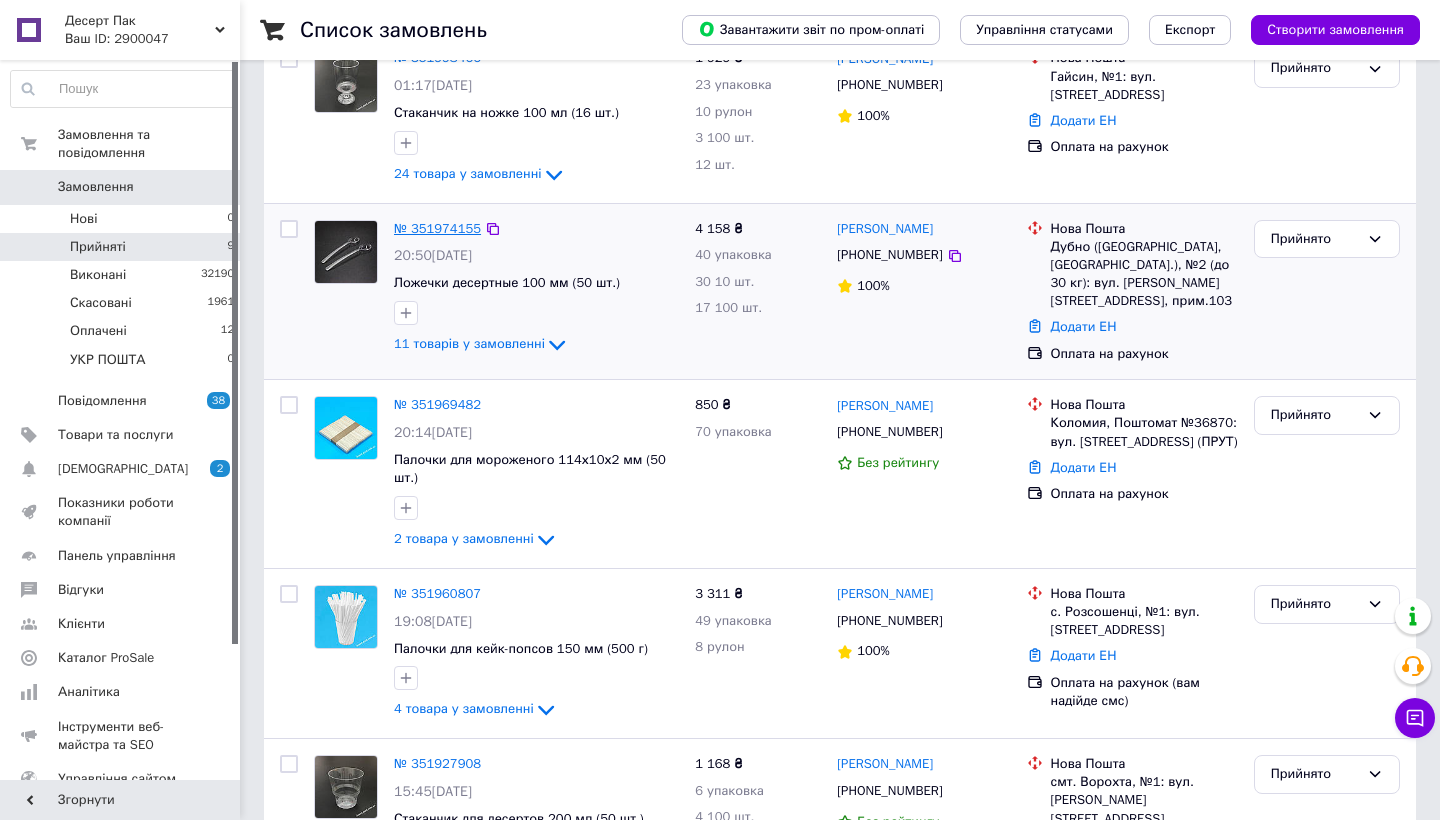 click on "№ 351974155" at bounding box center (437, 228) 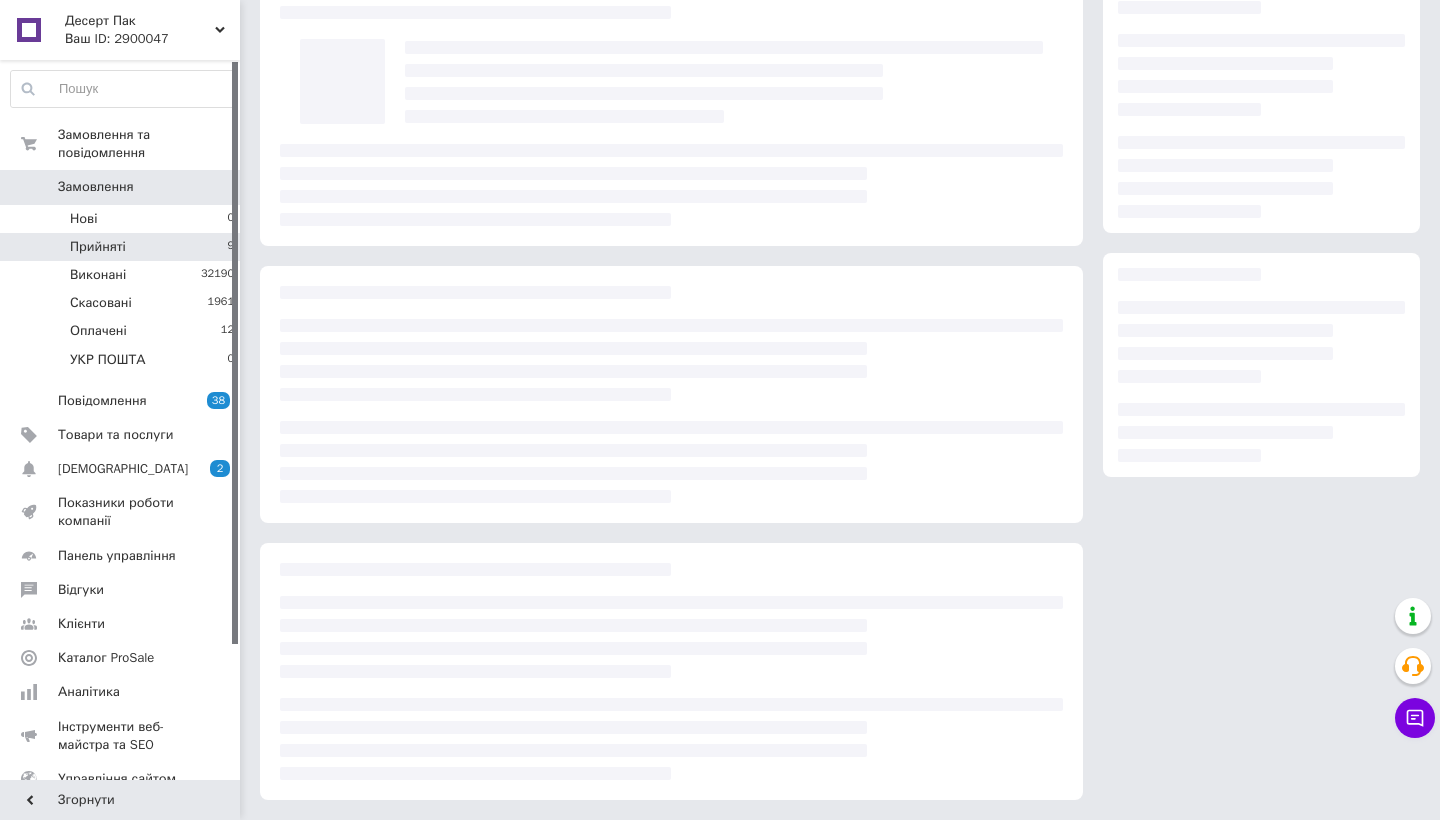 scroll, scrollTop: 94, scrollLeft: 0, axis: vertical 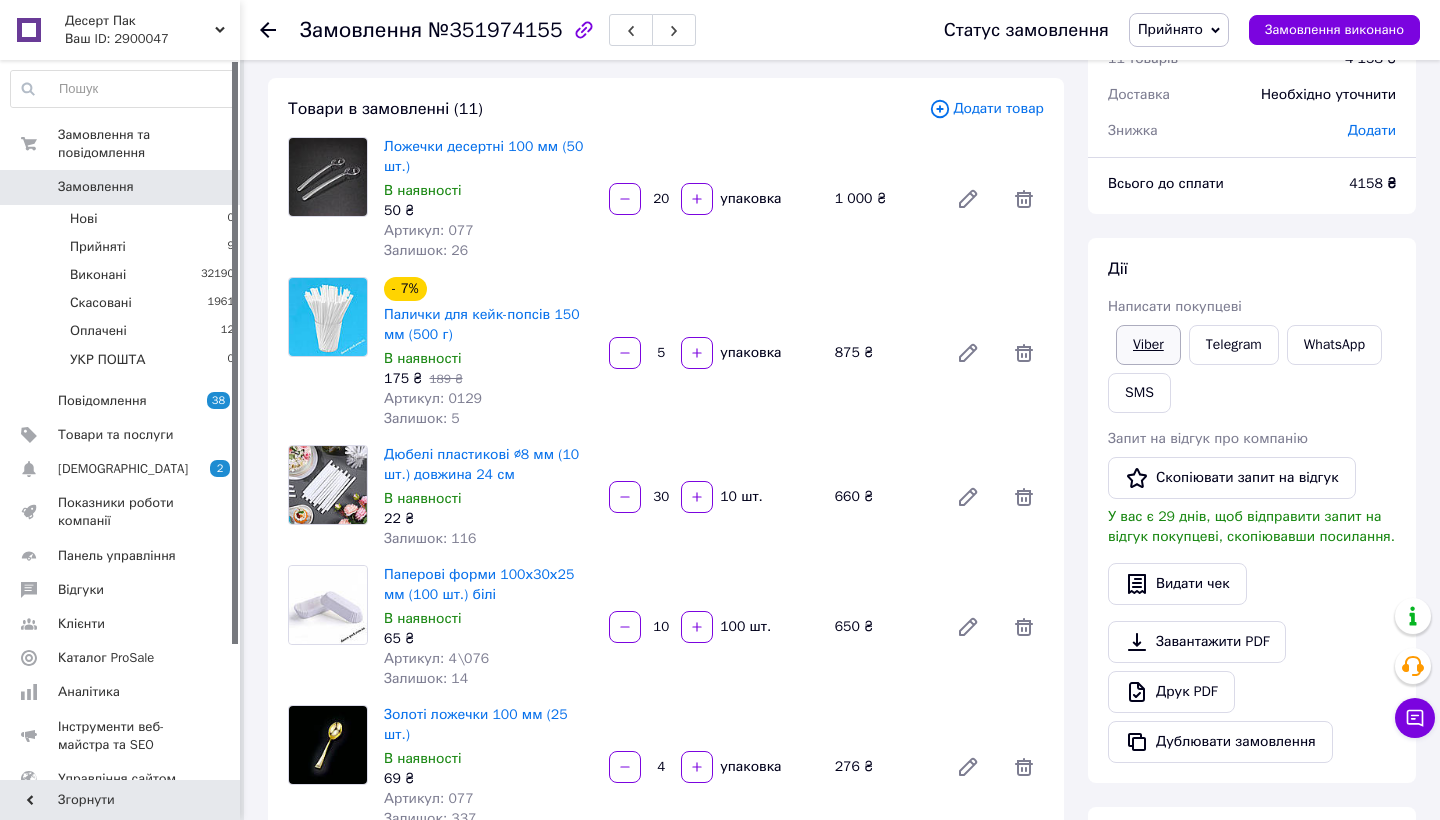 click on "Viber" at bounding box center (1148, 345) 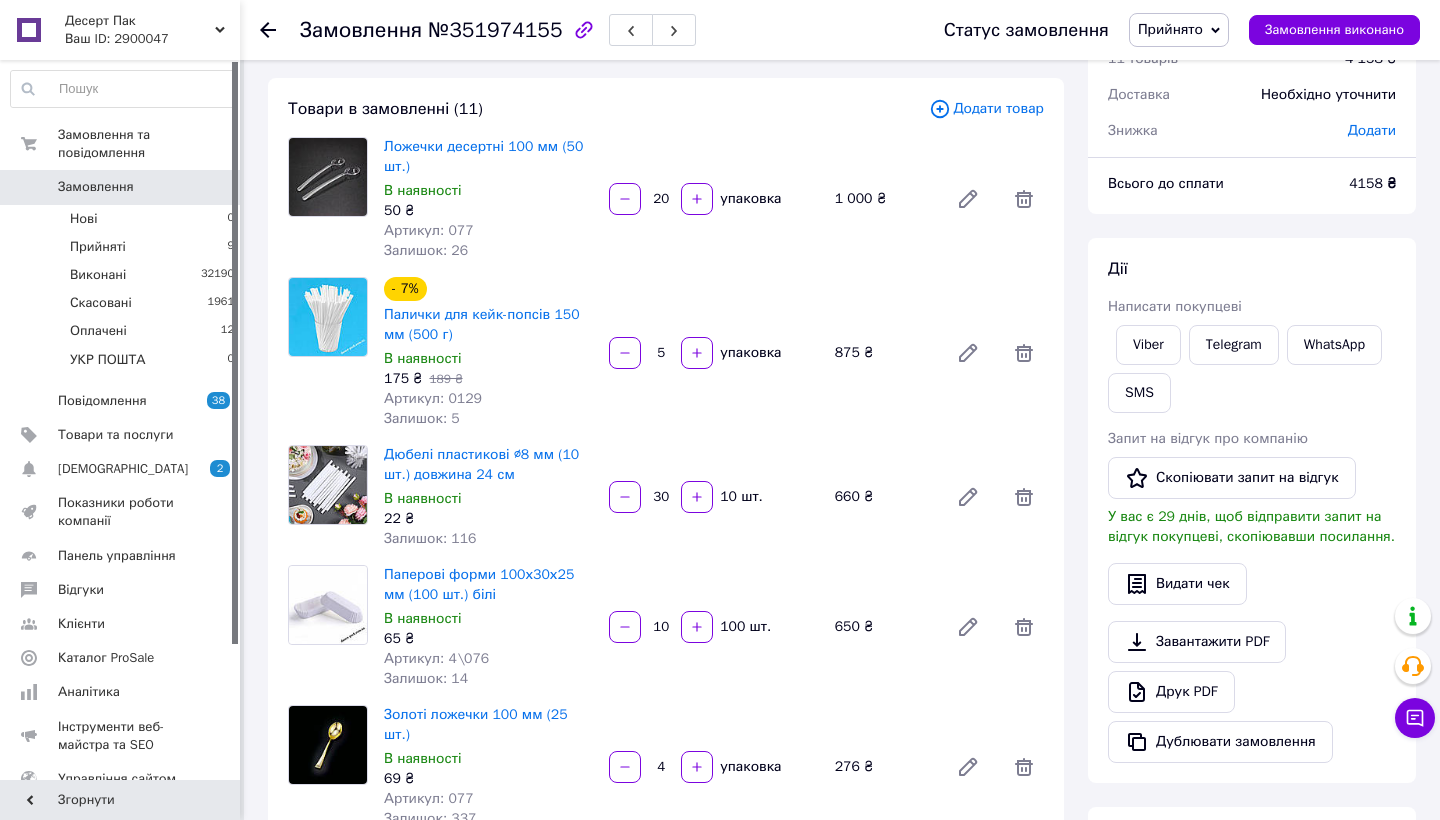 click at bounding box center [584, 30] 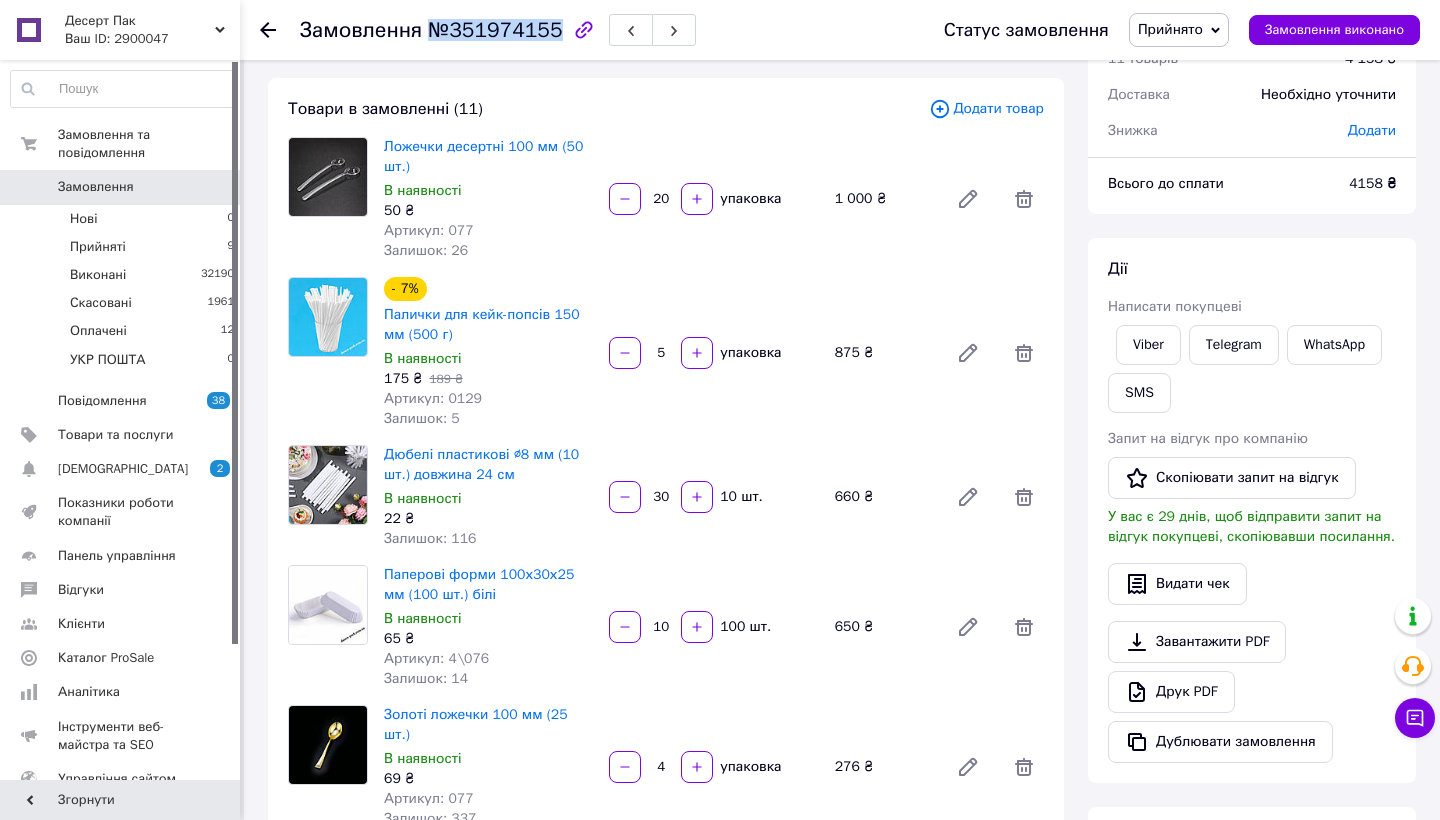 drag, startPoint x: 546, startPoint y: 30, endPoint x: 425, endPoint y: 30, distance: 121 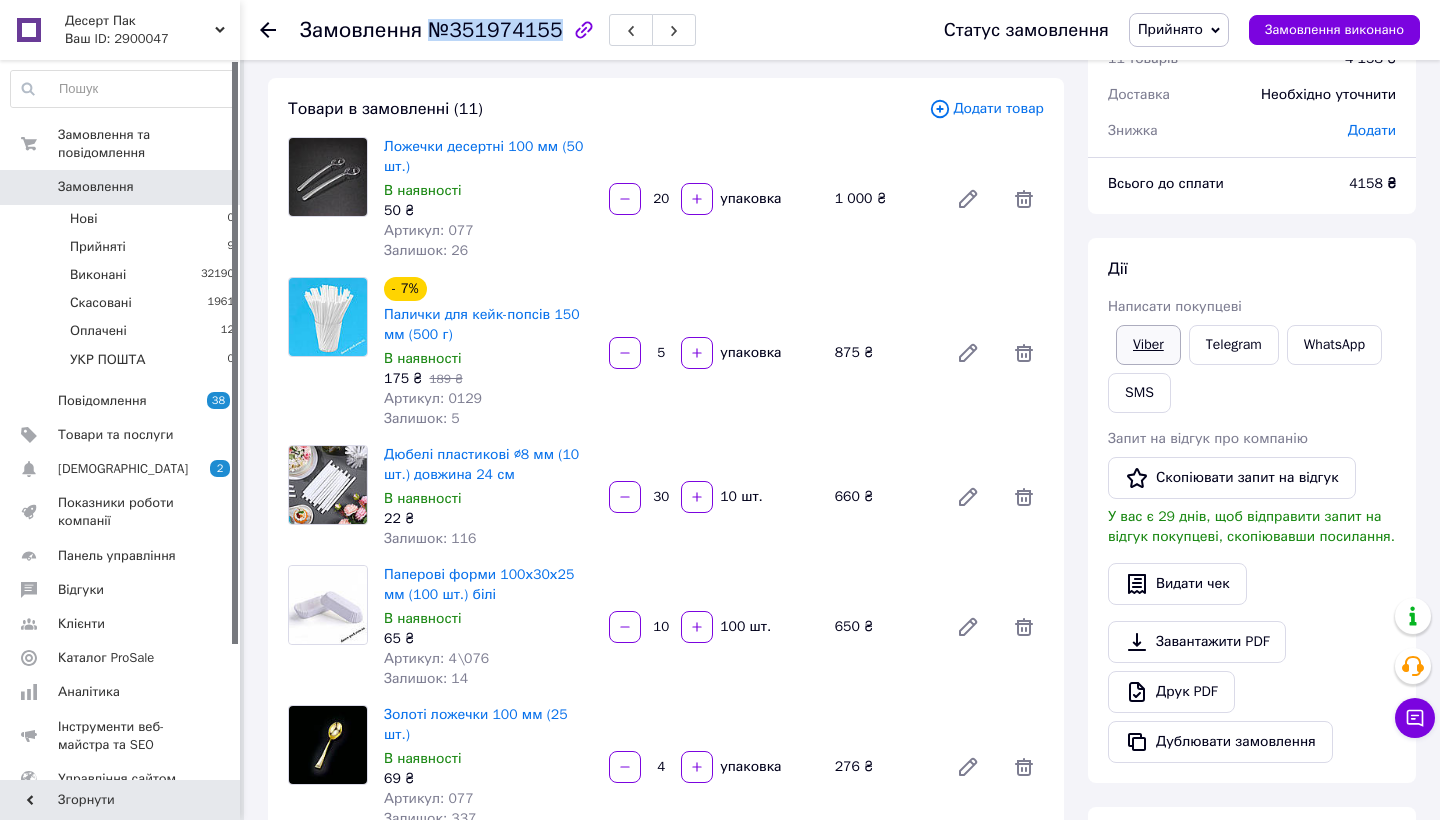 click on "Viber" at bounding box center (1148, 345) 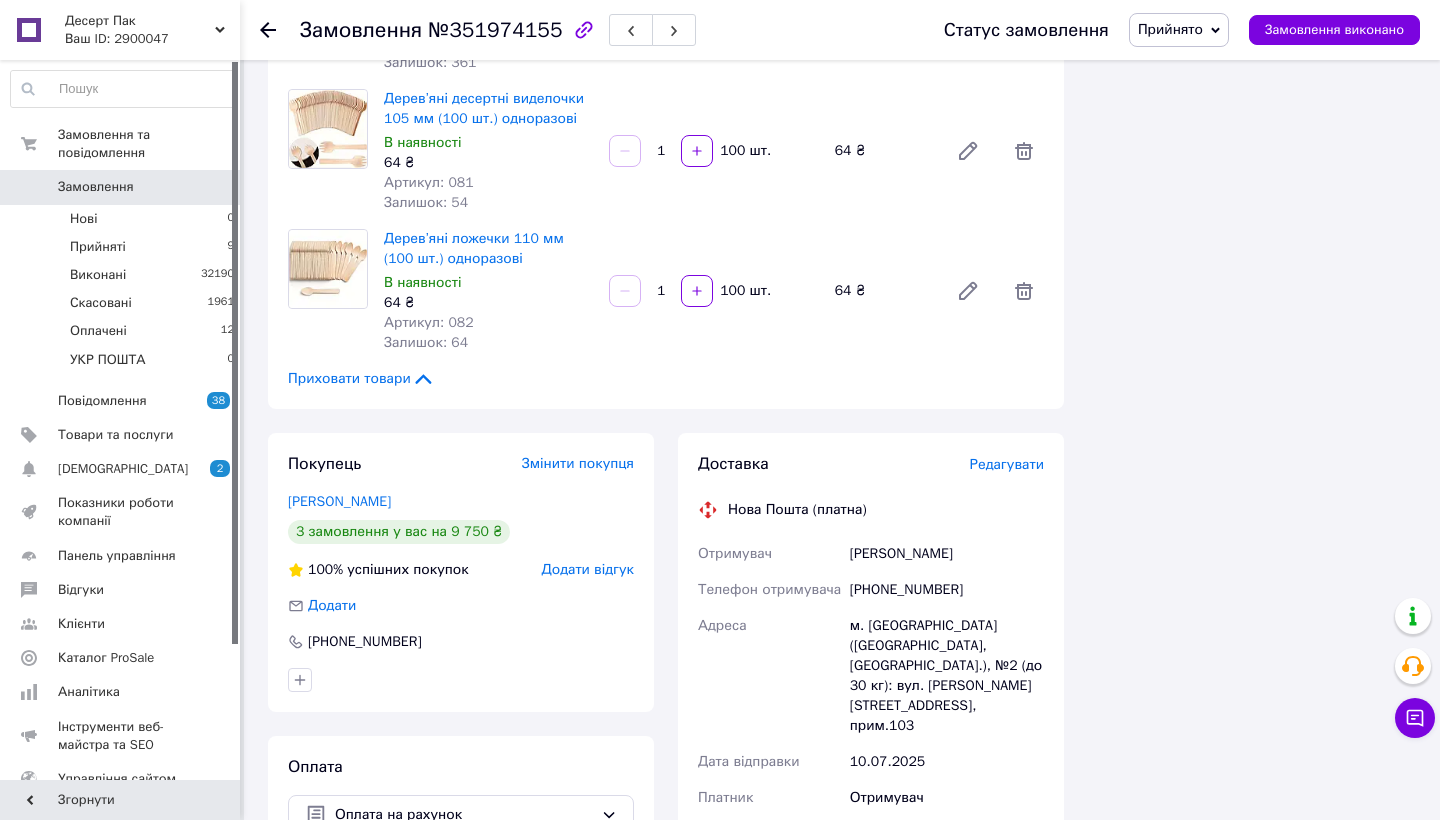 scroll, scrollTop: 1787, scrollLeft: 0, axis: vertical 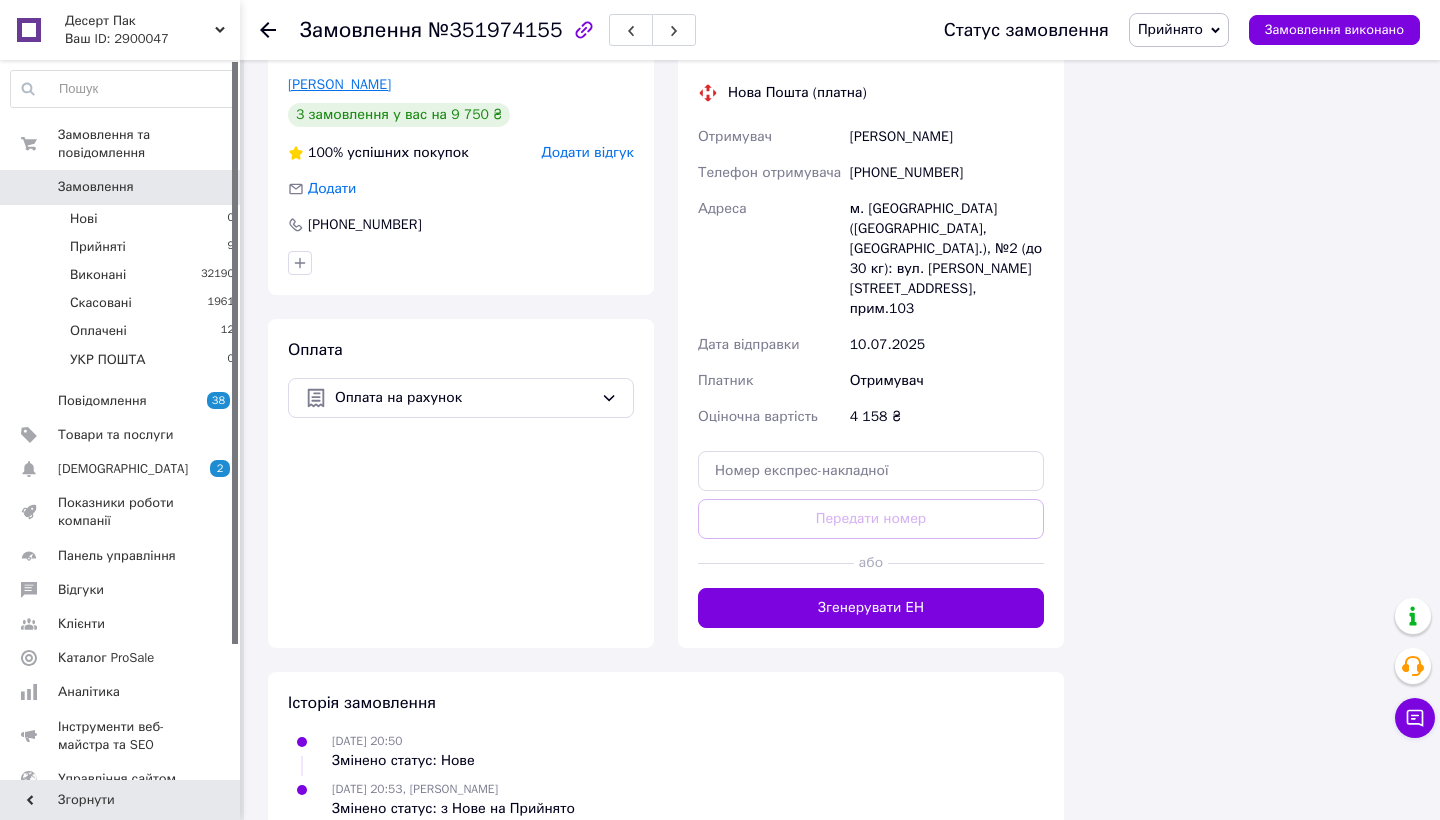 click on "Мартинюк Лілія" at bounding box center (339, 84) 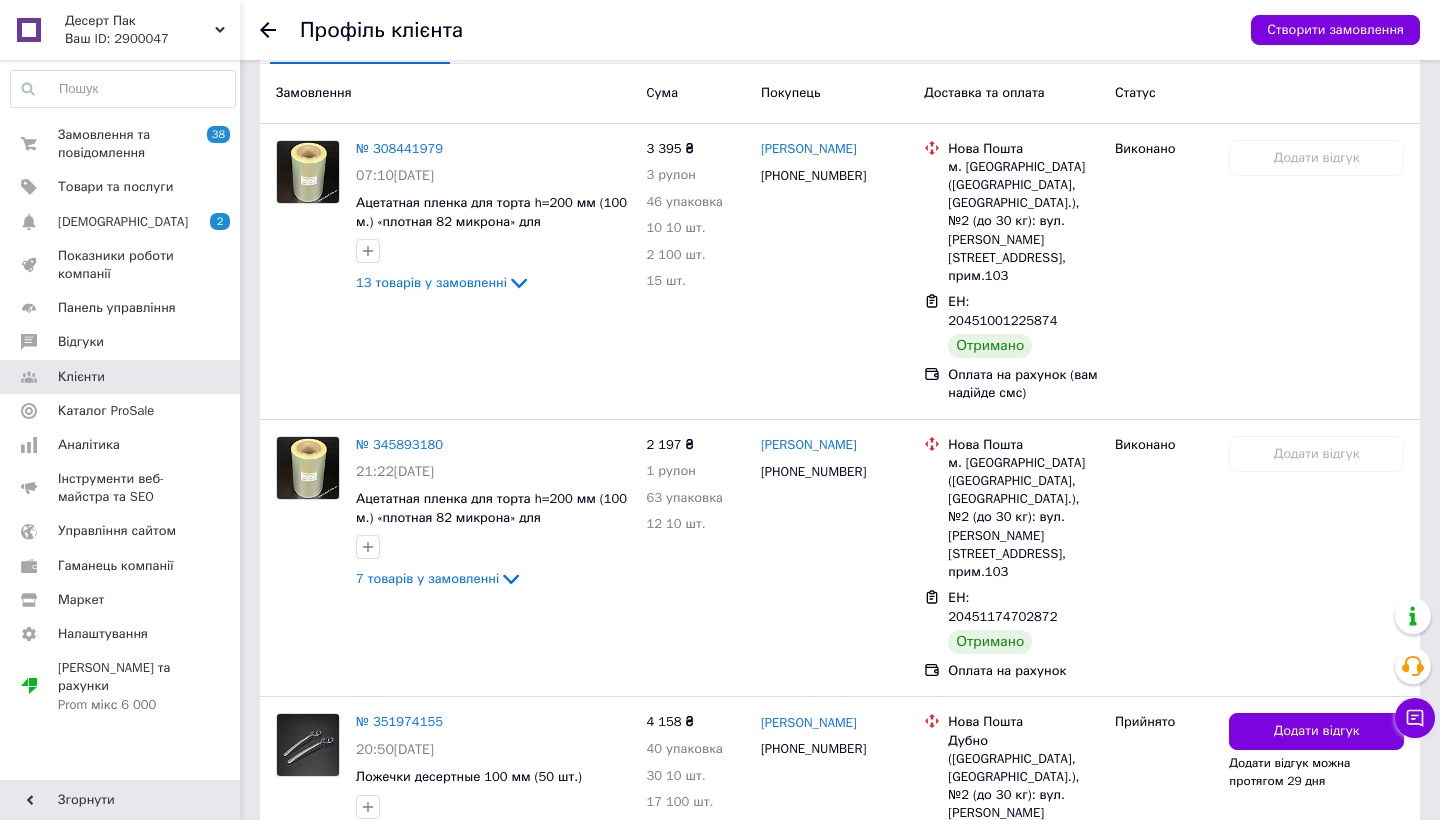 scroll, scrollTop: 506, scrollLeft: 0, axis: vertical 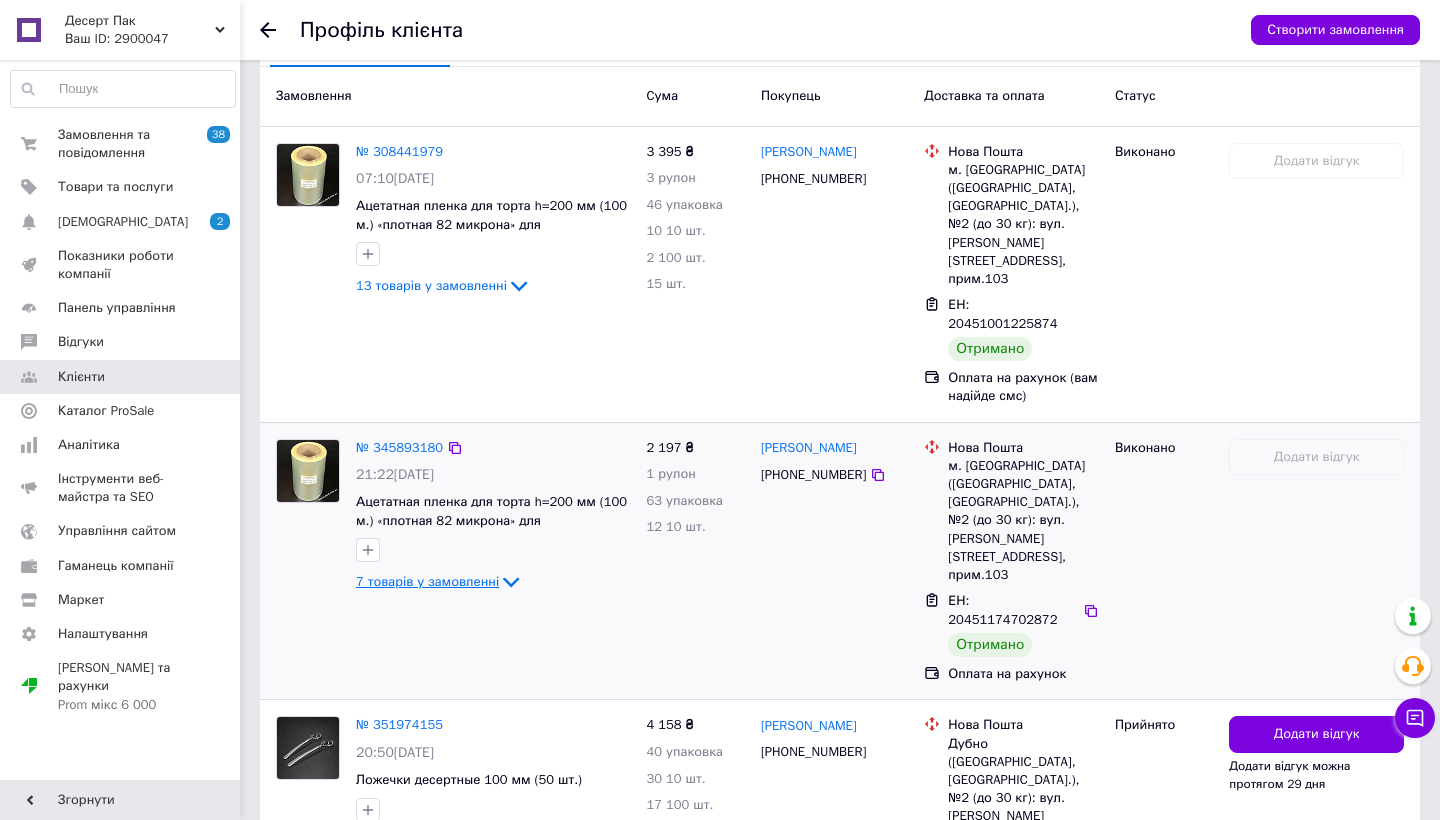 click on "7 товарів у замовленні" at bounding box center [427, 581] 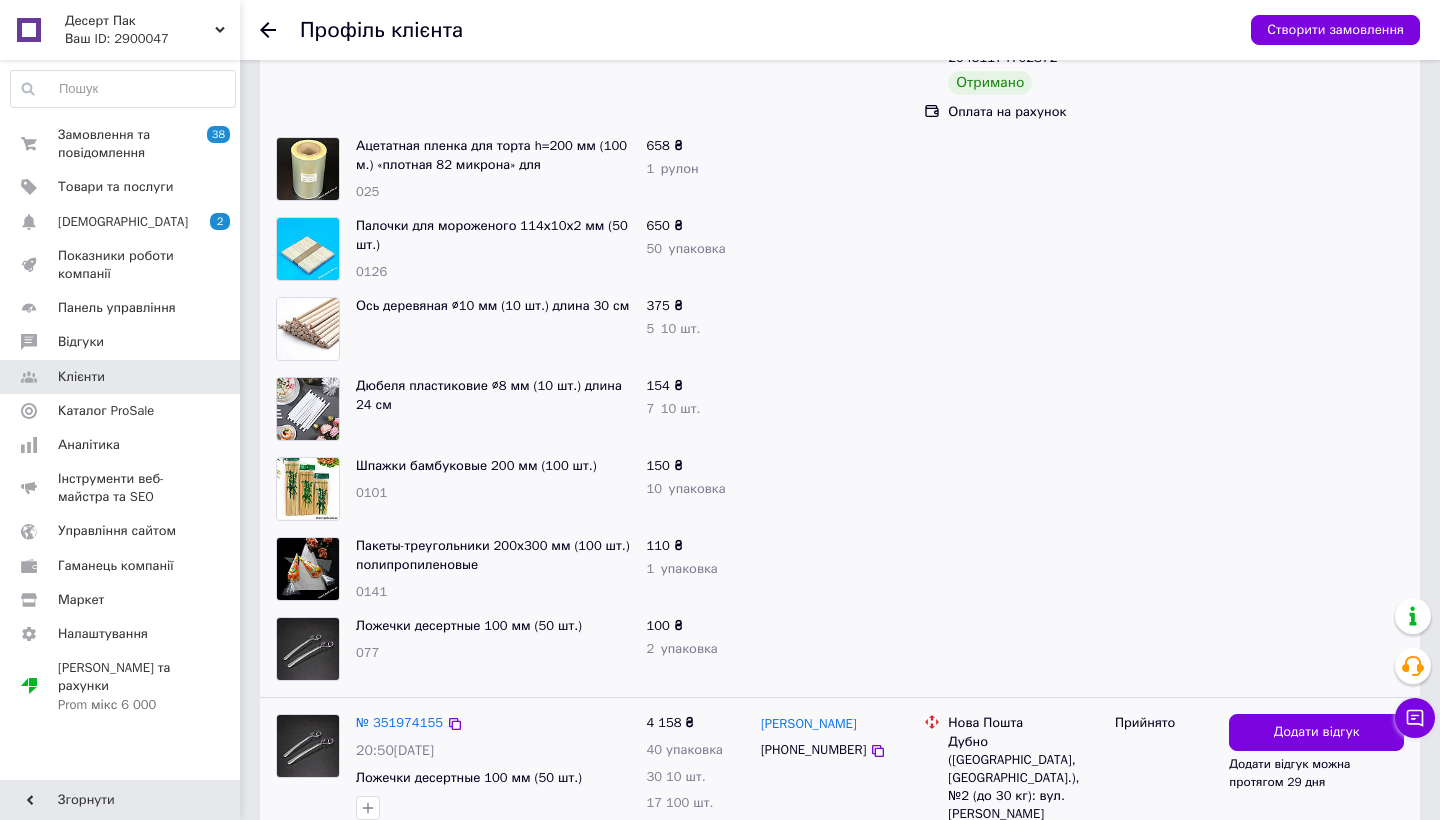 scroll, scrollTop: 1066, scrollLeft: 0, axis: vertical 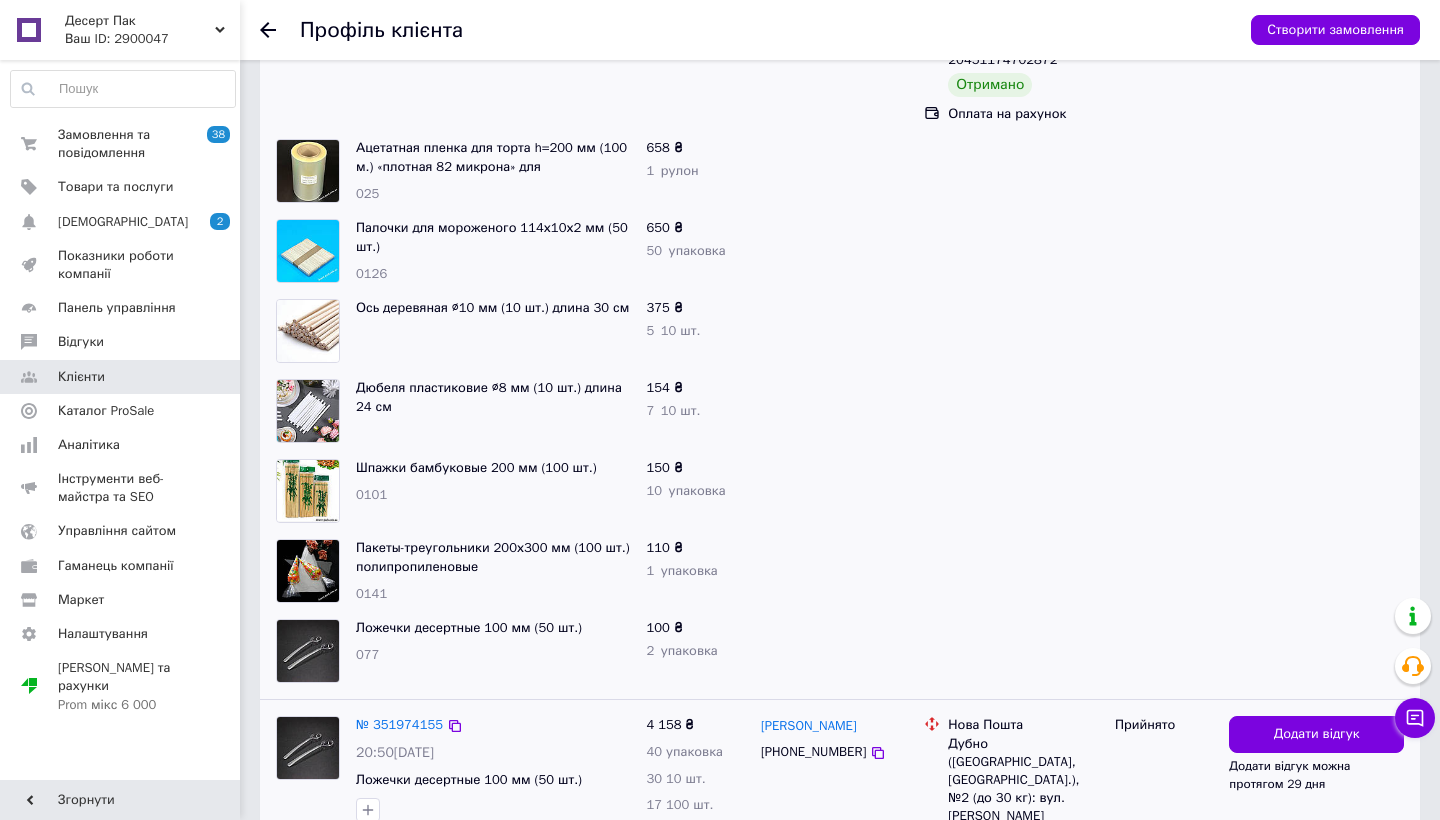 click on "11 товарів у замовленні" at bounding box center [431, 840] 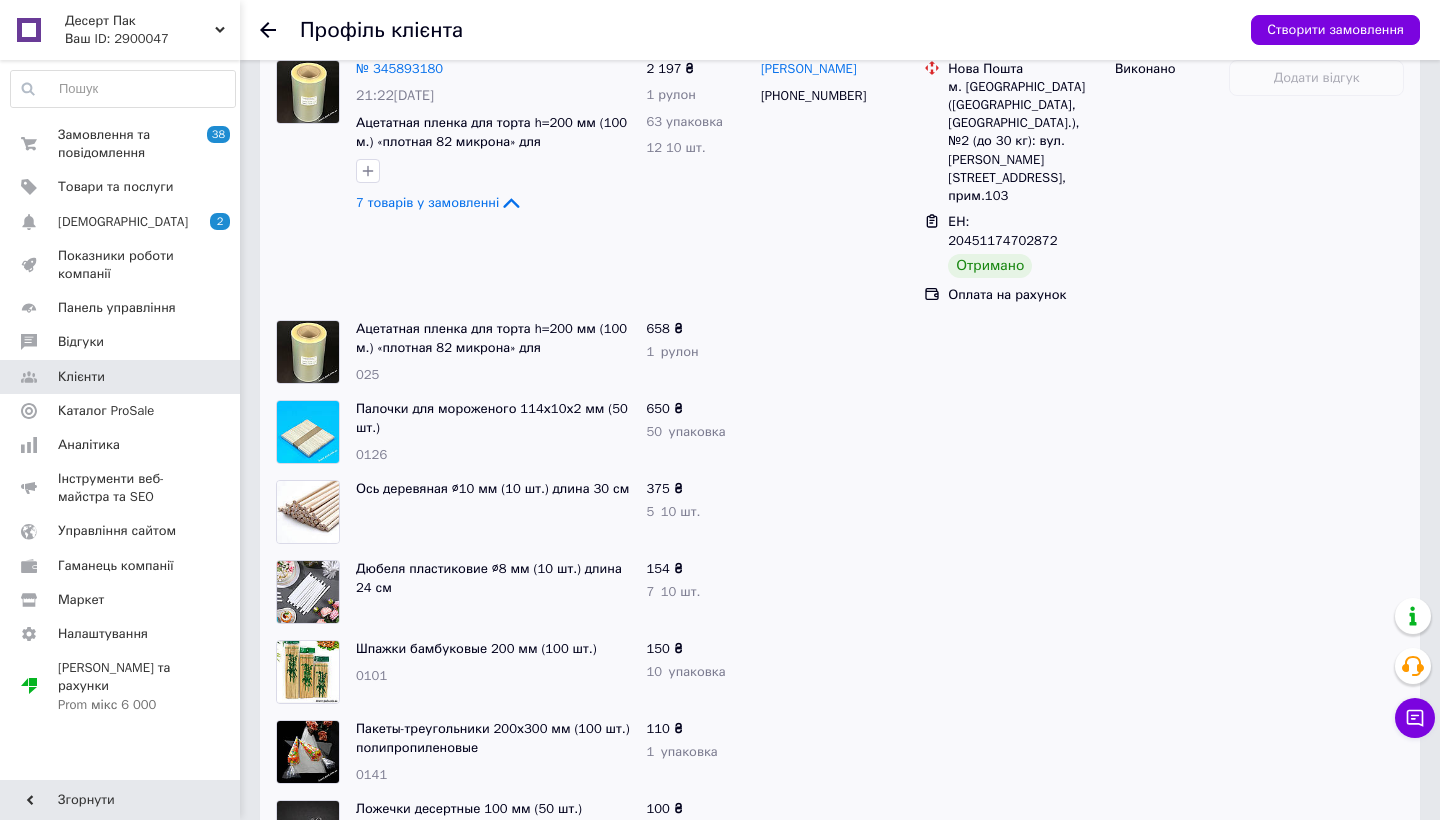scroll, scrollTop: 1609, scrollLeft: 0, axis: vertical 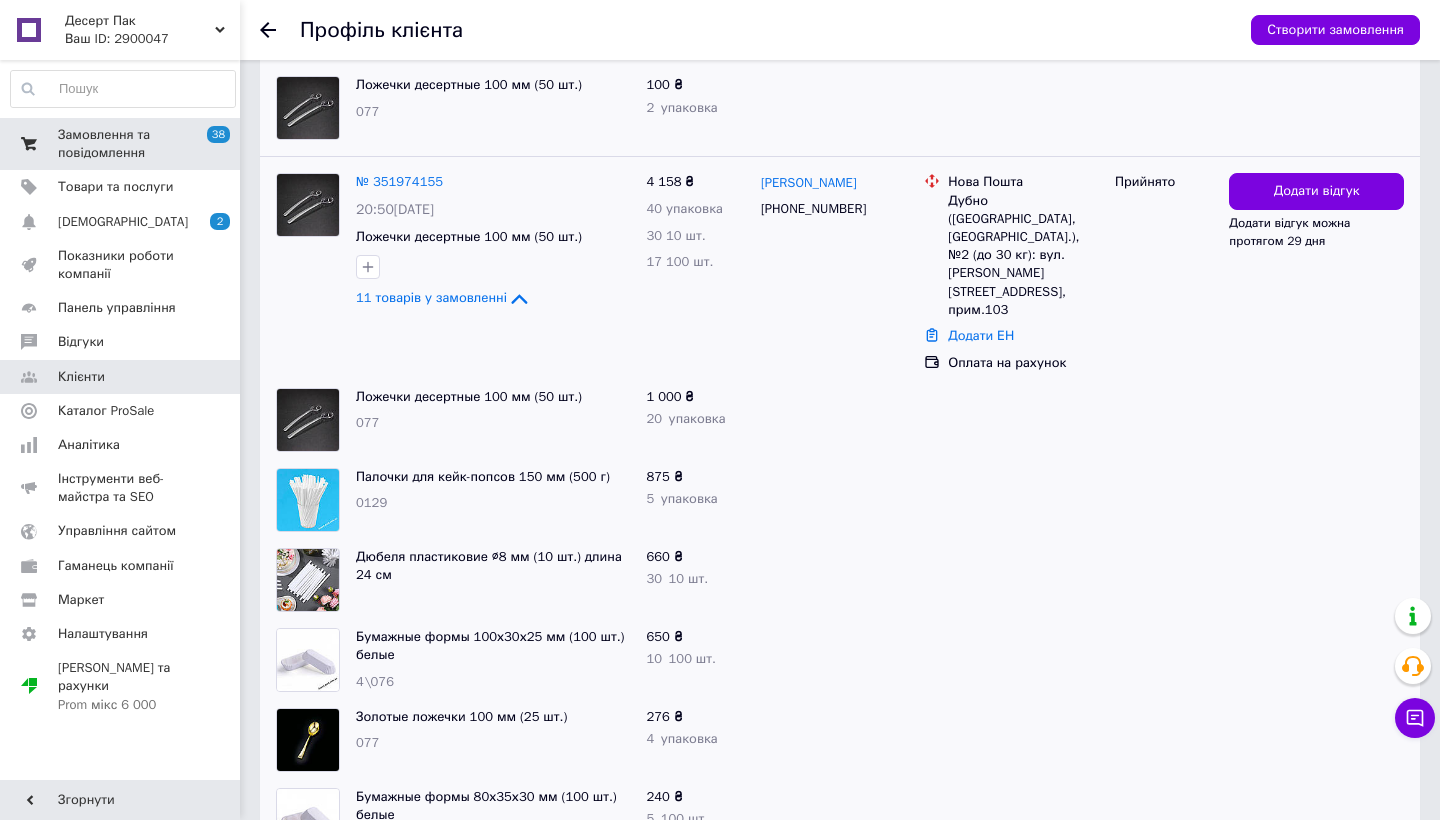 click on "Замовлення та повідомлення" at bounding box center [121, 144] 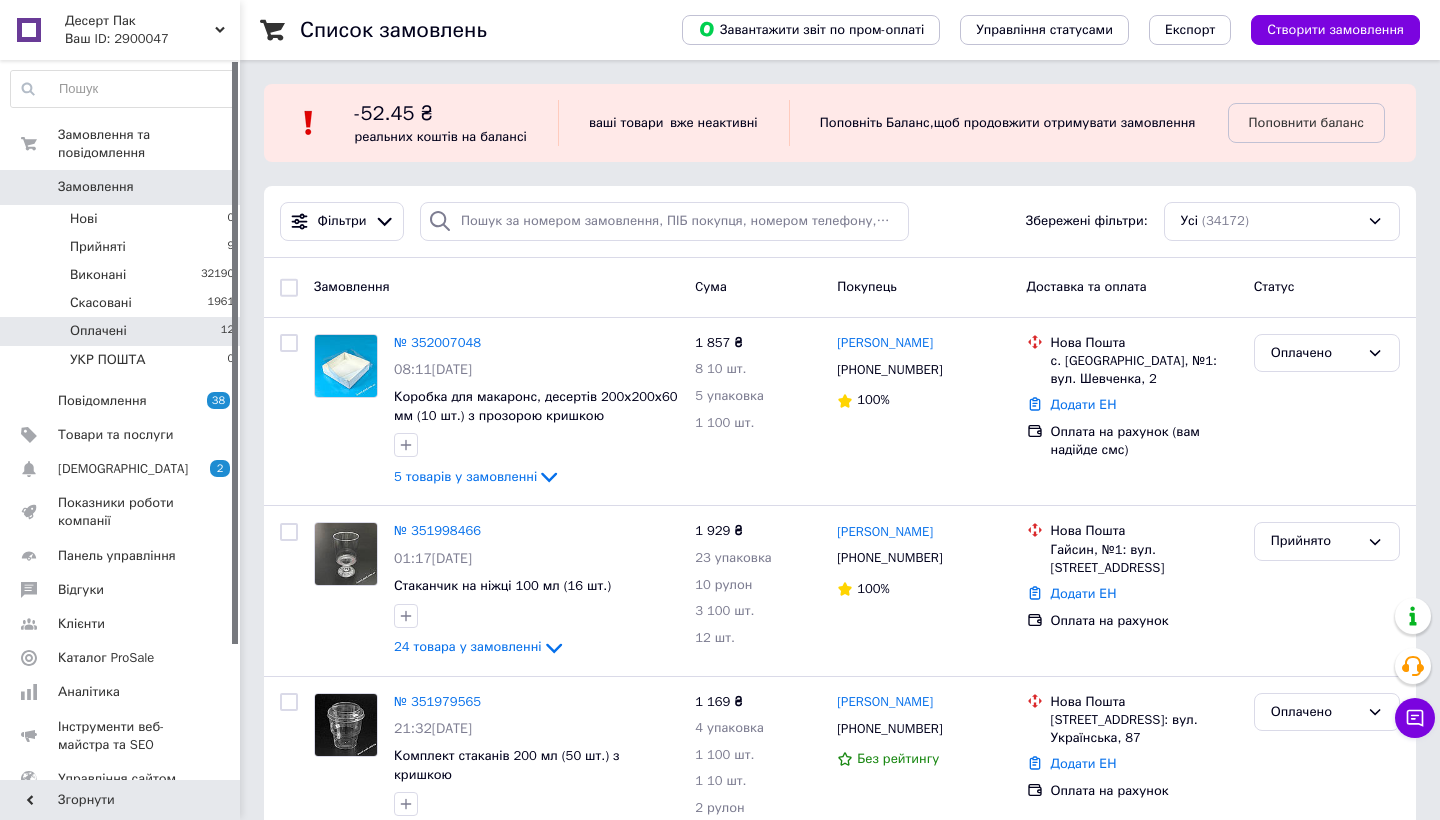 click on "Оплачені 12" at bounding box center [123, 331] 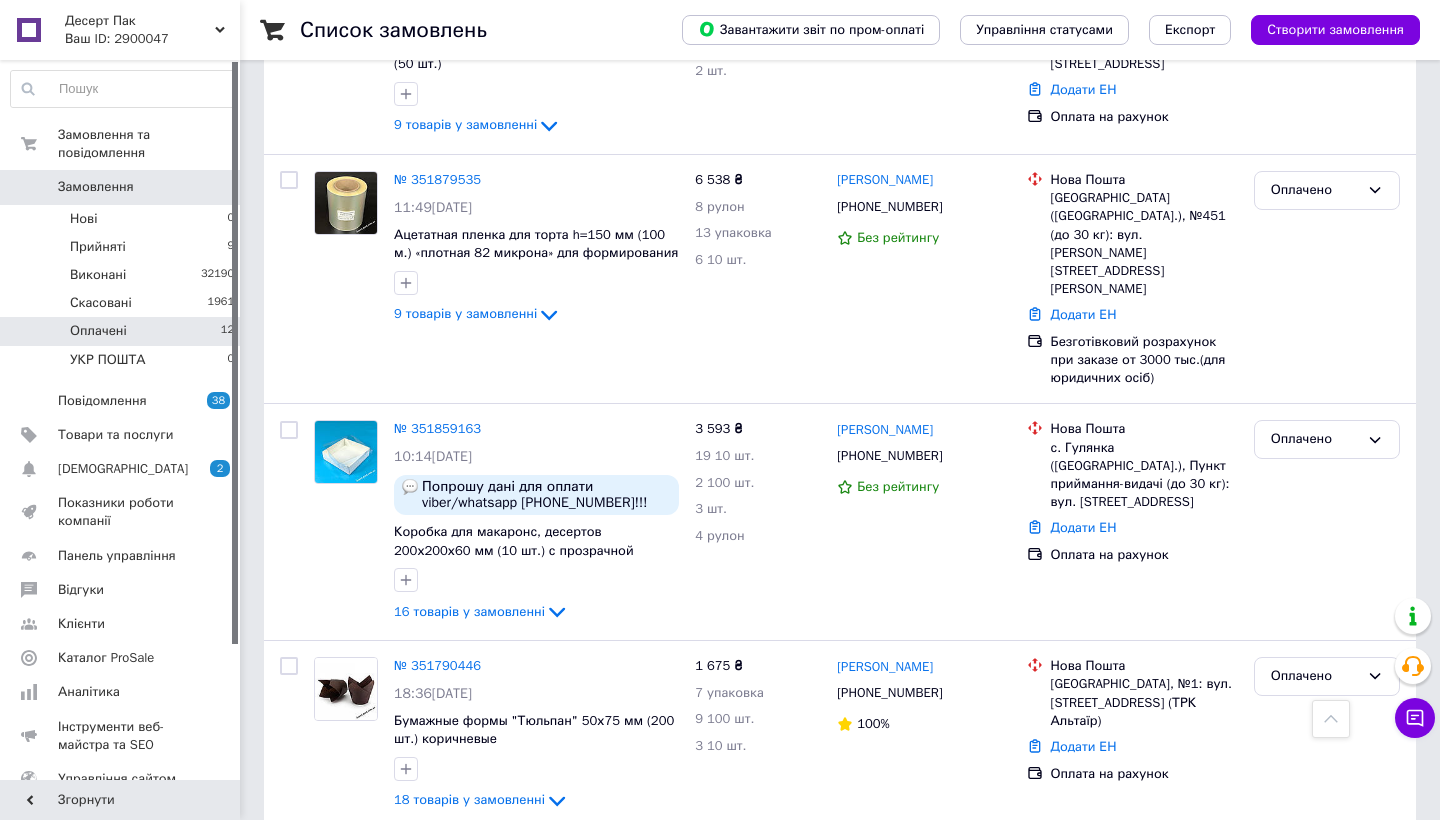 scroll, scrollTop: 1204, scrollLeft: 0, axis: vertical 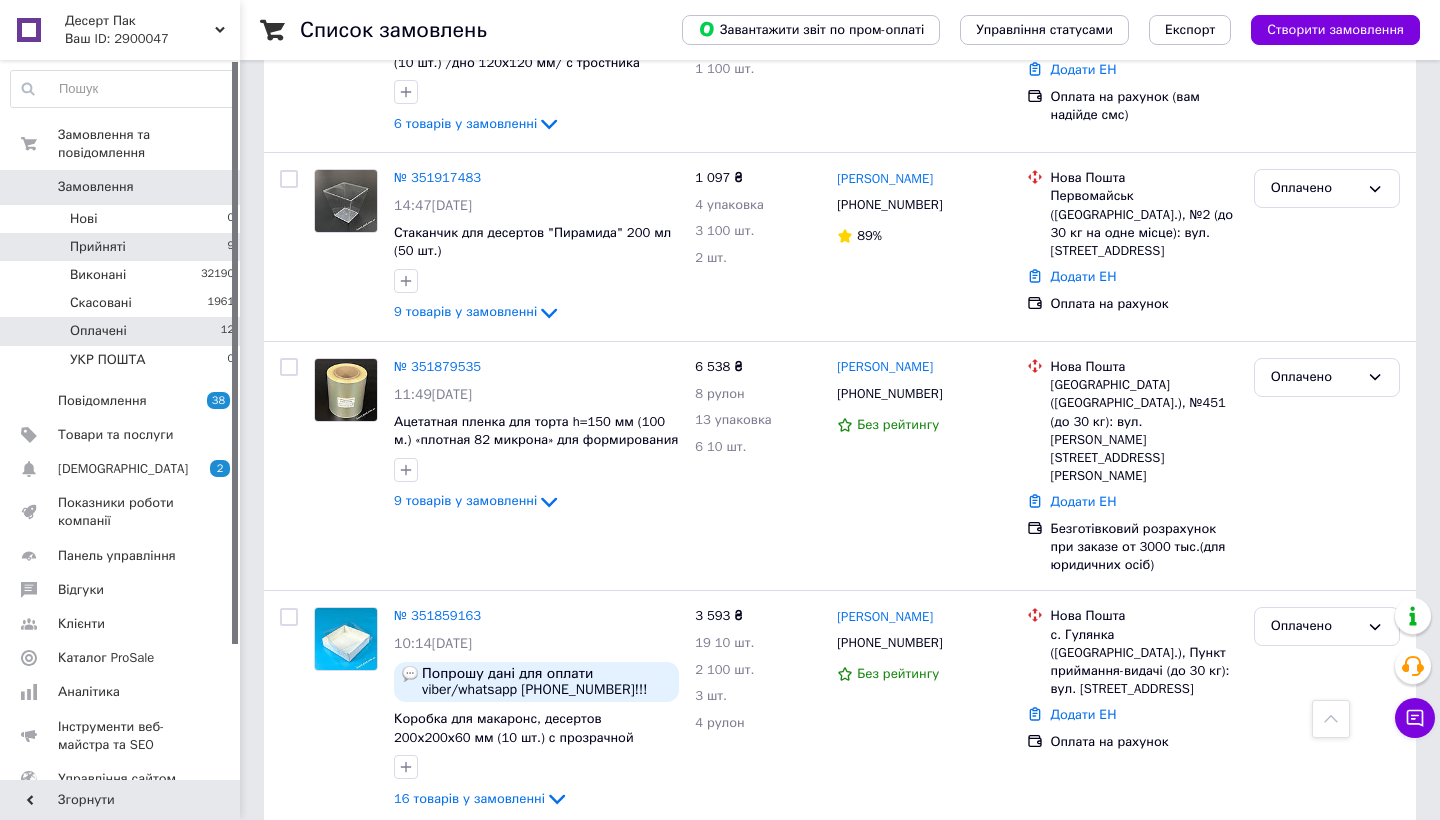 click on "Прийняті 9" at bounding box center [123, 247] 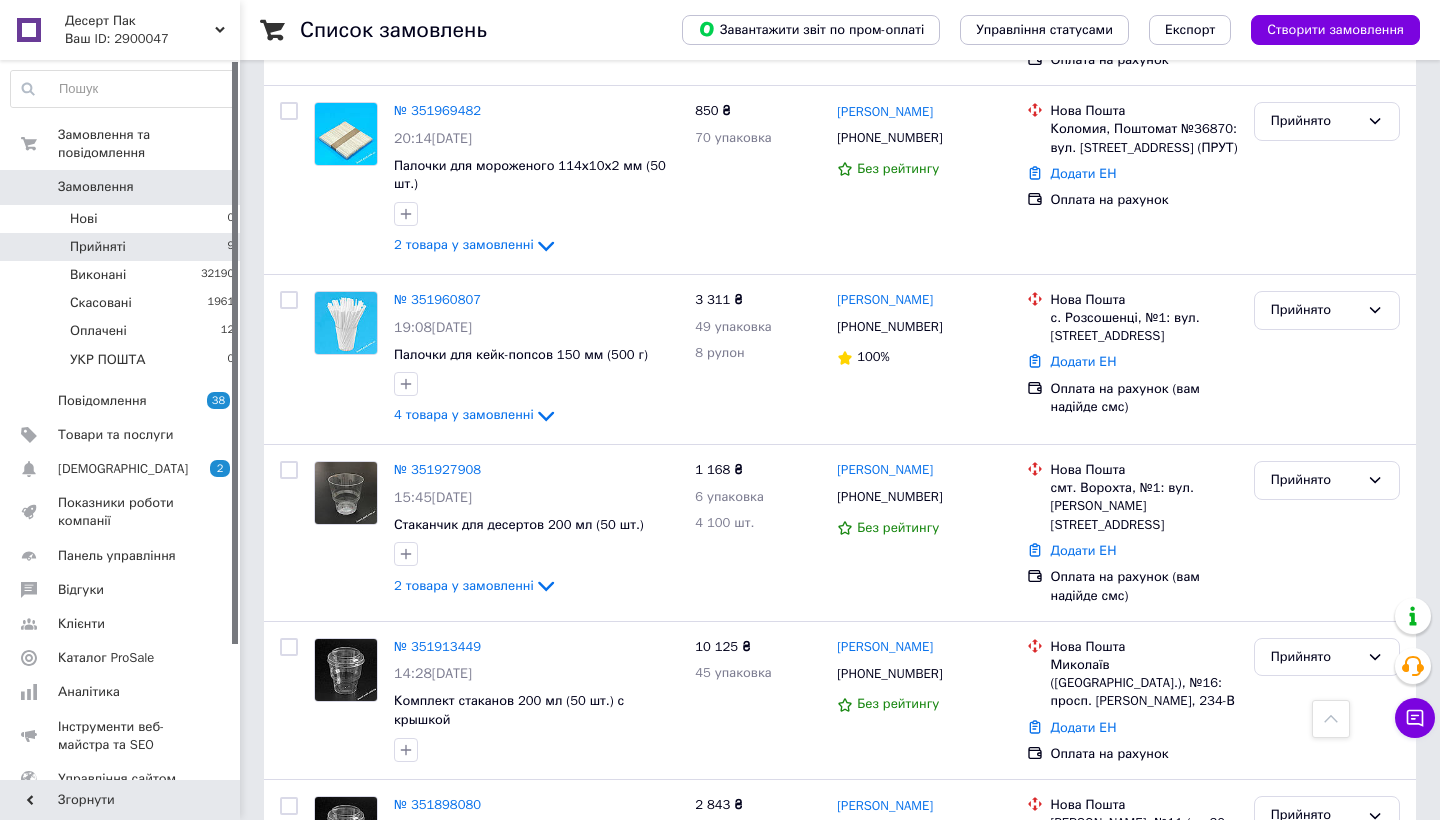 scroll, scrollTop: 469, scrollLeft: 0, axis: vertical 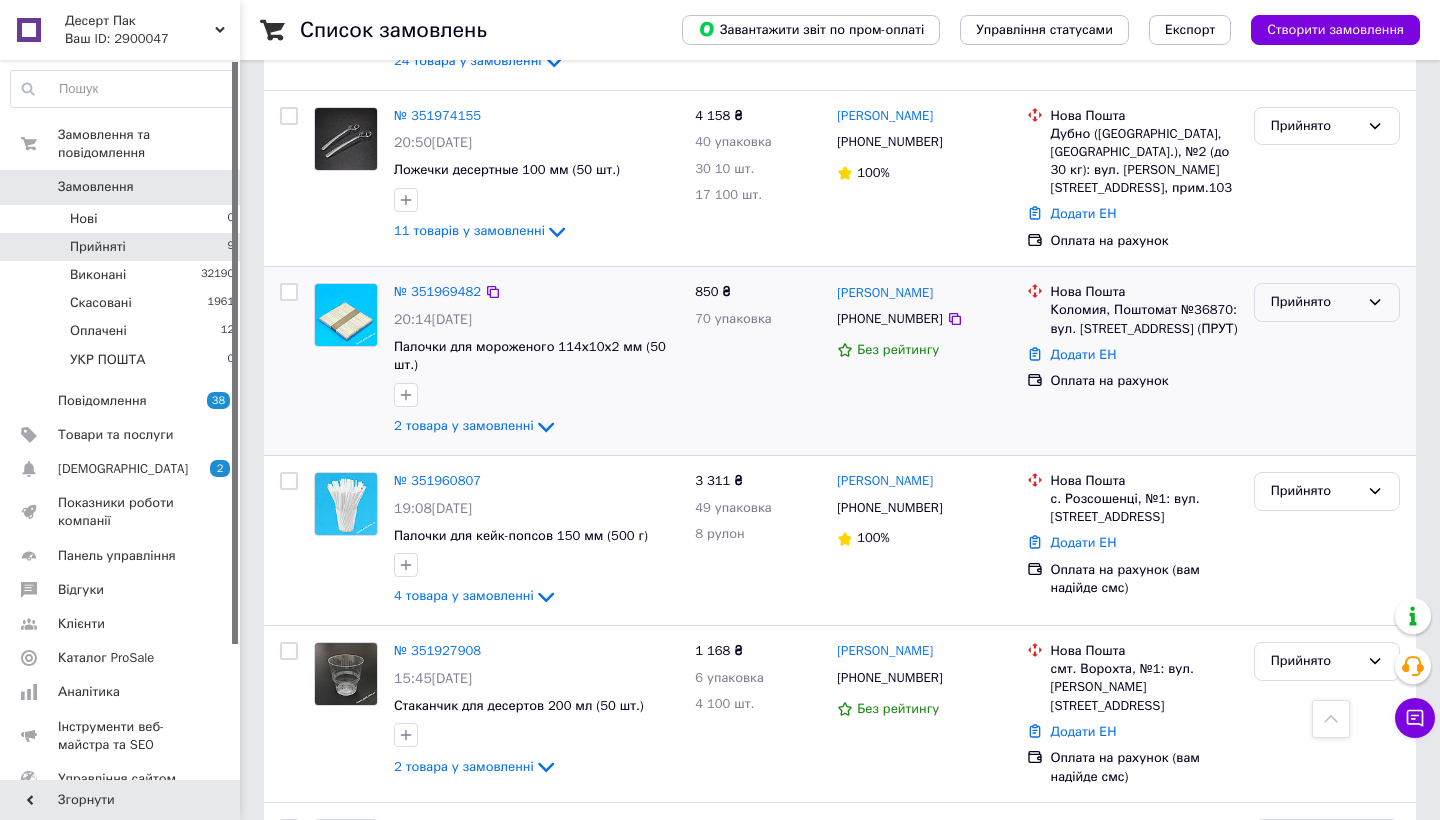 click on "Прийнято" at bounding box center [1315, 302] 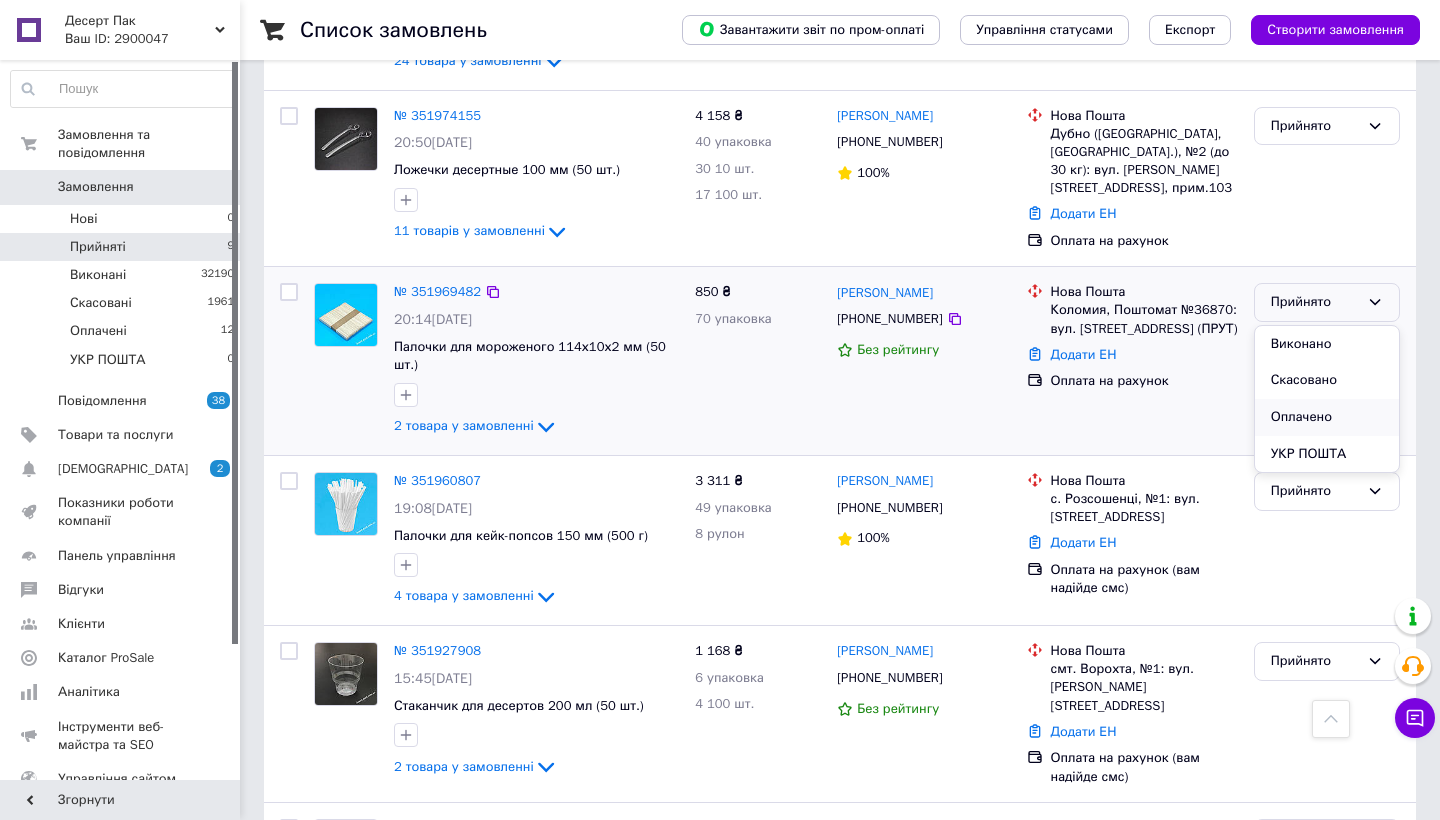 click on "Оплачено" at bounding box center [1327, 417] 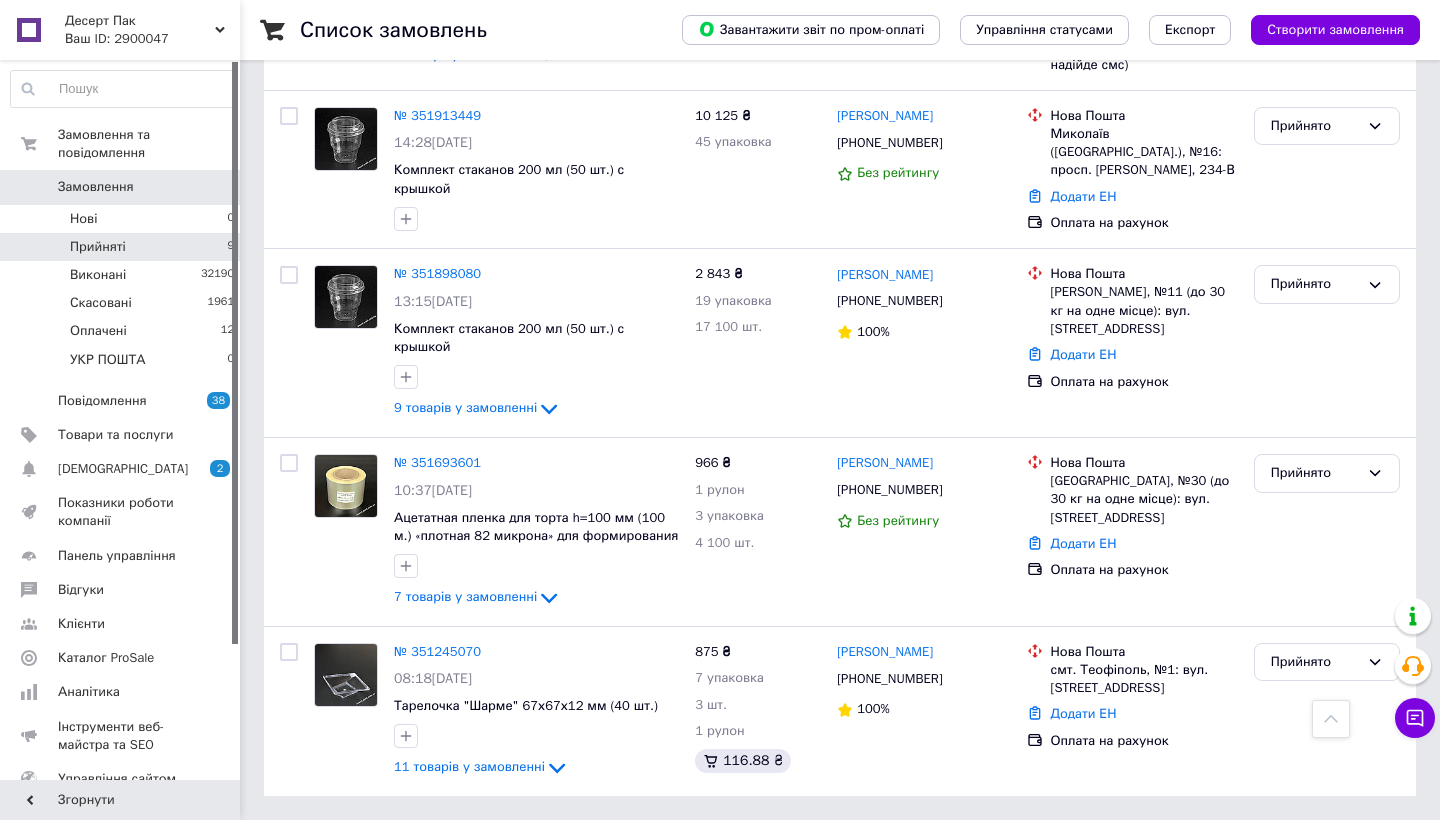 scroll, scrollTop: 1180, scrollLeft: 0, axis: vertical 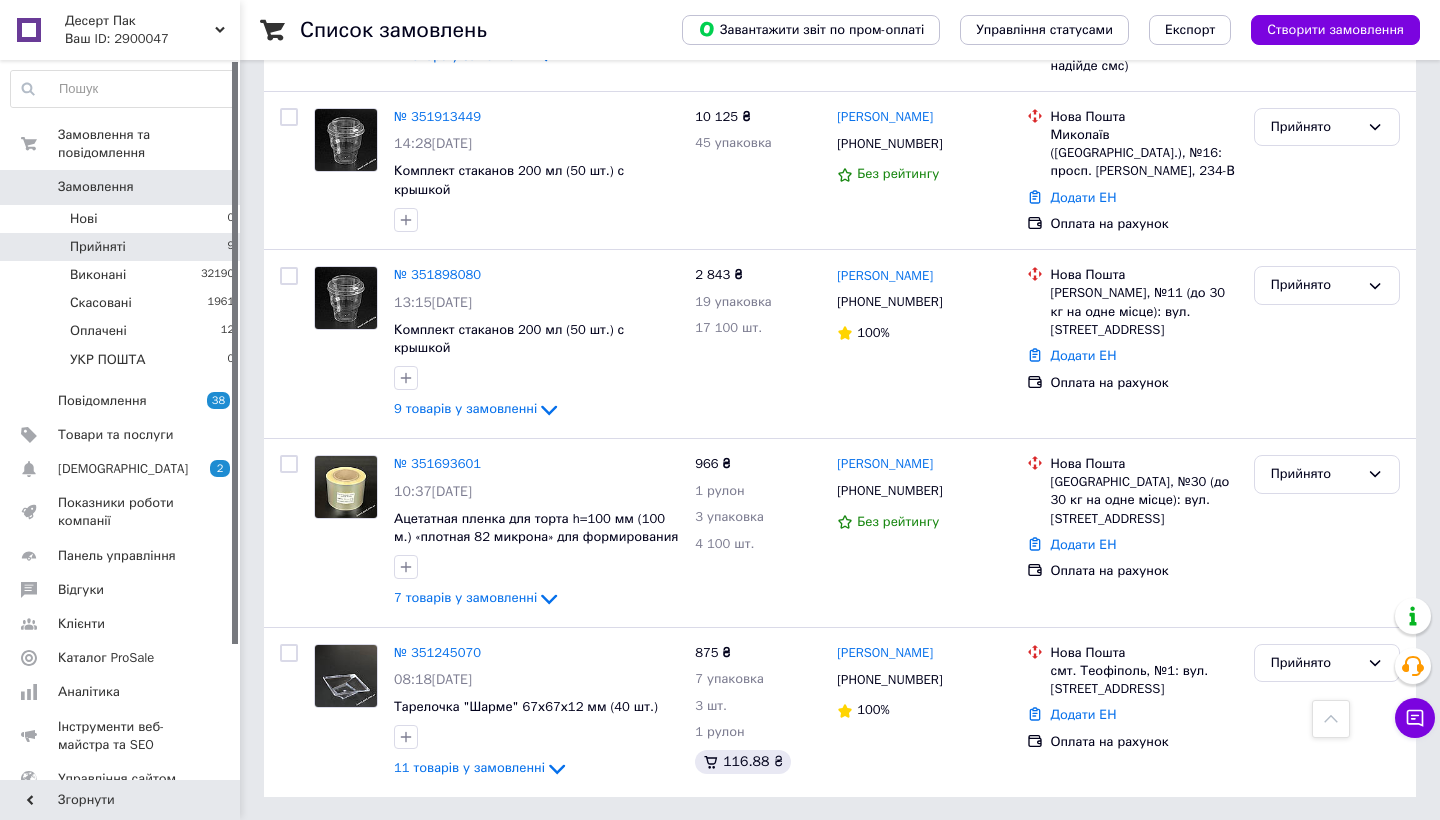 click on "Замовлення 0" at bounding box center [123, 187] 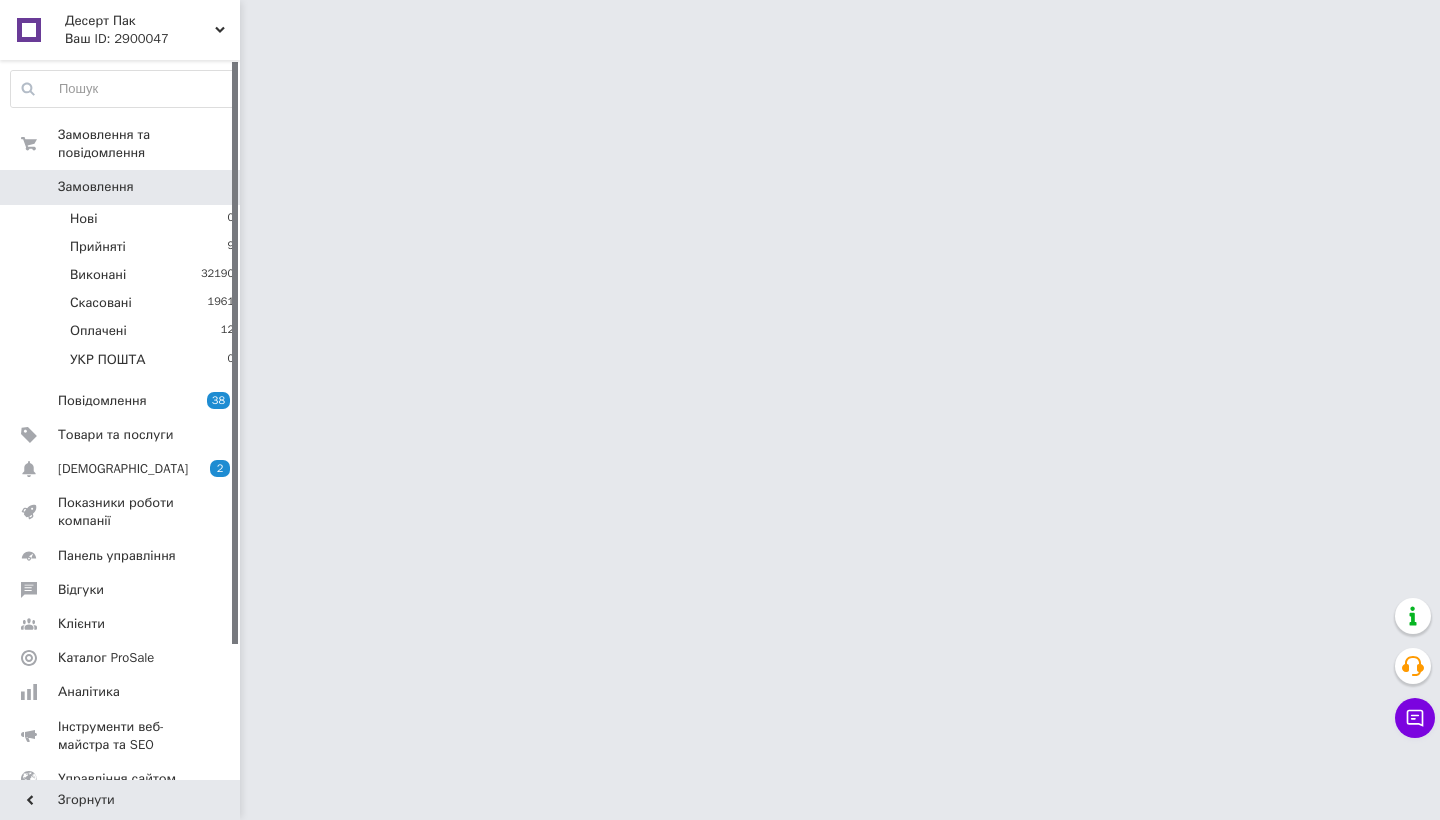 scroll, scrollTop: 0, scrollLeft: 0, axis: both 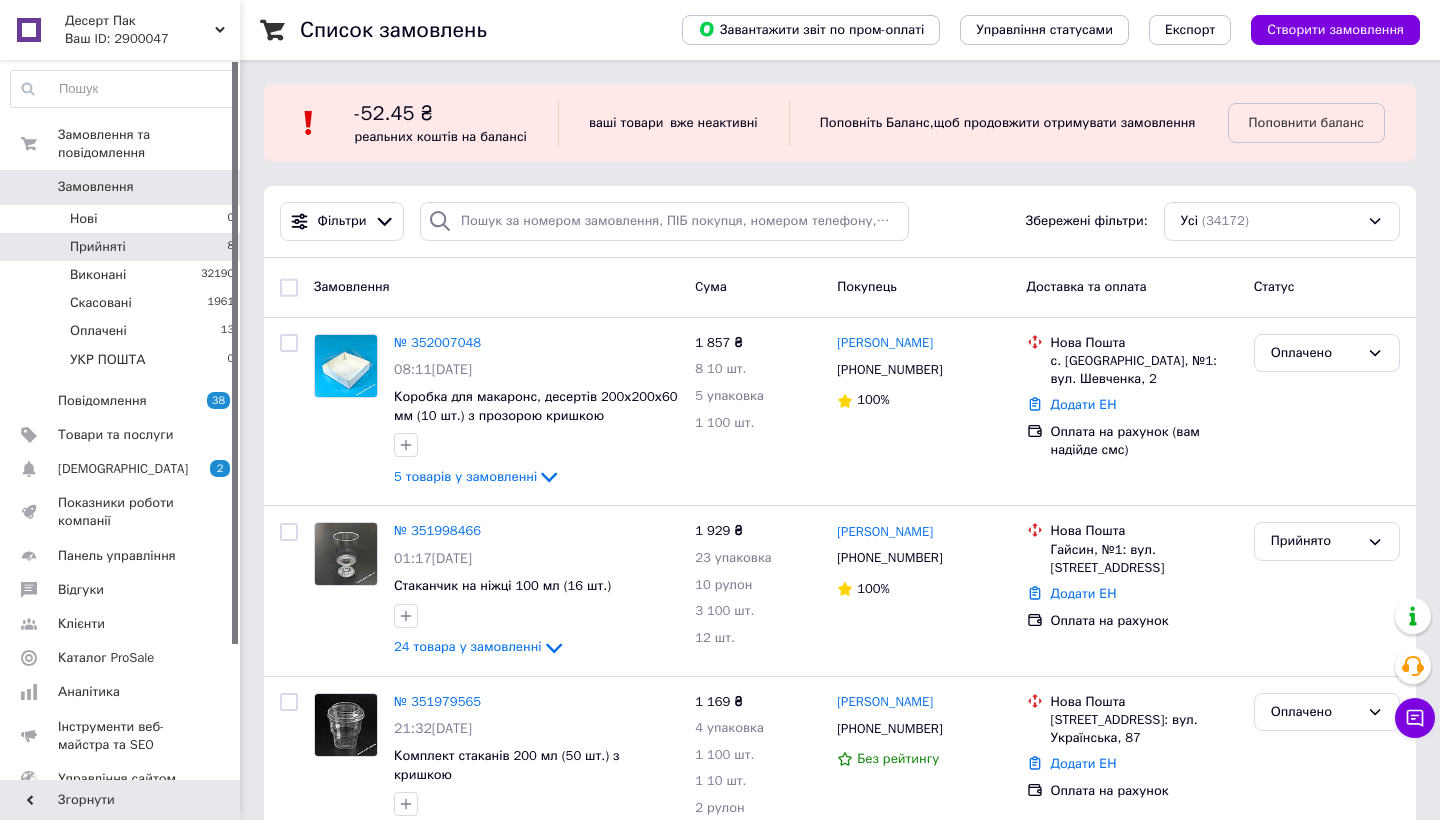 click on "Прийняті 8" at bounding box center [123, 247] 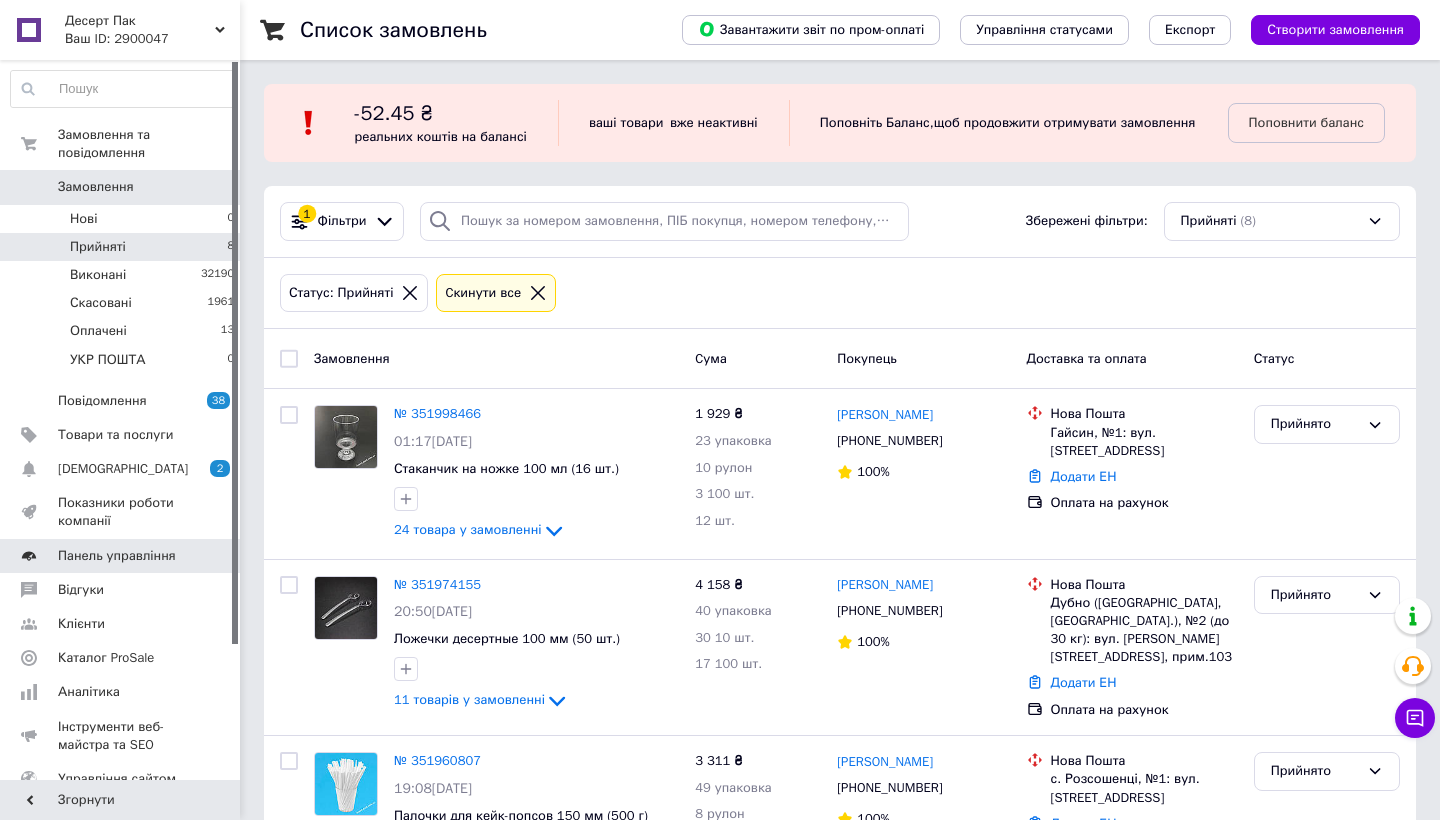 click on "Панель управління" at bounding box center (117, 556) 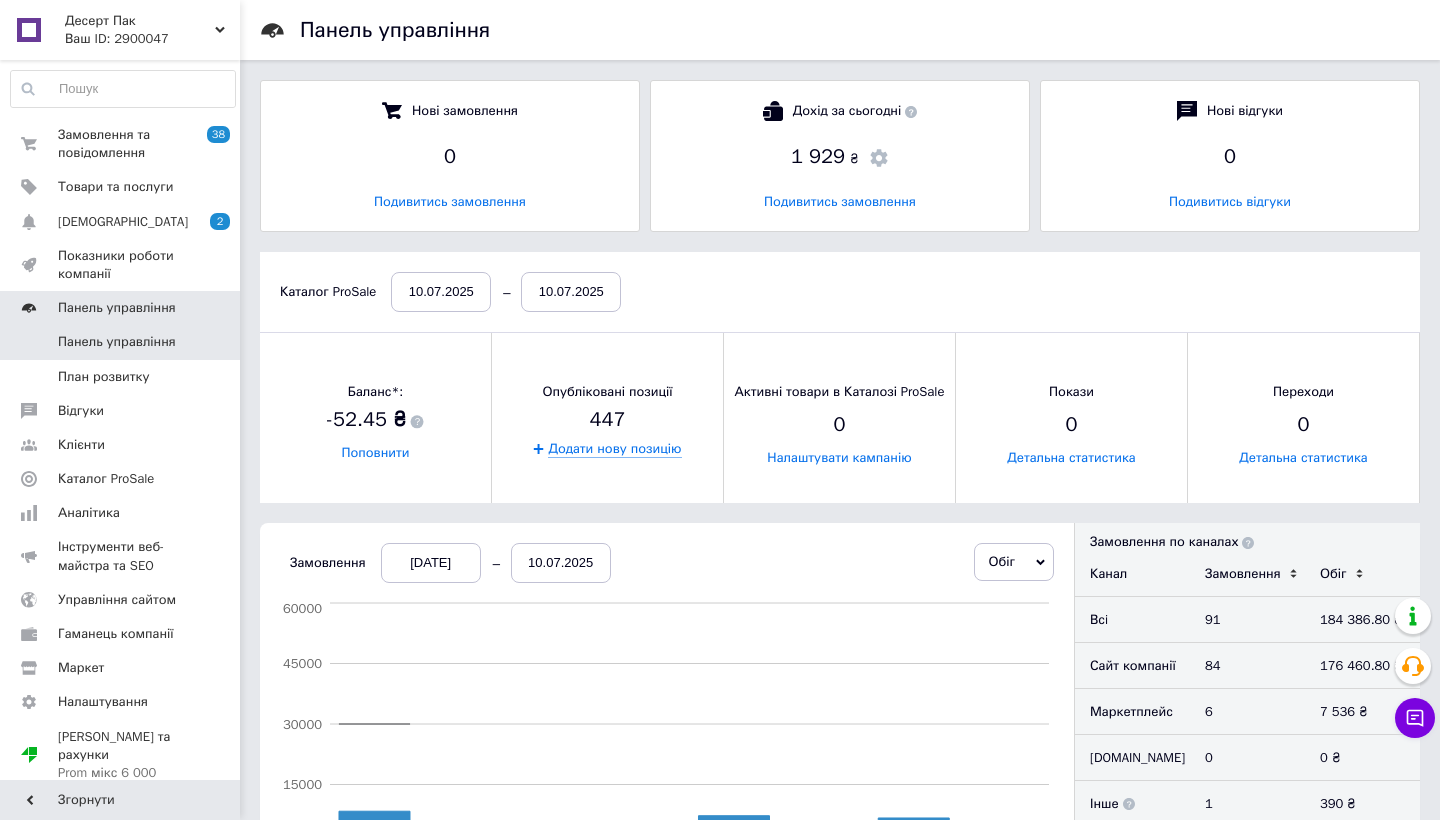 scroll, scrollTop: 10, scrollLeft: 10, axis: both 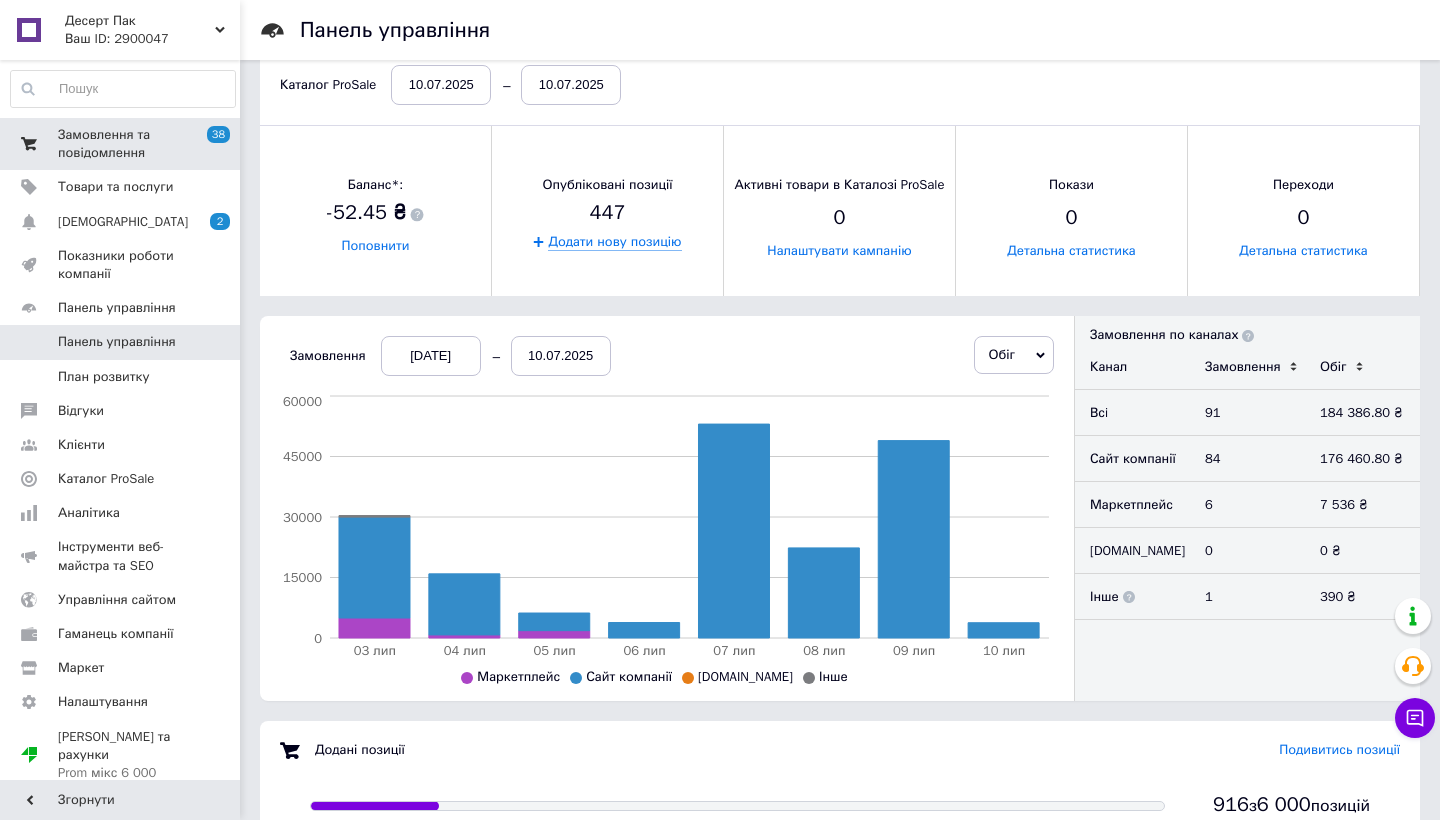 click on "Замовлення та повідомлення" at bounding box center (121, 144) 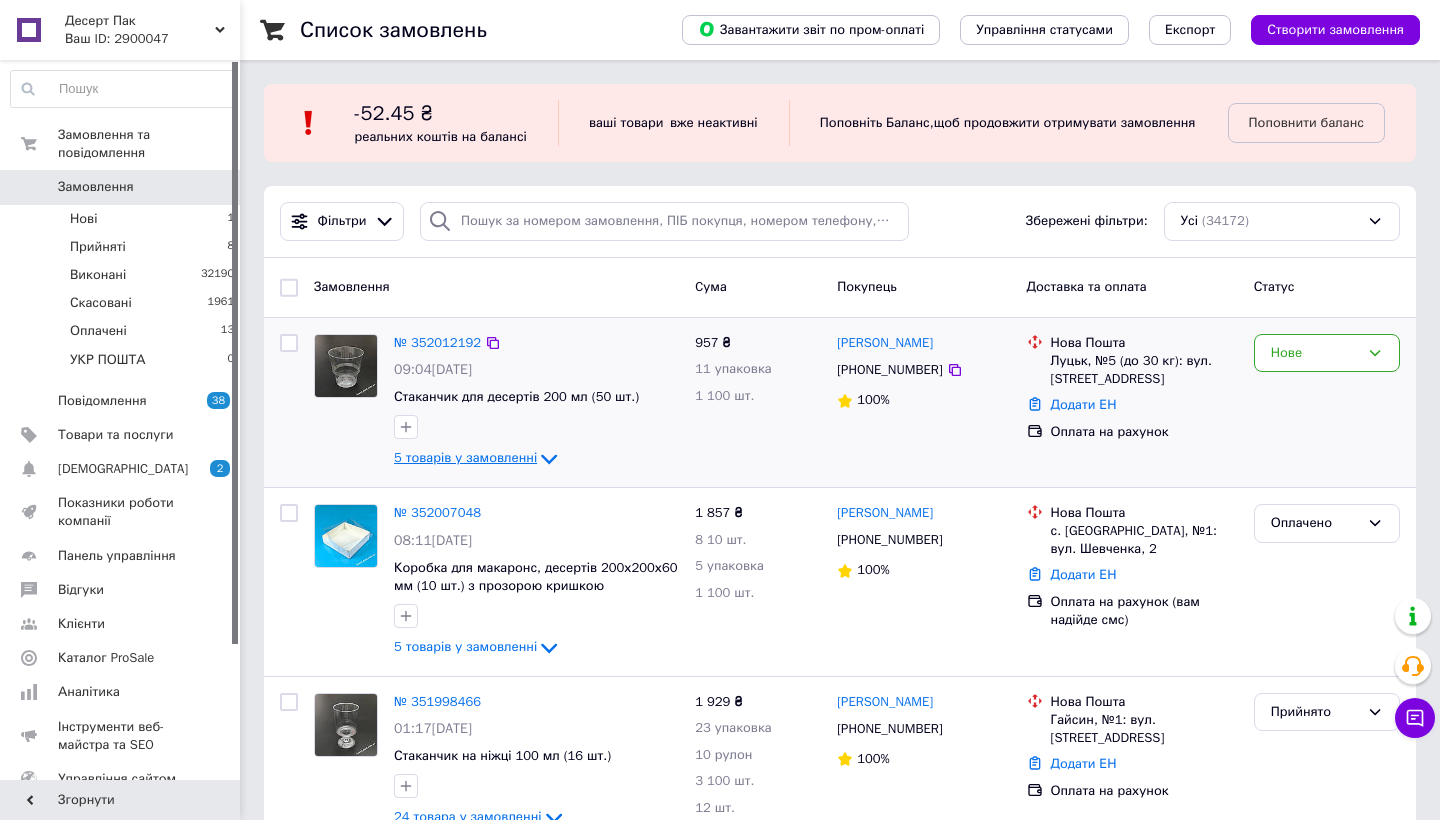 click on "5 товарів у замовленні" at bounding box center (465, 458) 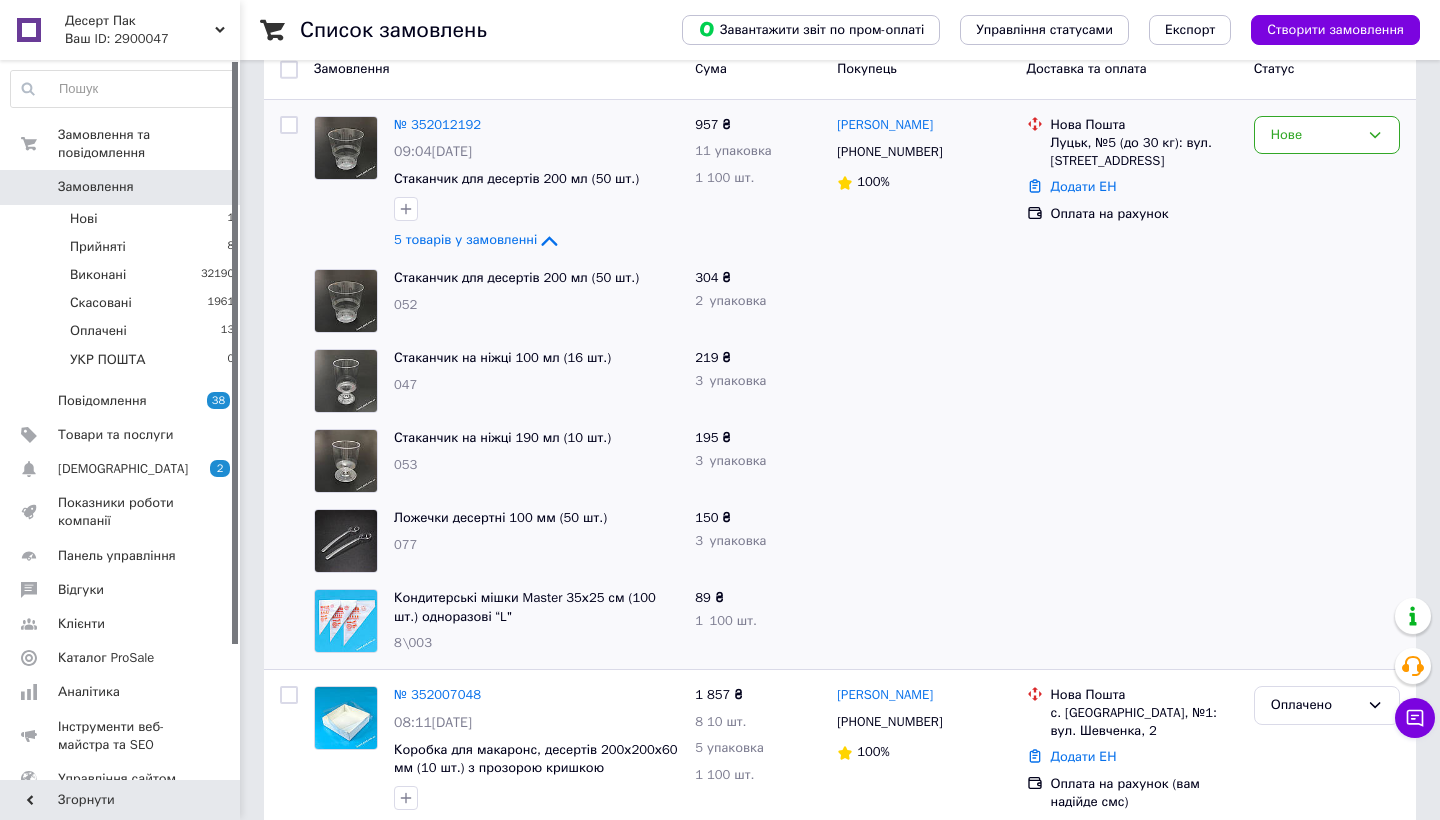 scroll, scrollTop: 216, scrollLeft: 0, axis: vertical 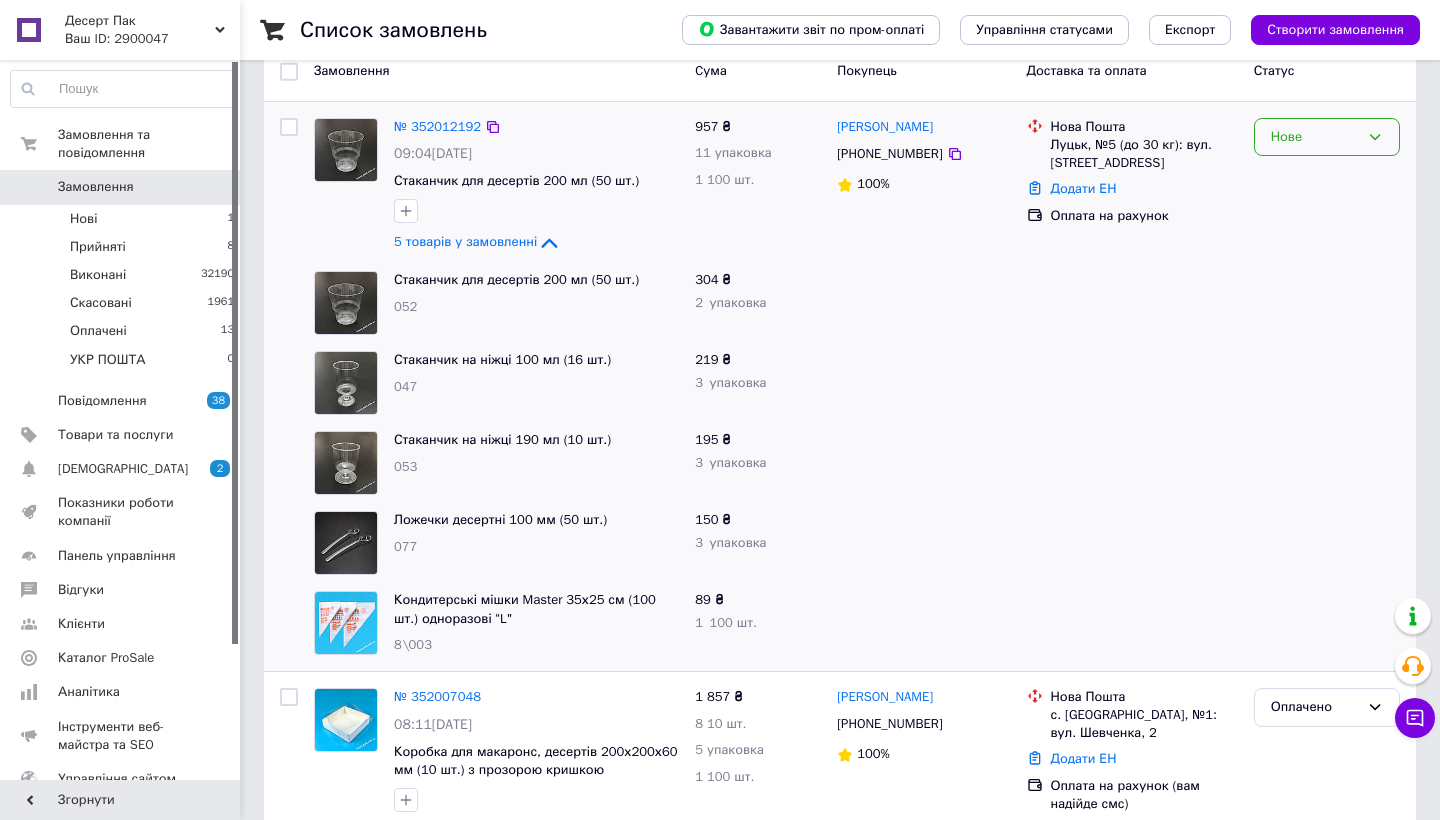 click on "Нове" at bounding box center [1315, 137] 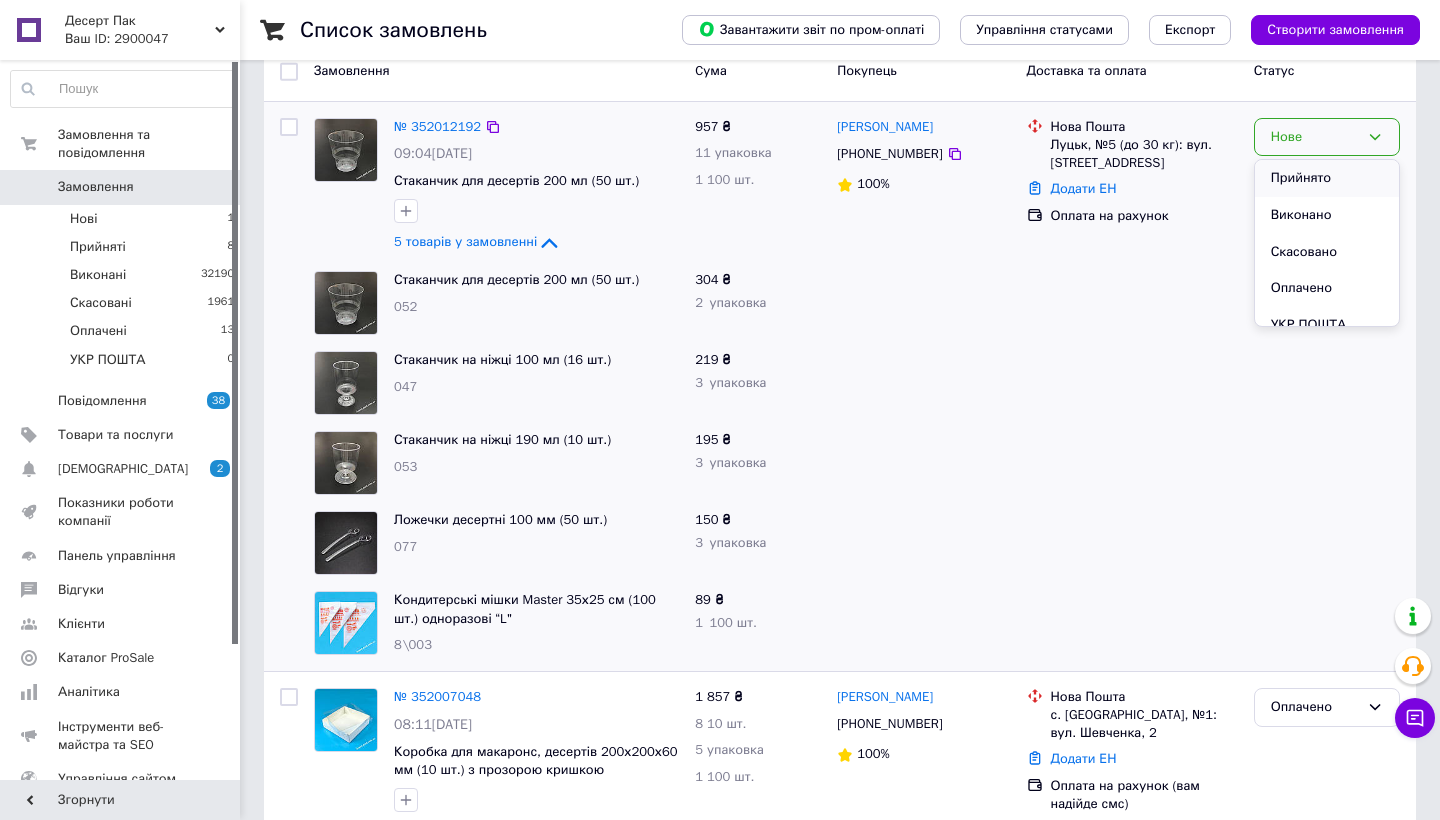 click on "Прийнято" at bounding box center (1327, 178) 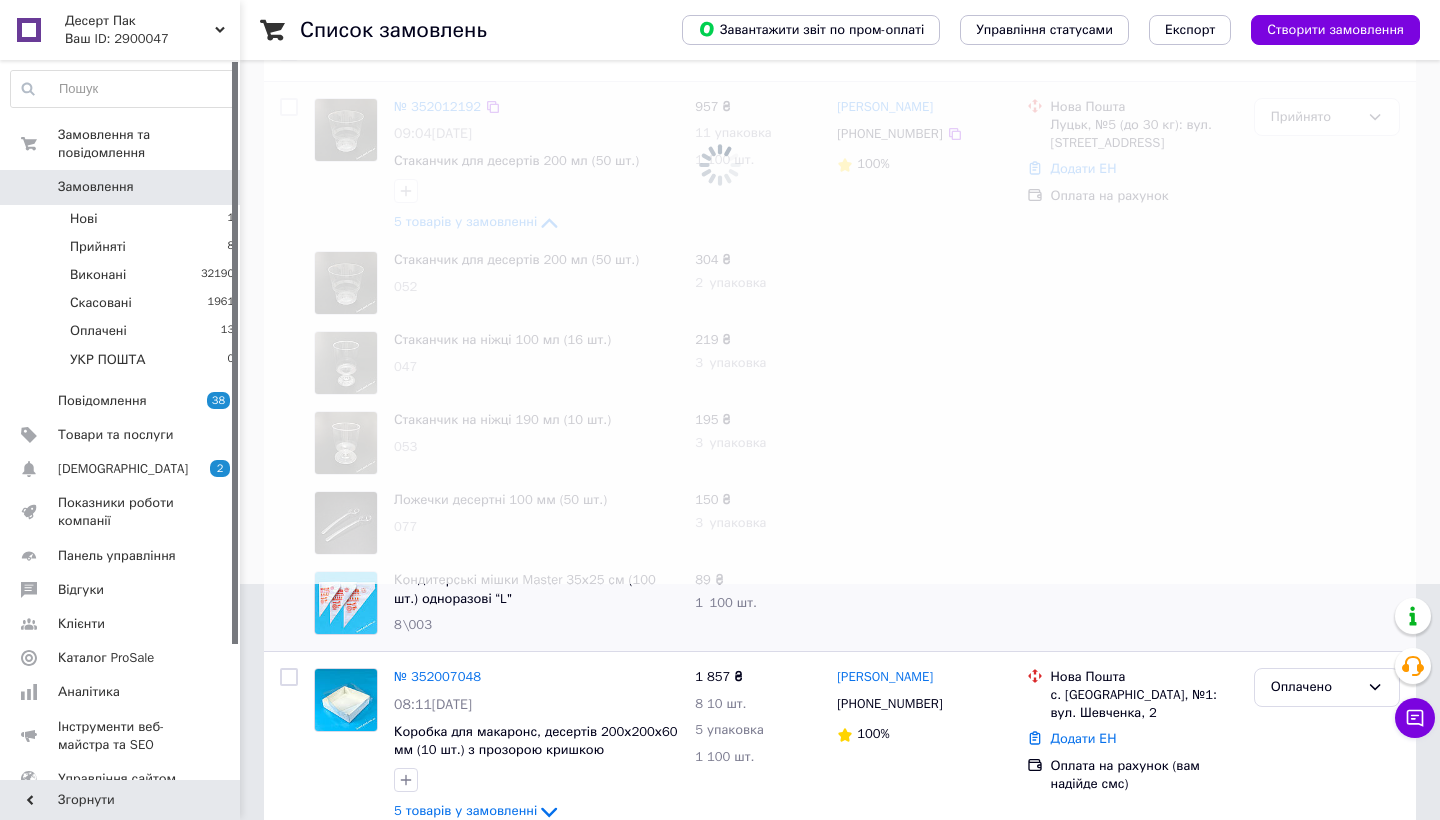 scroll, scrollTop: 230, scrollLeft: 0, axis: vertical 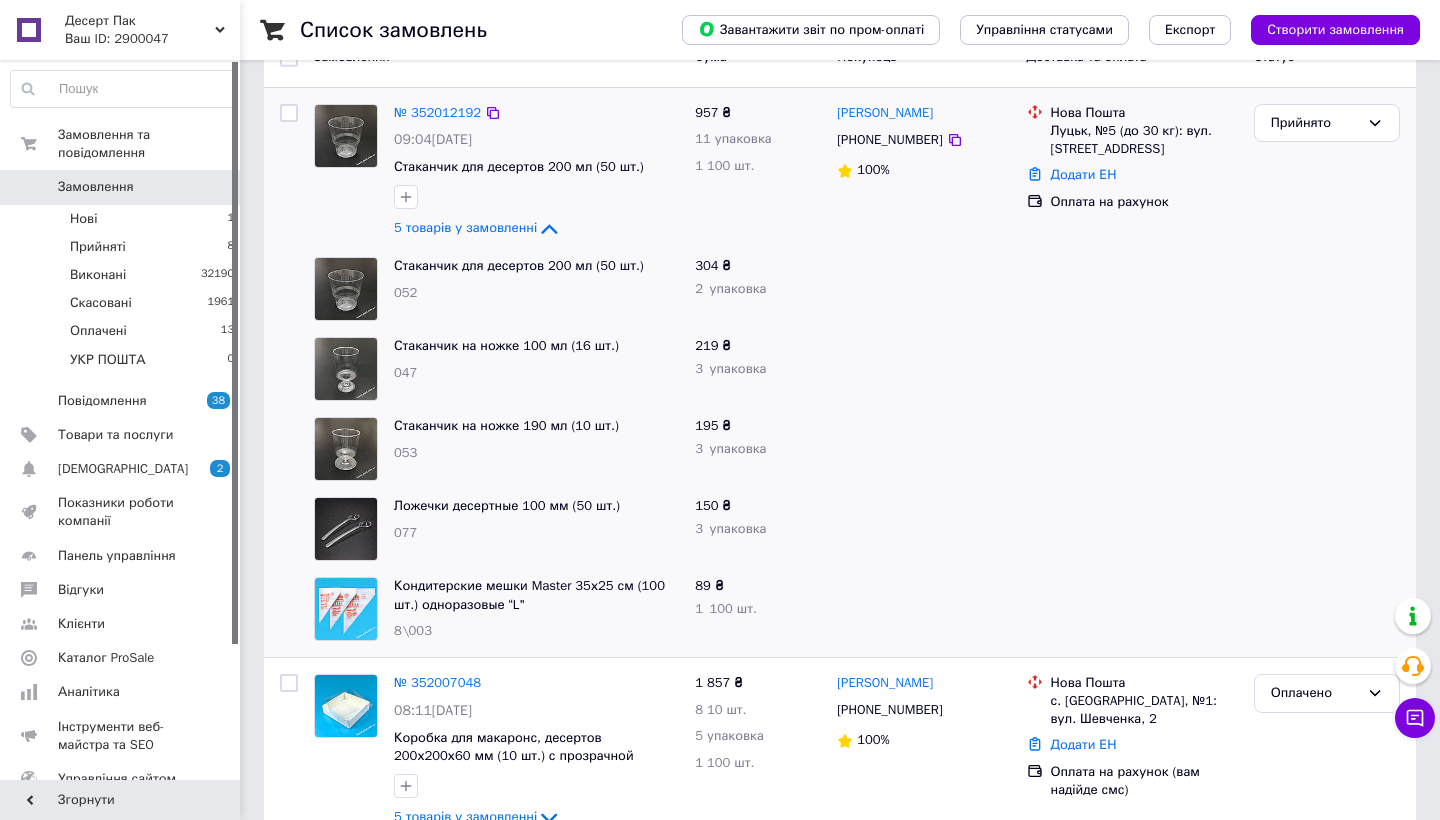 click on "Замовлення" at bounding box center [121, 187] 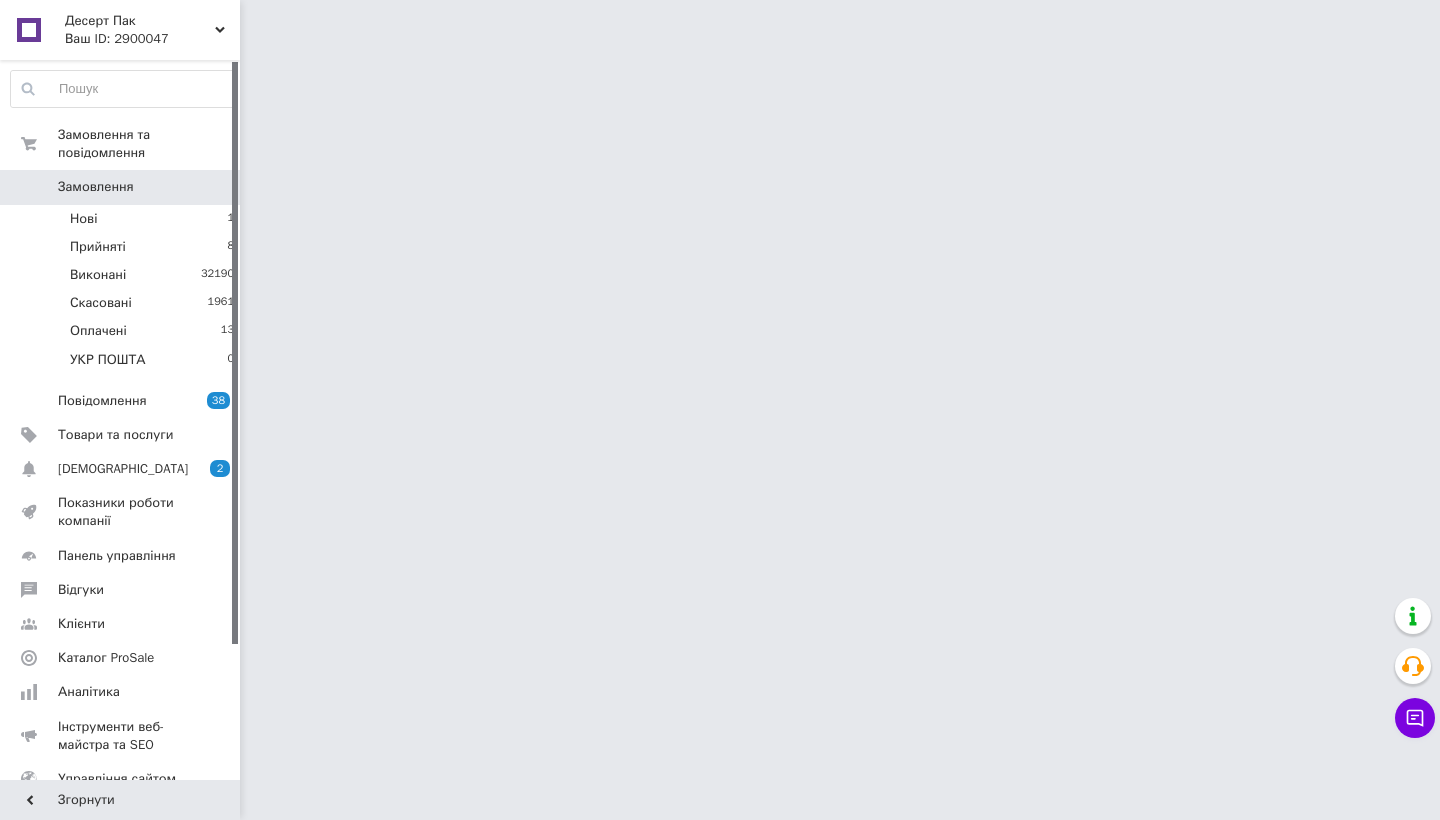 scroll, scrollTop: 0, scrollLeft: 0, axis: both 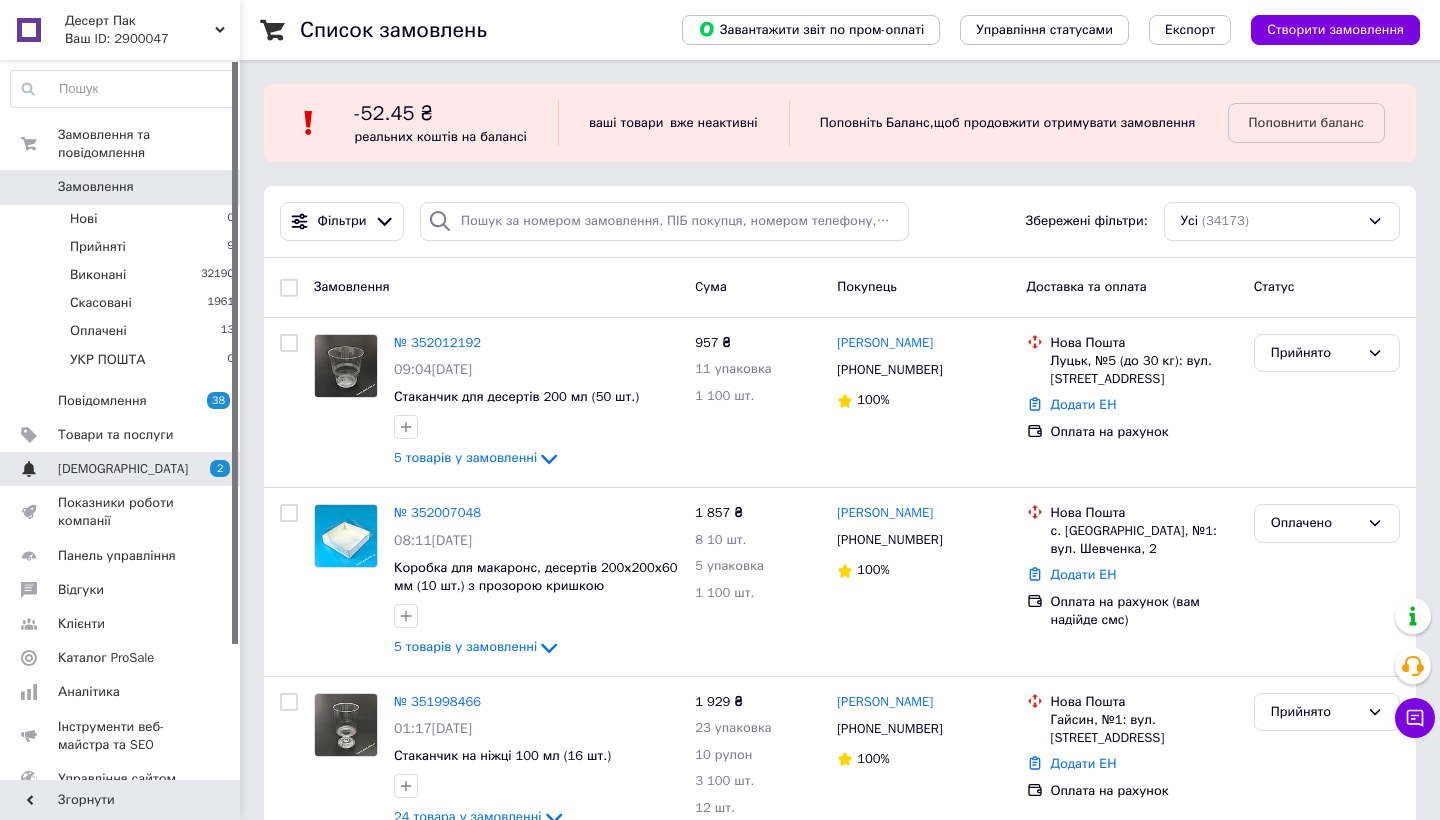 click on "[DEMOGRAPHIC_DATA]" at bounding box center (123, 469) 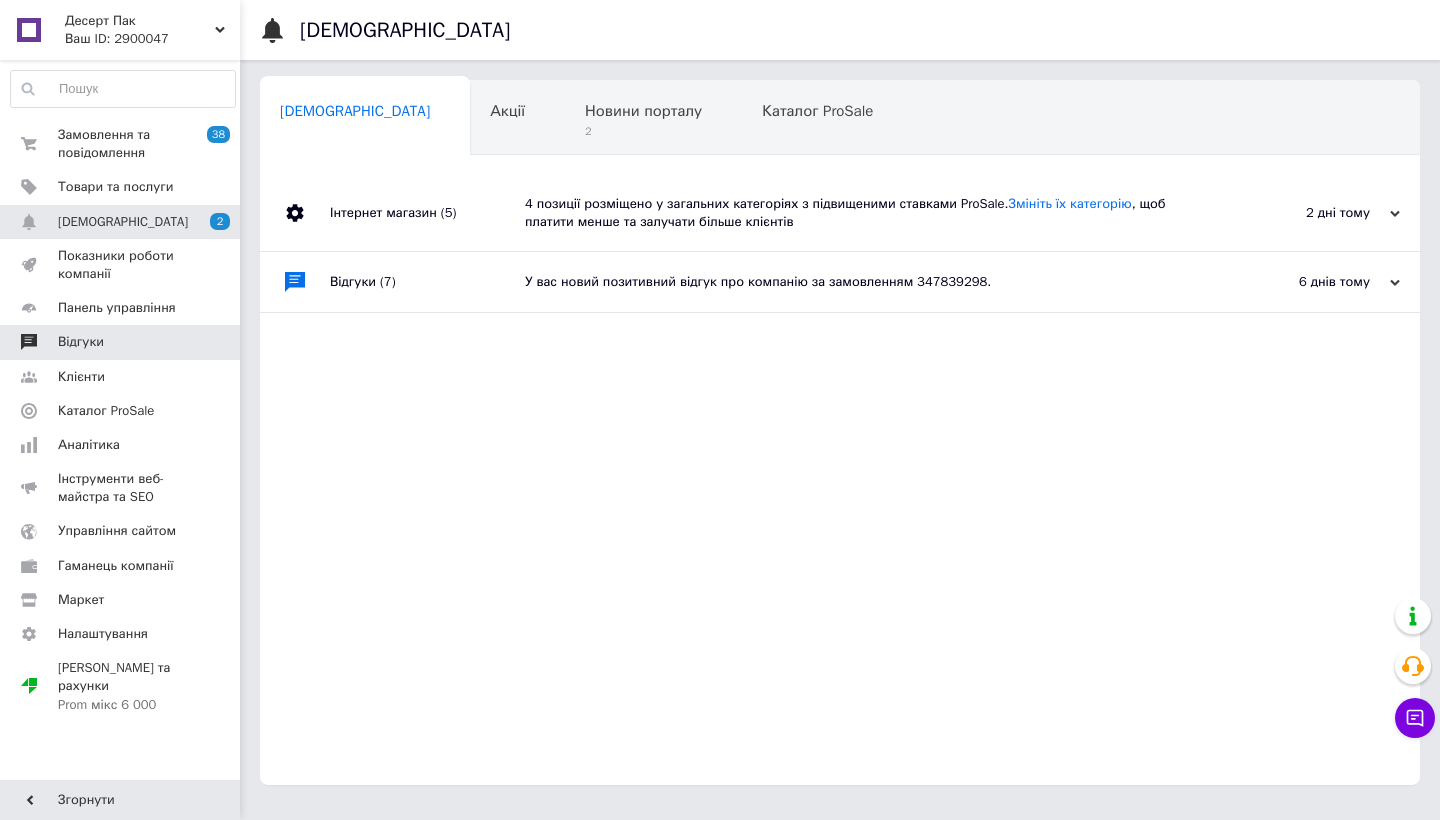 click on "Відгуки" at bounding box center [121, 342] 